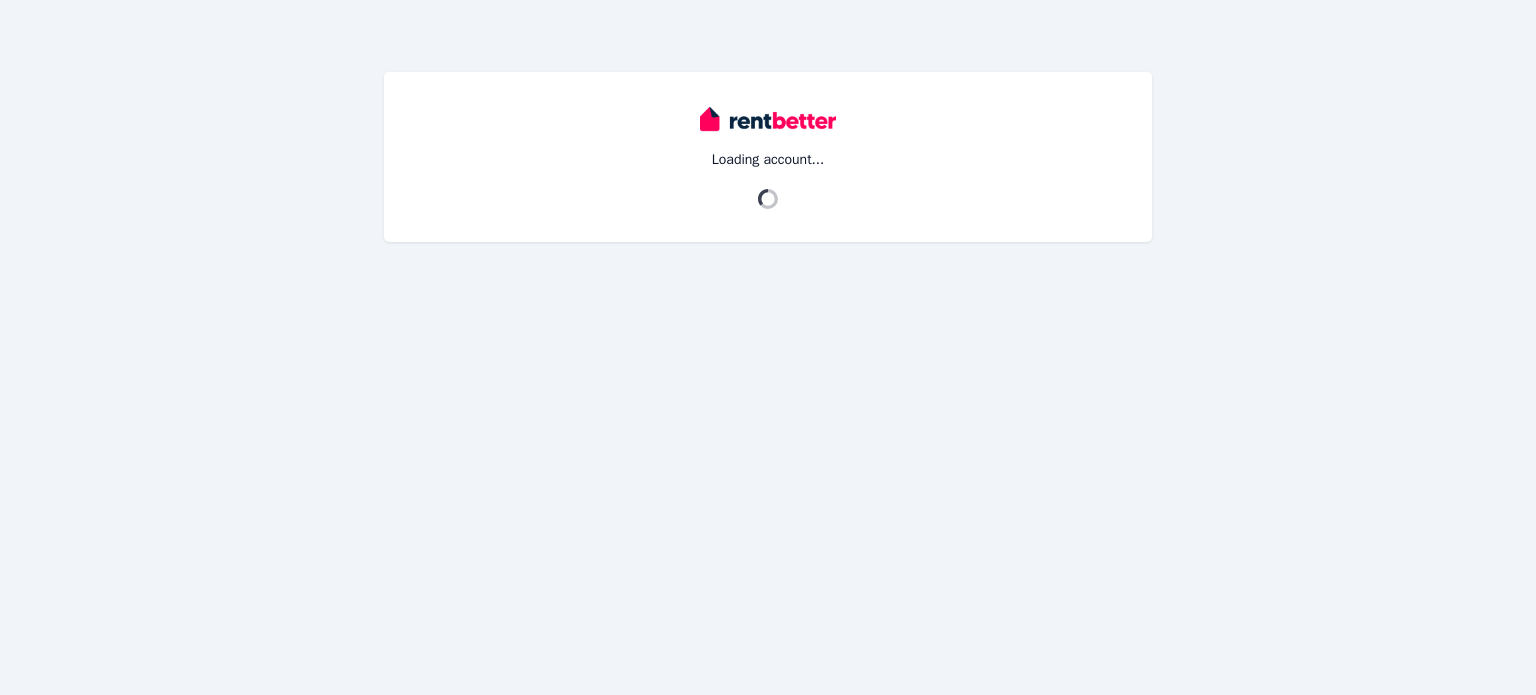 scroll, scrollTop: 0, scrollLeft: 0, axis: both 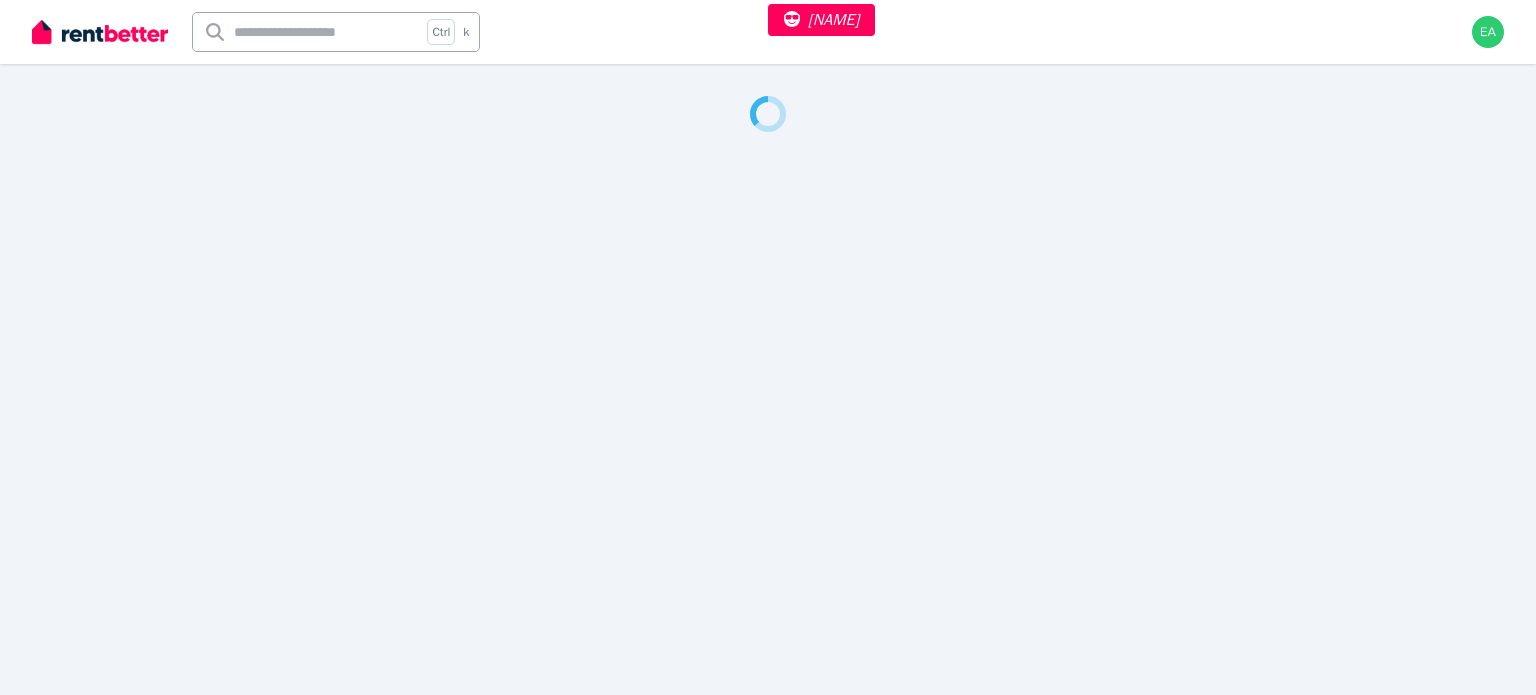 select on "***" 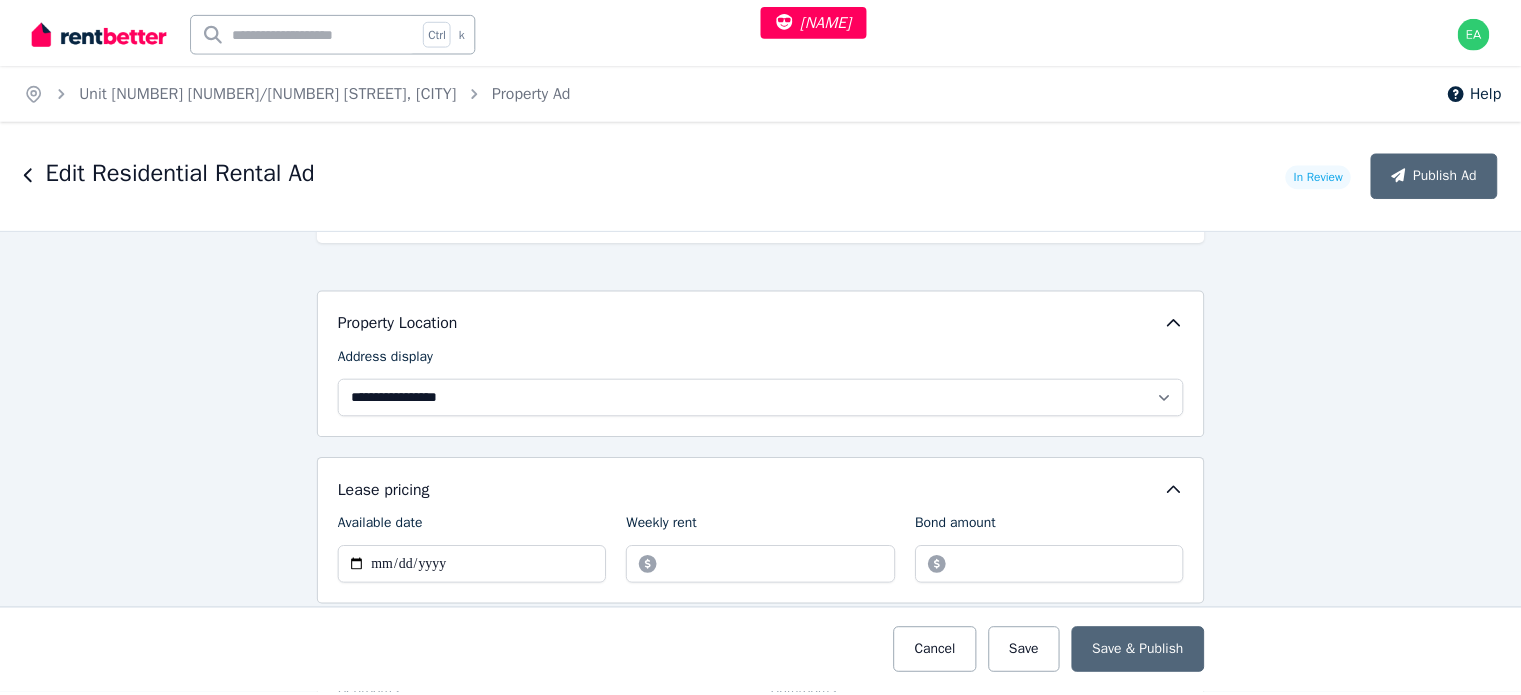 scroll, scrollTop: 400, scrollLeft: 0, axis: vertical 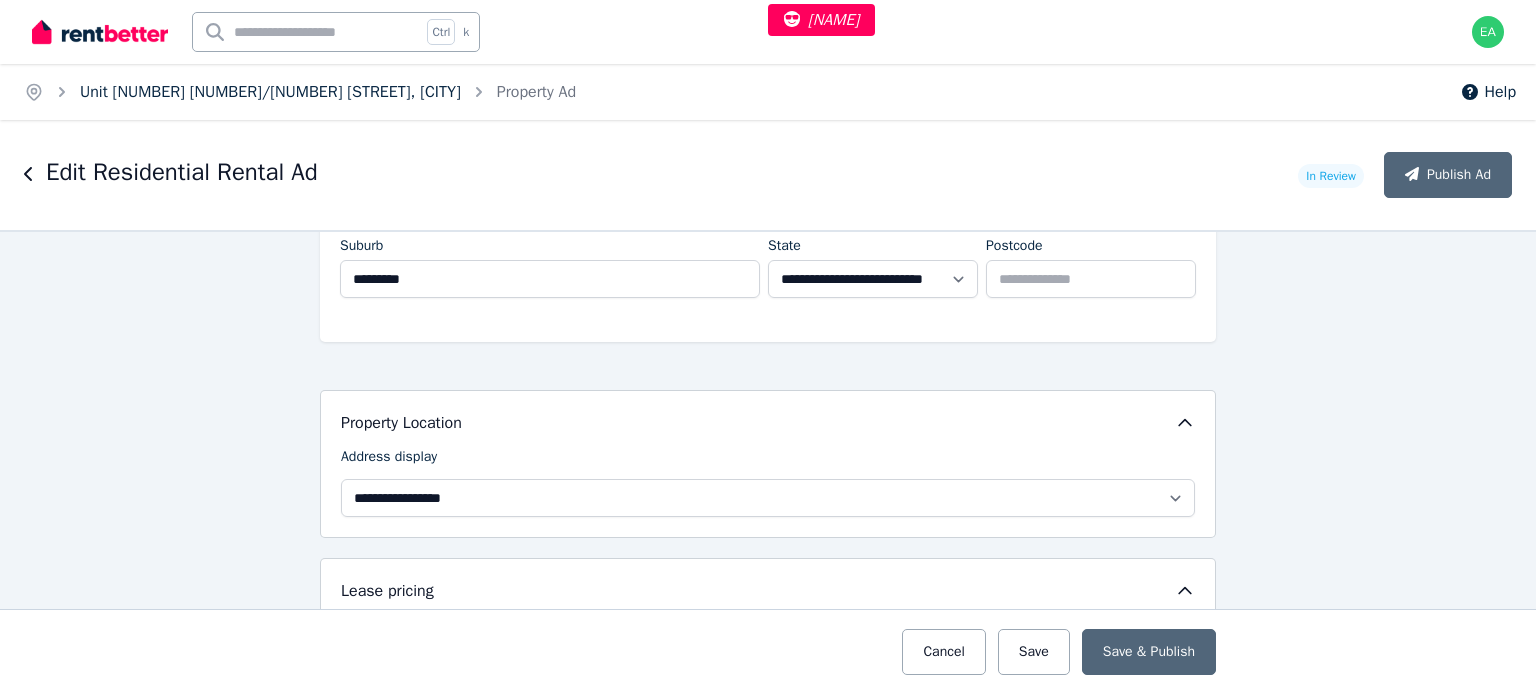 click on "Unit 1 11/13 Calder Road, Rydalmere" at bounding box center [270, 92] 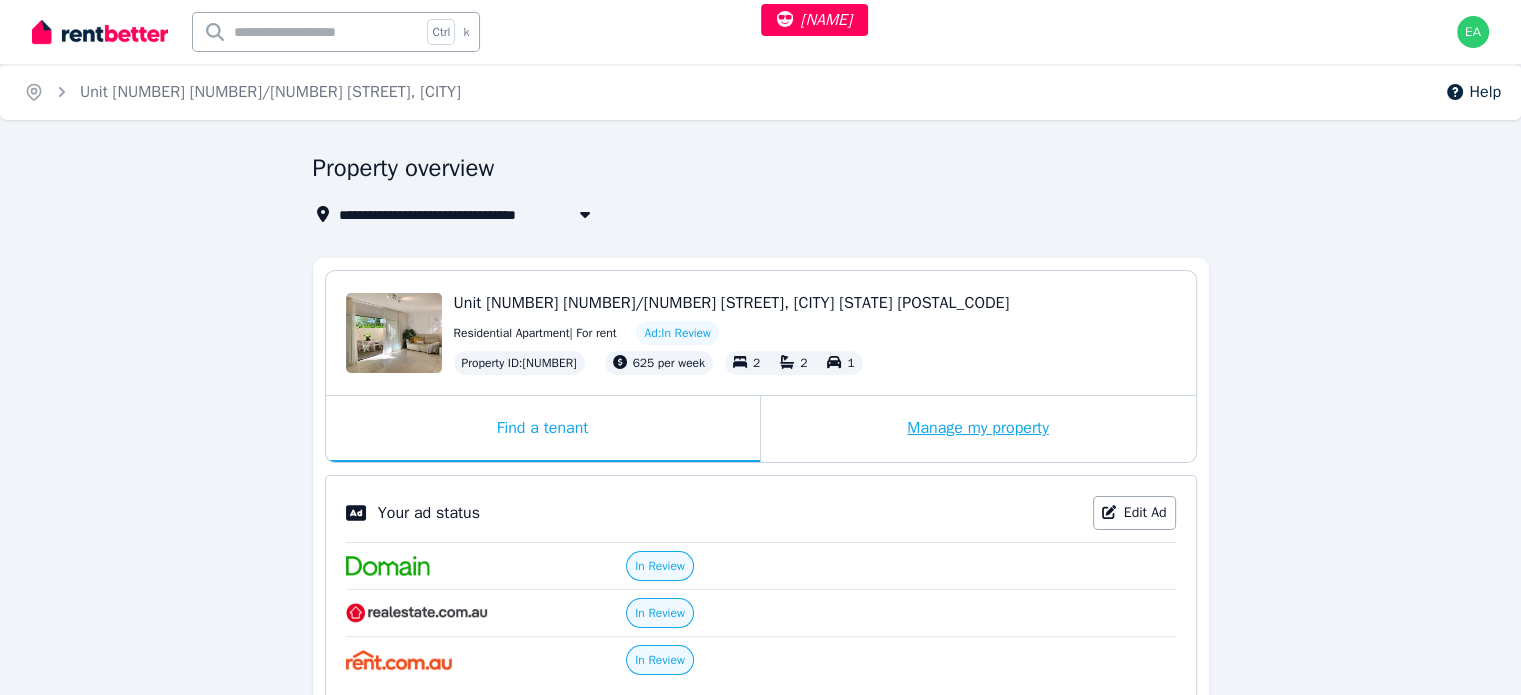 click on "Manage my property" at bounding box center [978, 429] 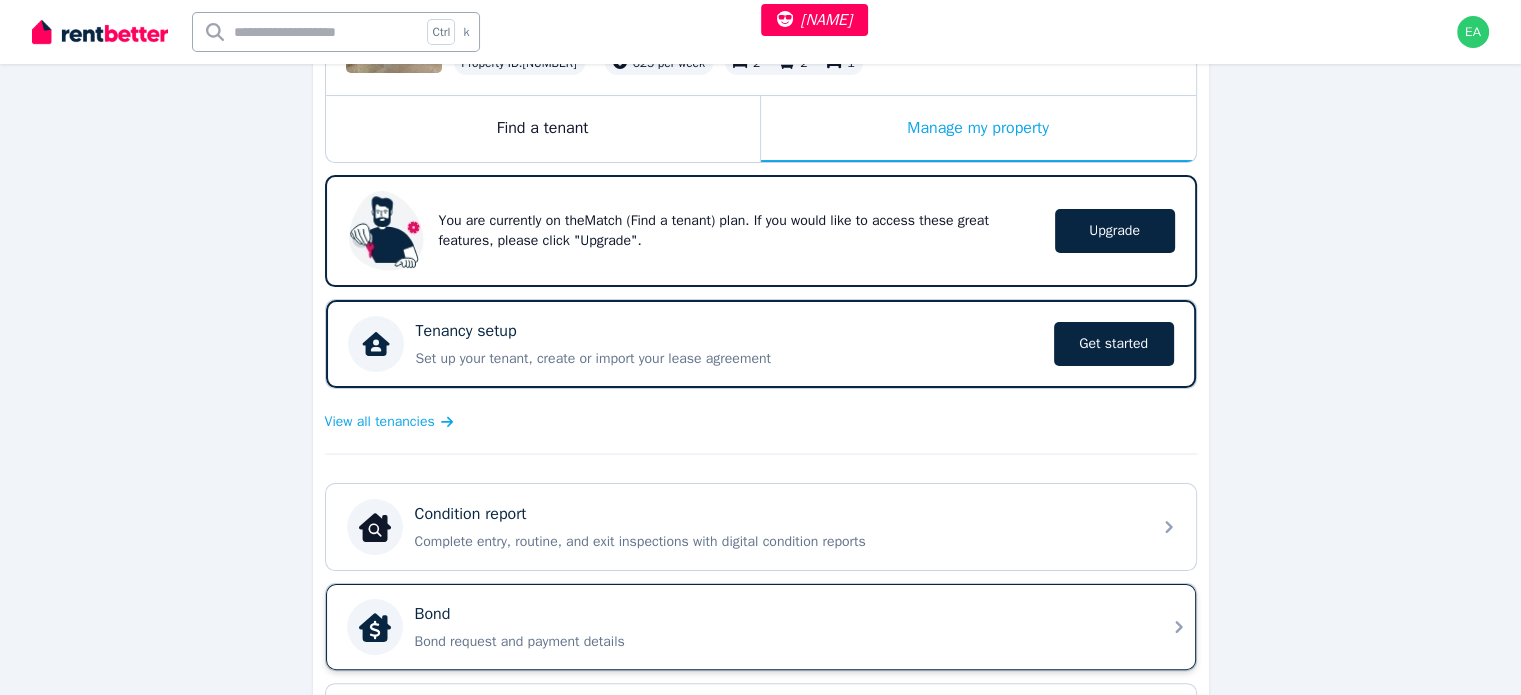 scroll, scrollTop: 400, scrollLeft: 0, axis: vertical 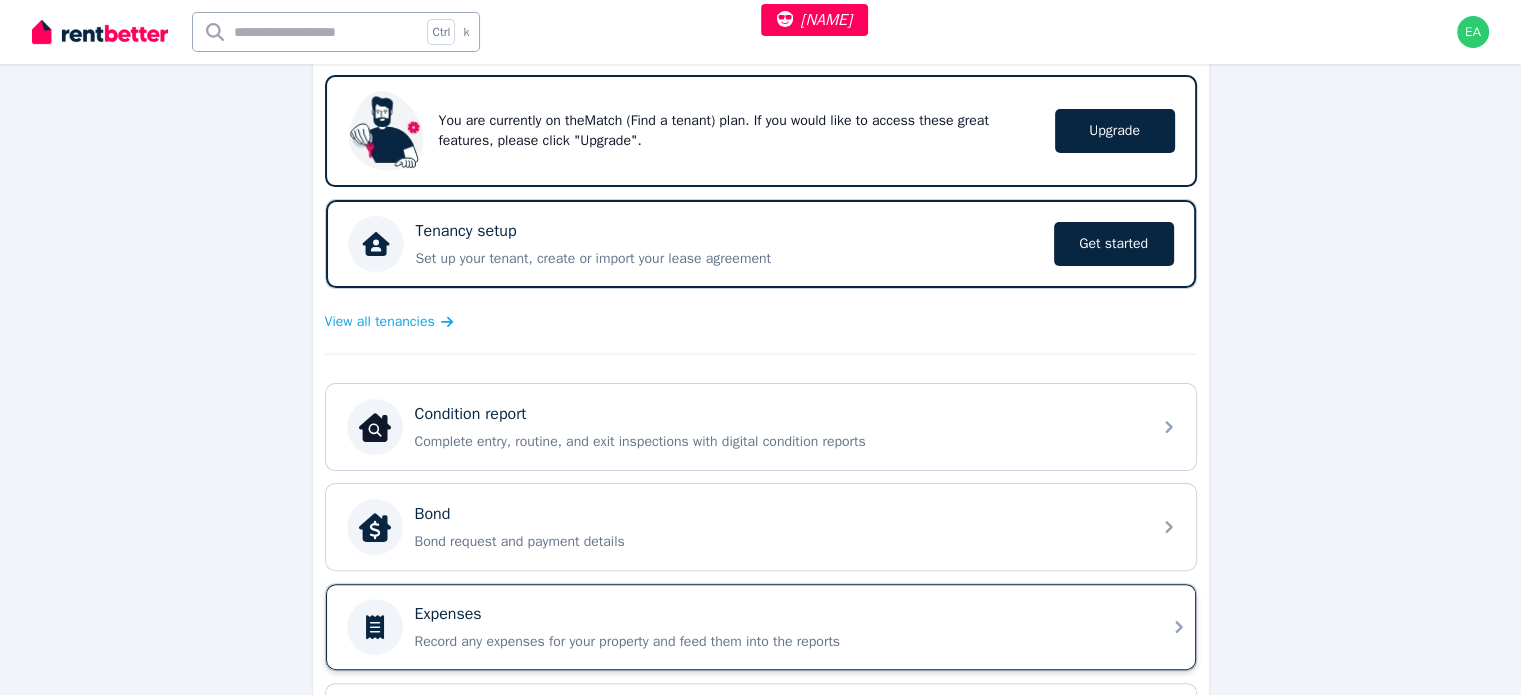 click on "Expenses Record any expenses for your property and feed them into the reports" at bounding box center (777, 627) 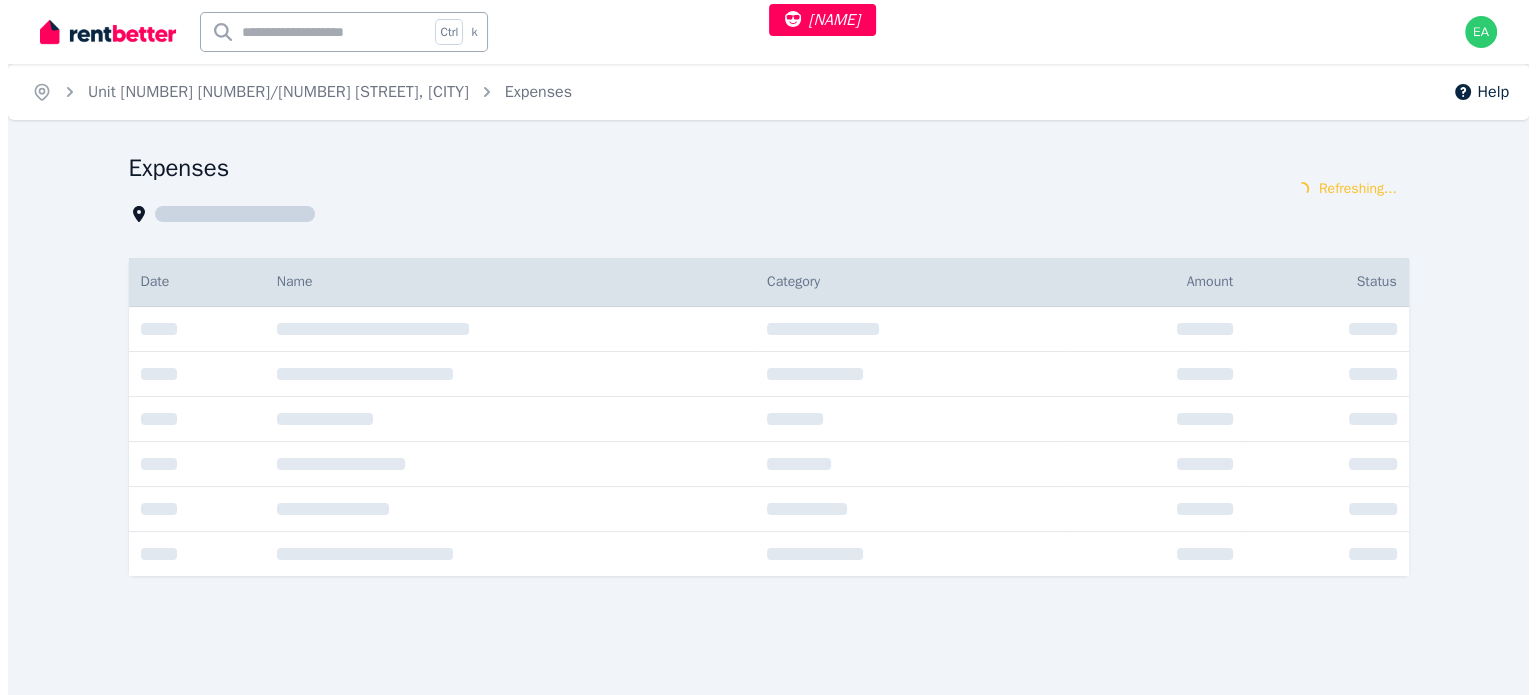scroll, scrollTop: 0, scrollLeft: 0, axis: both 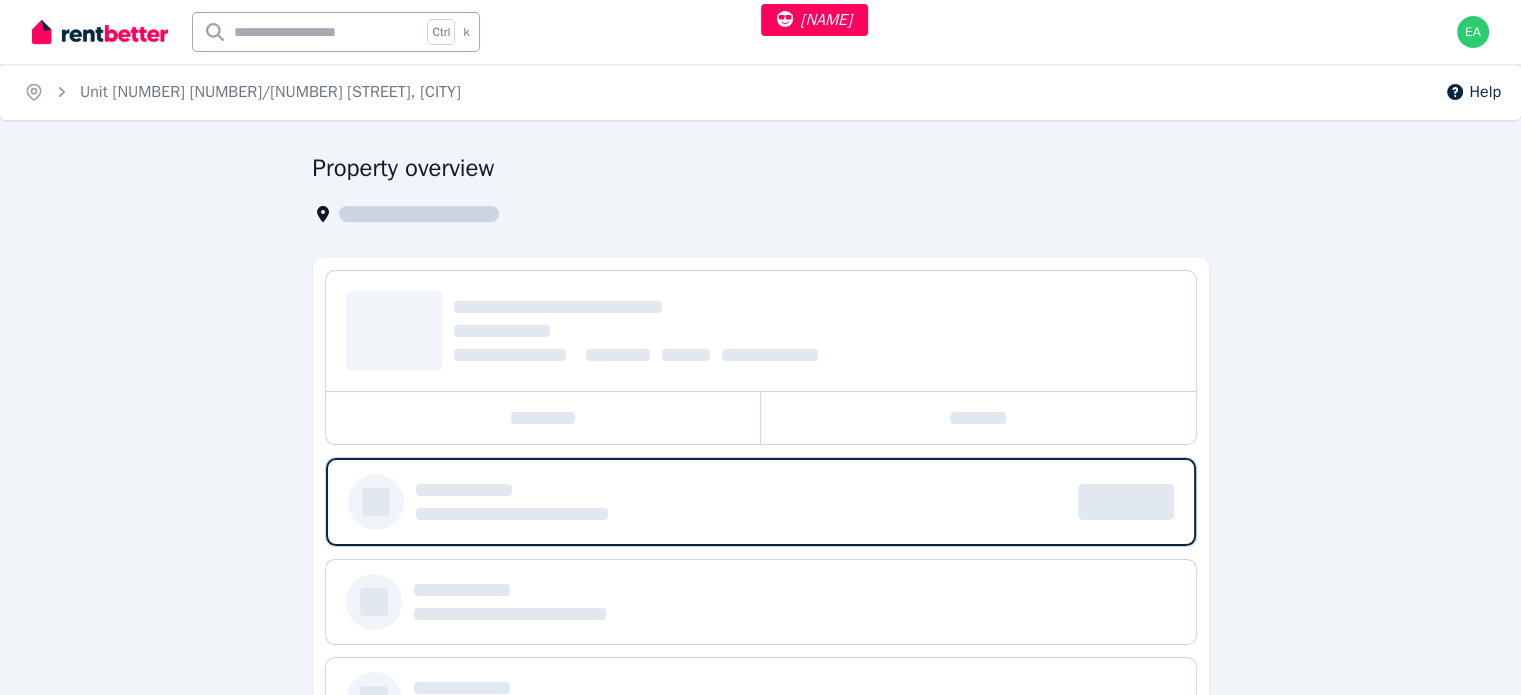 select on "***" 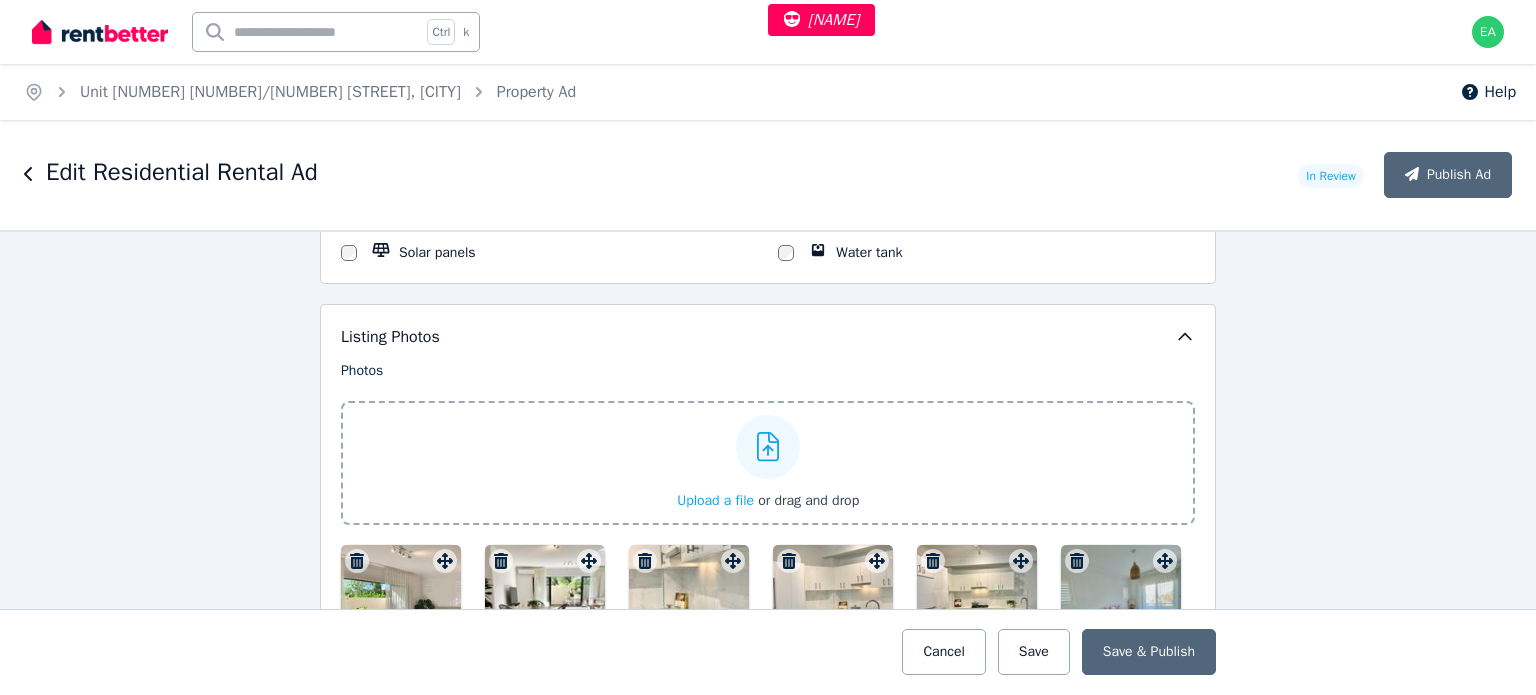 scroll, scrollTop: 2700, scrollLeft: 0, axis: vertical 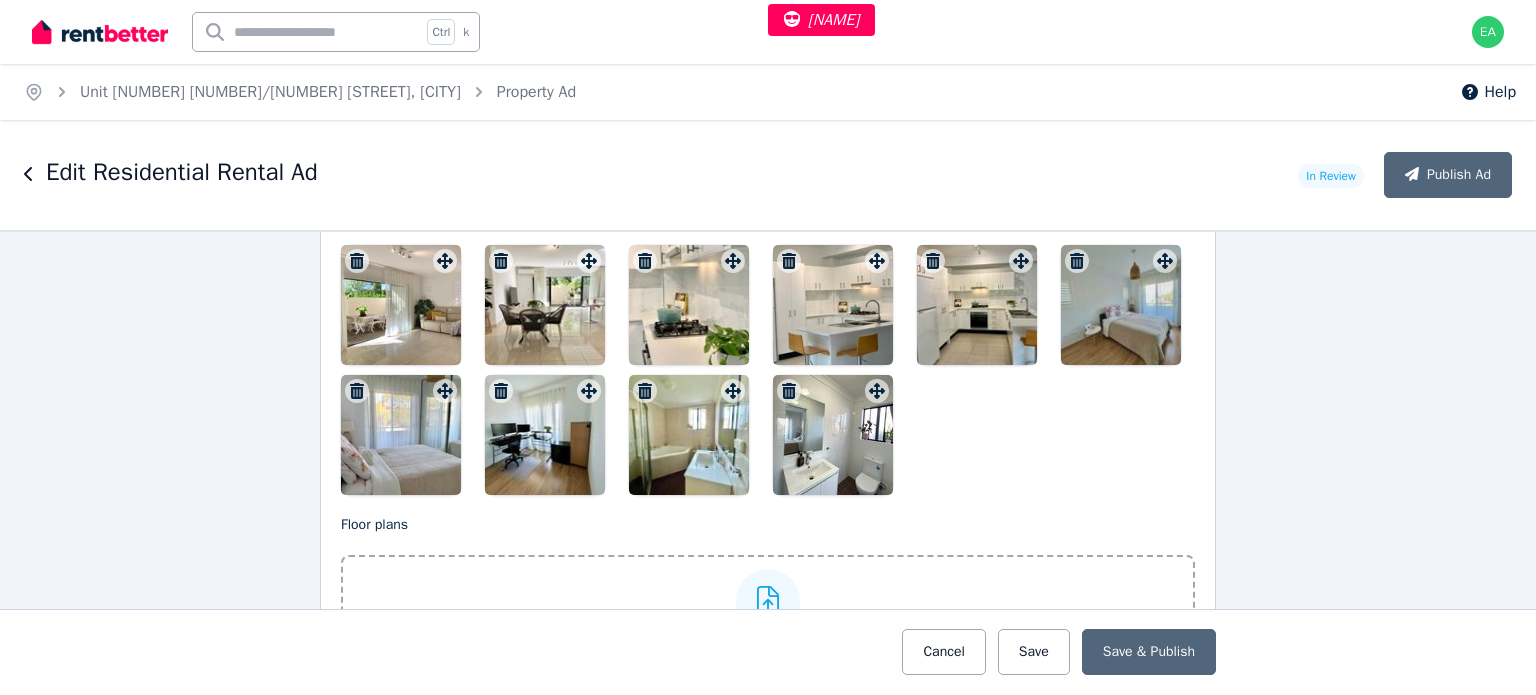 click at bounding box center [401, 305] 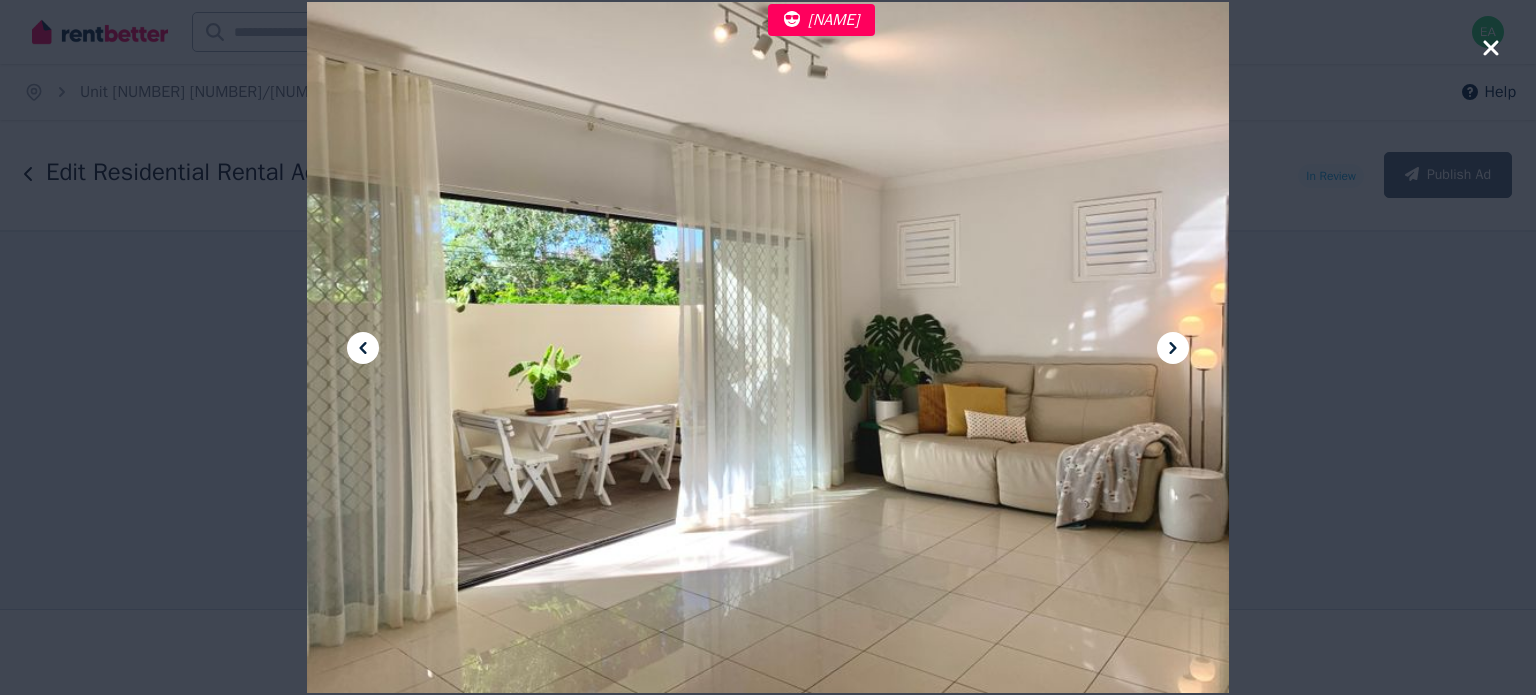 click 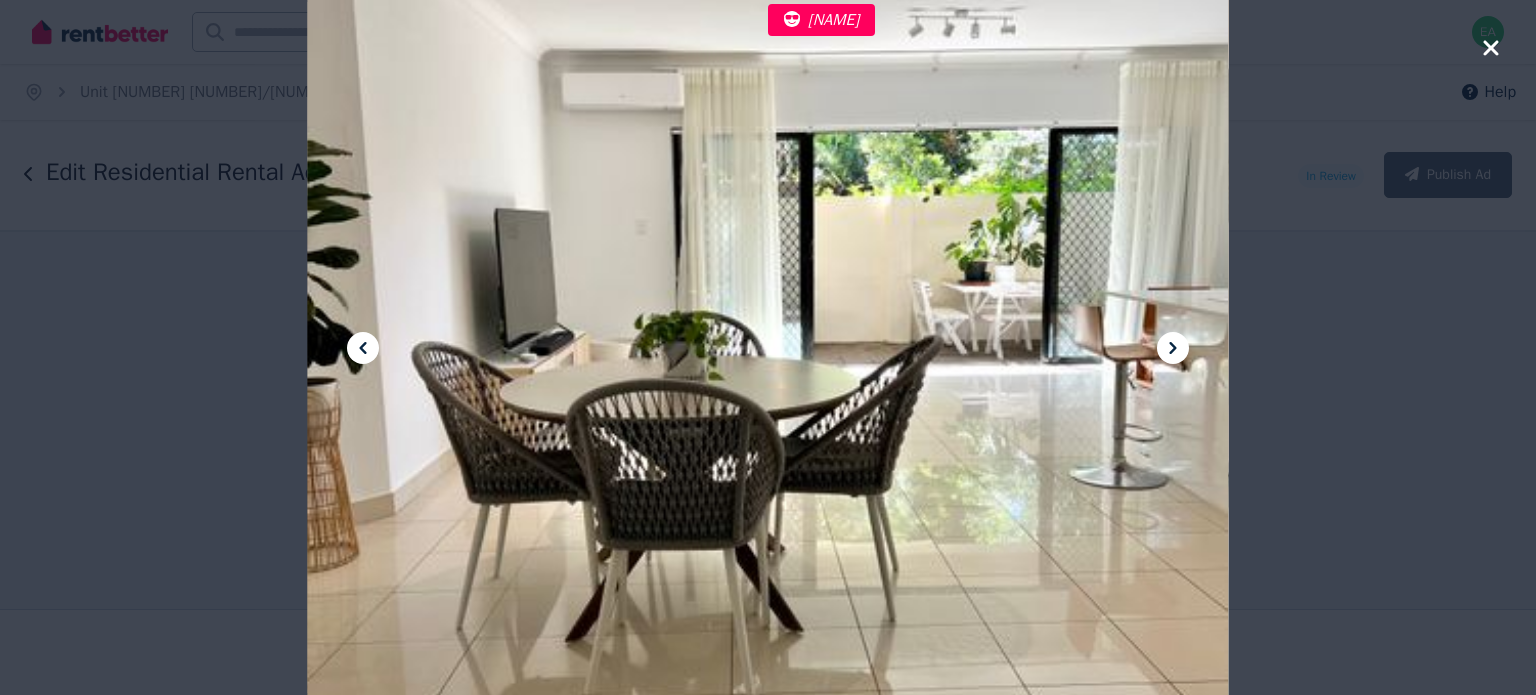 click 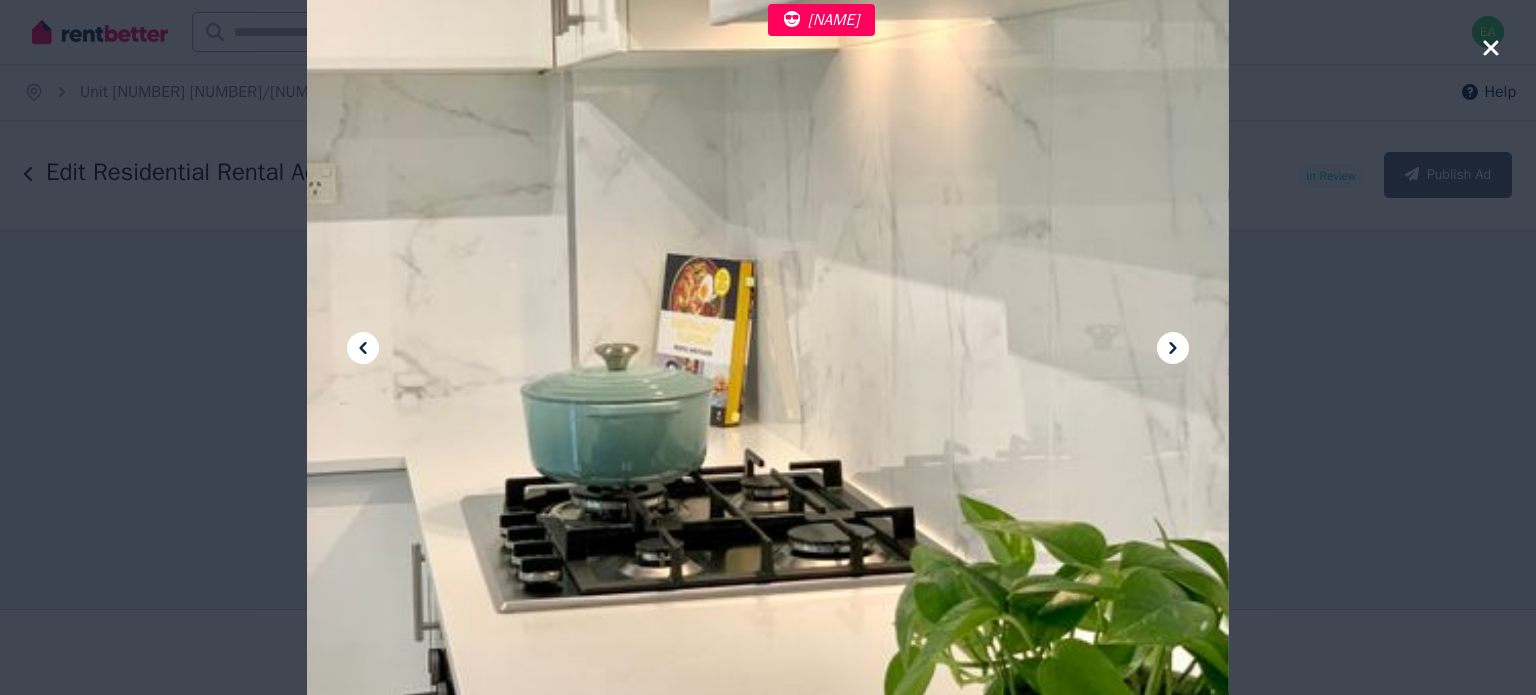click 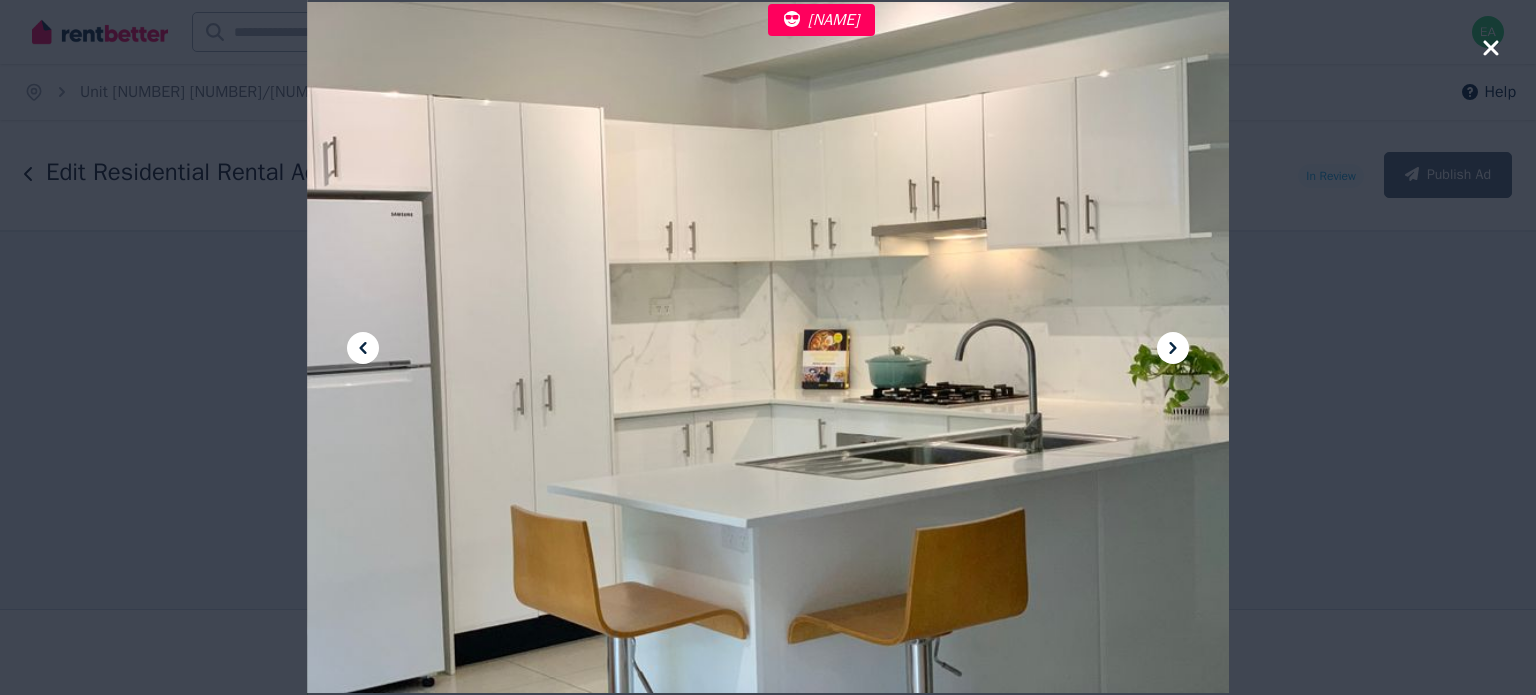 click 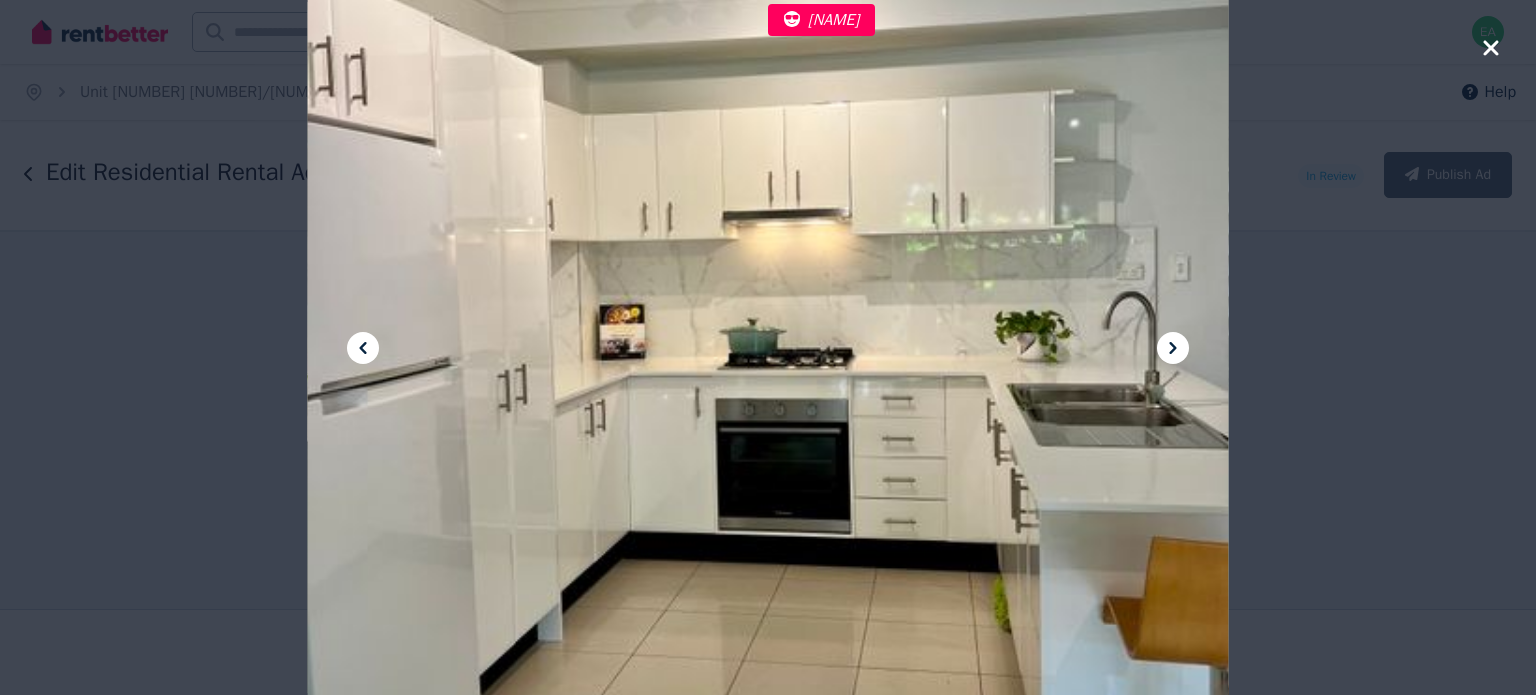click 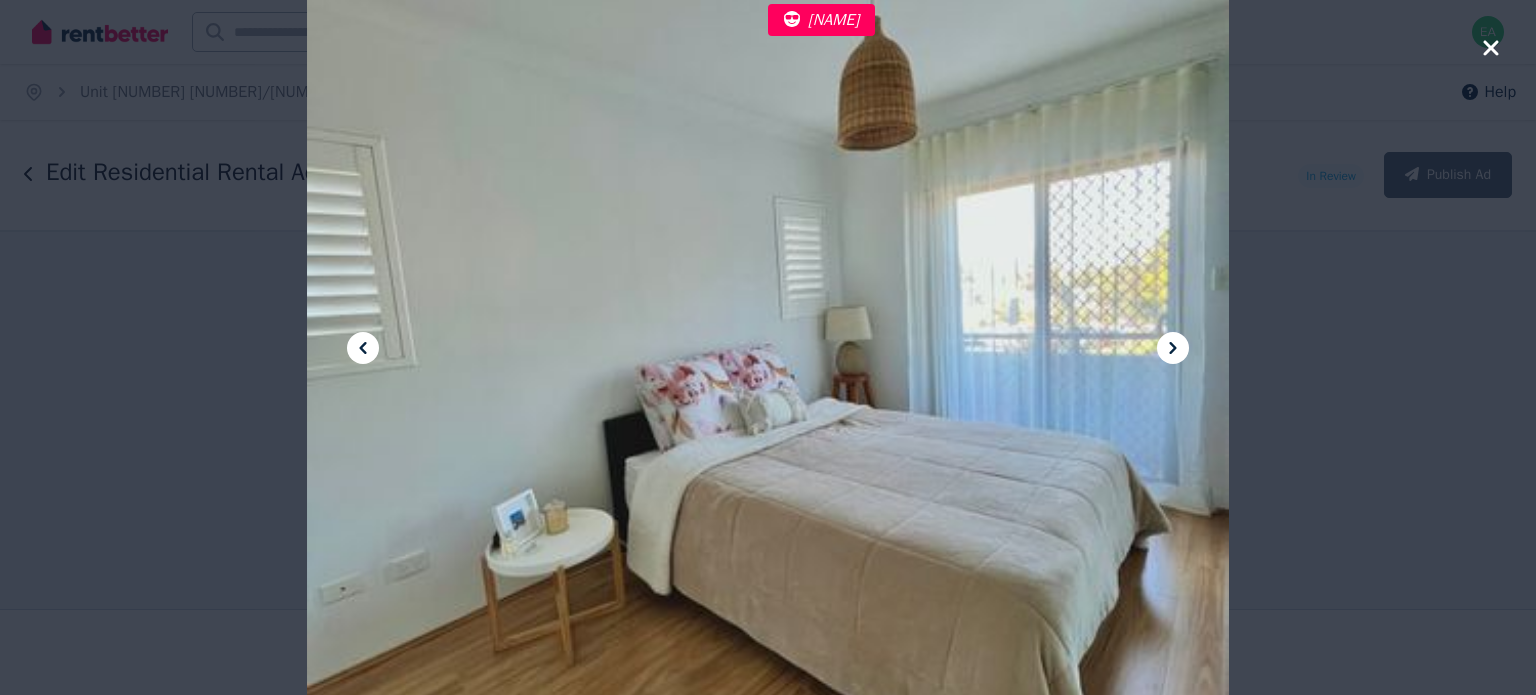 click 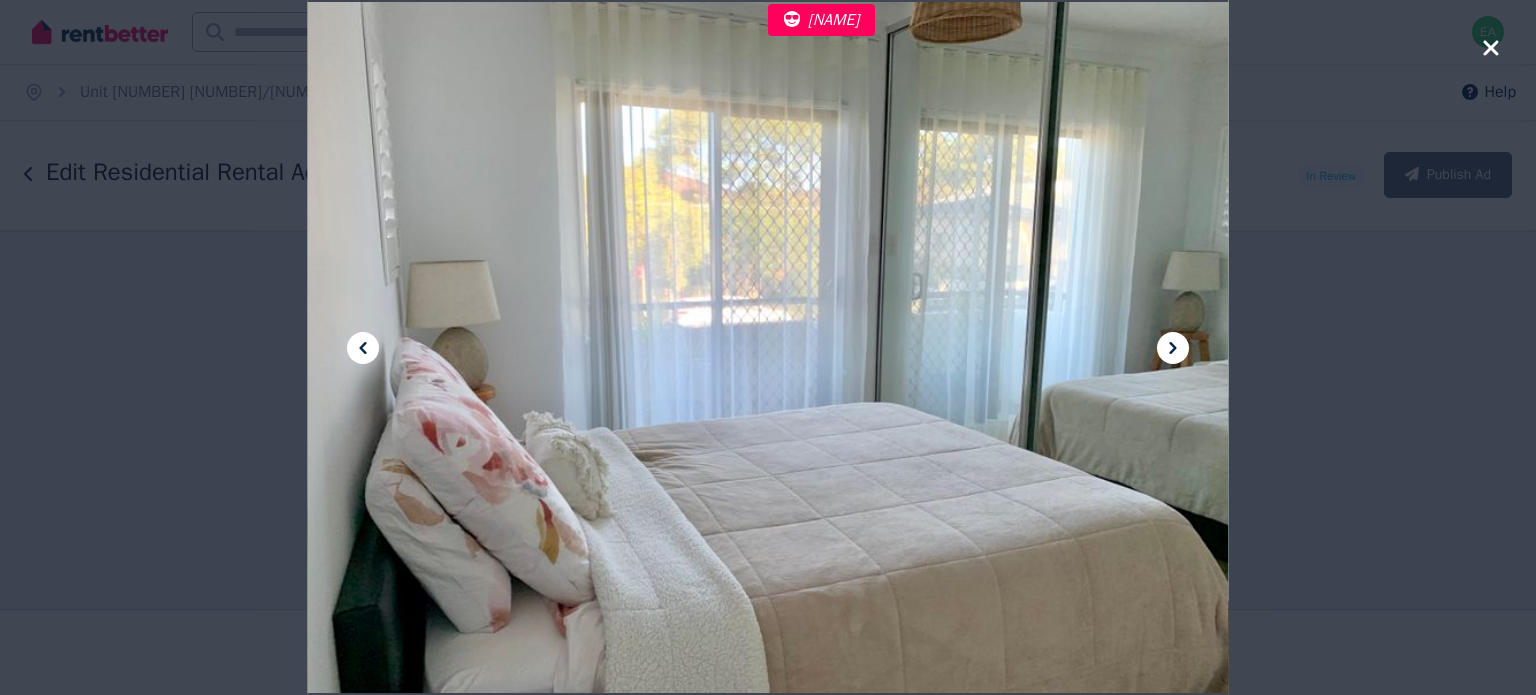click 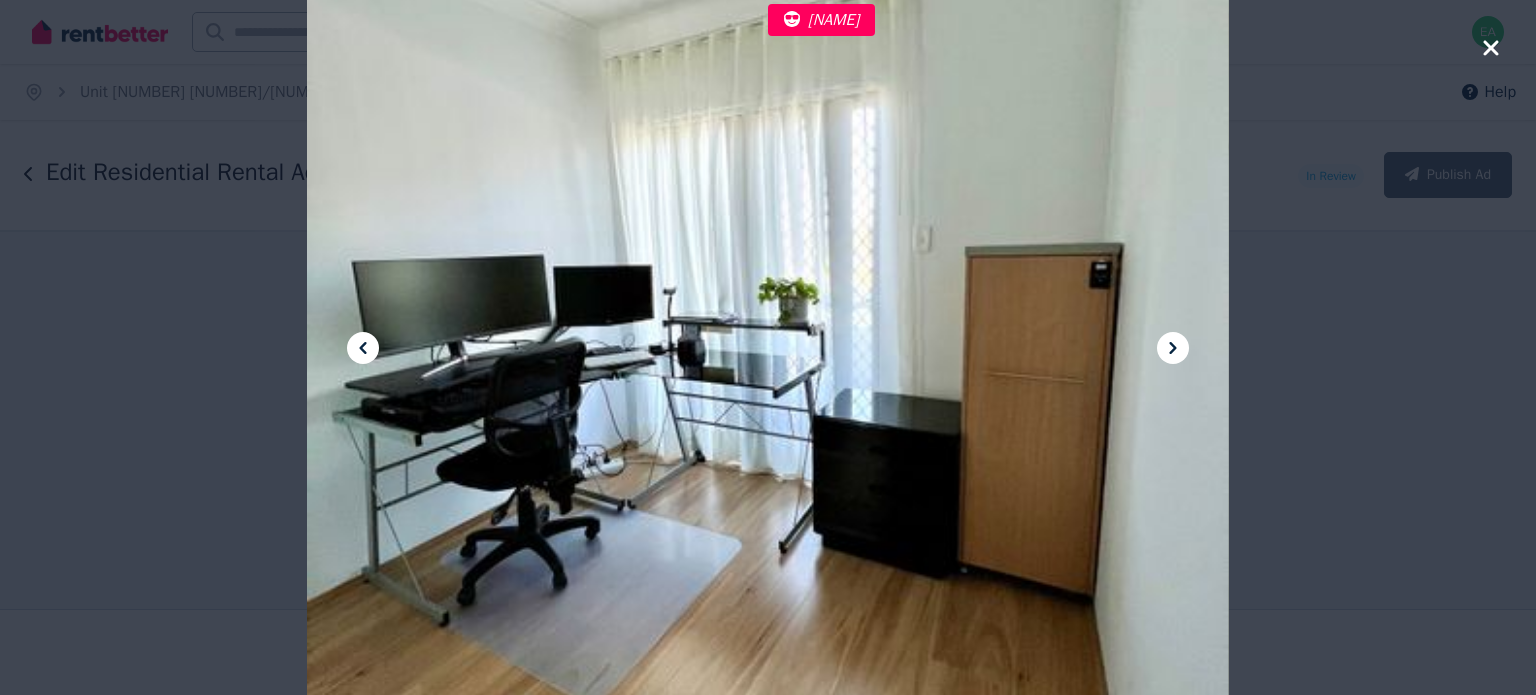 click 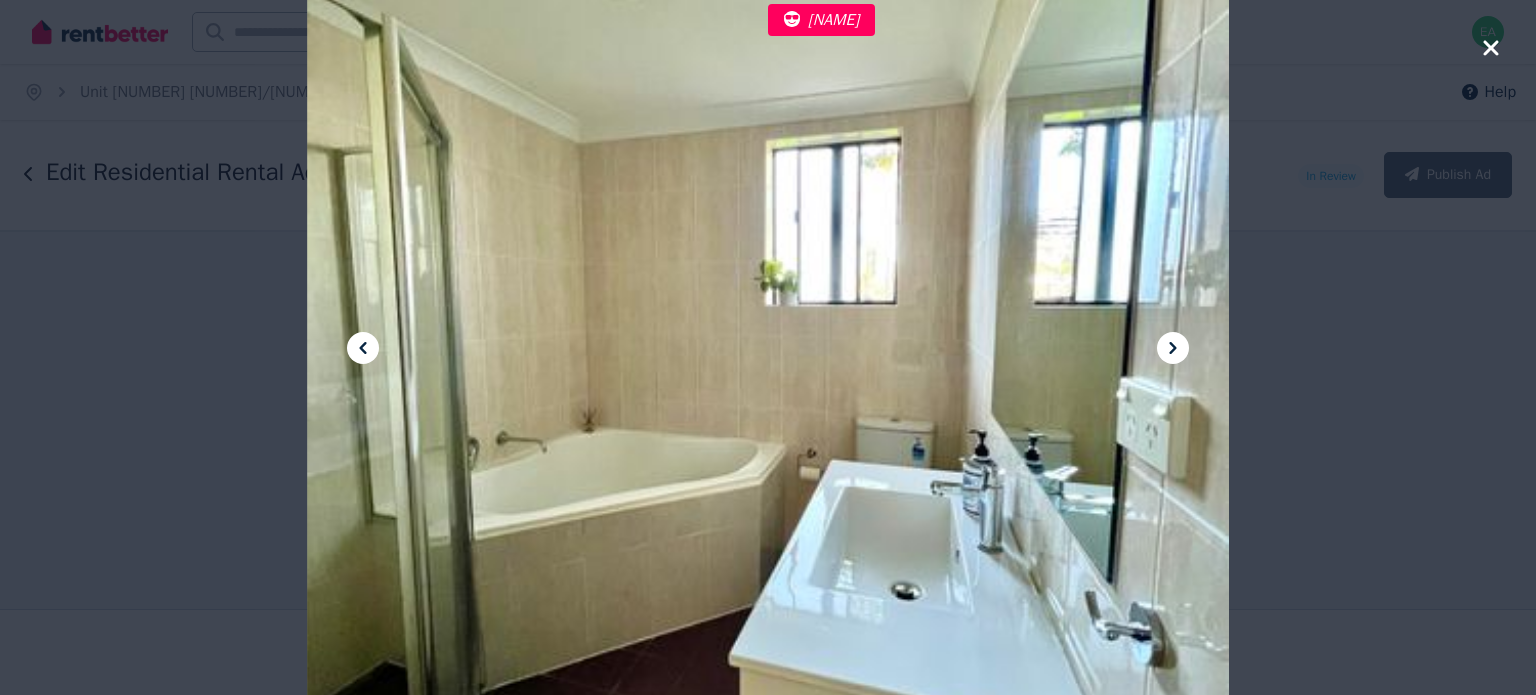 click 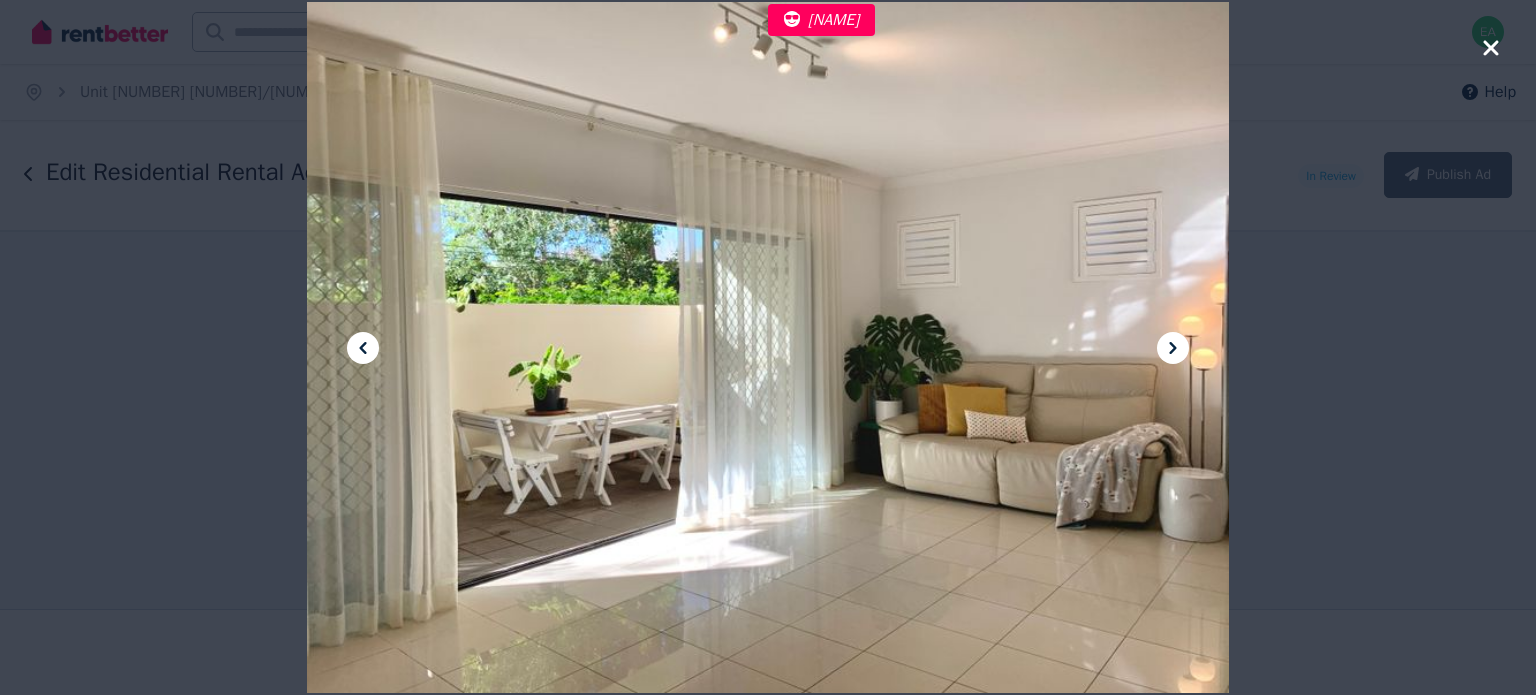 click 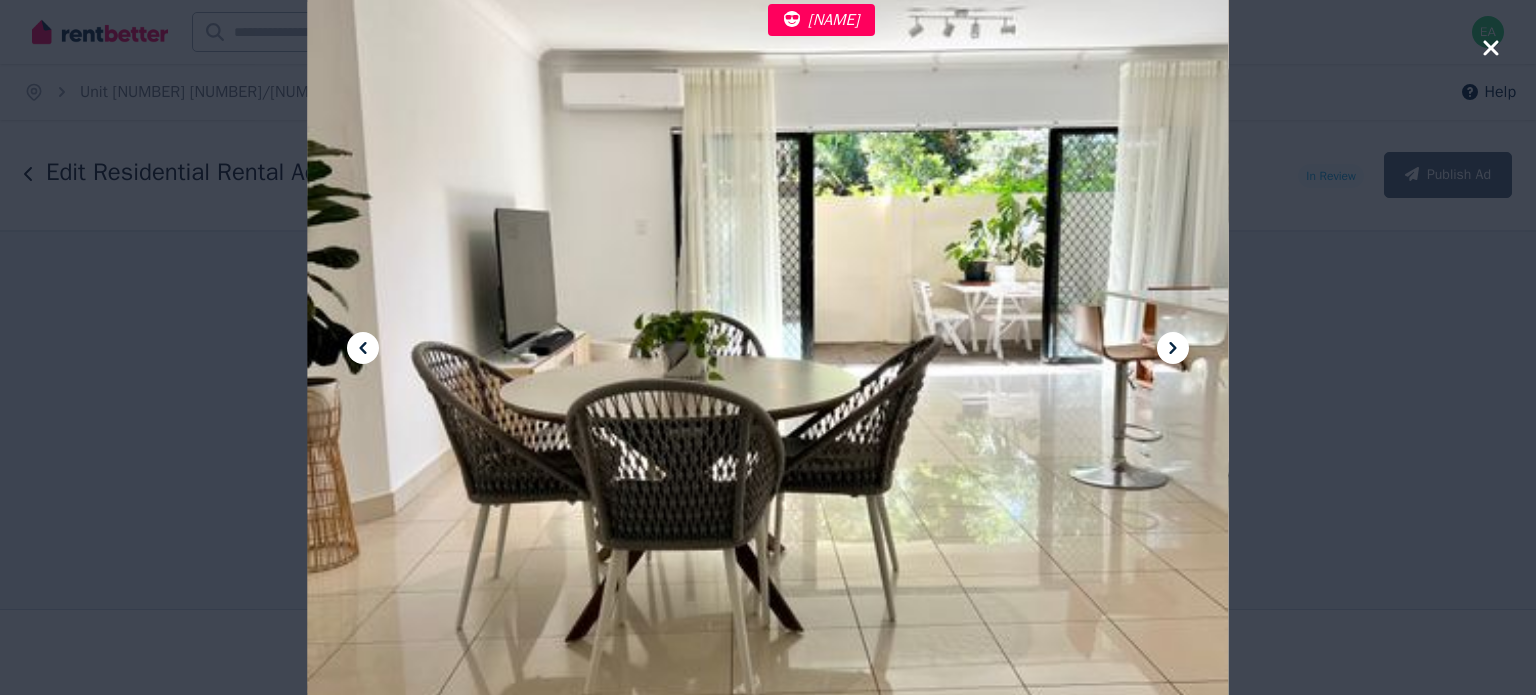 click 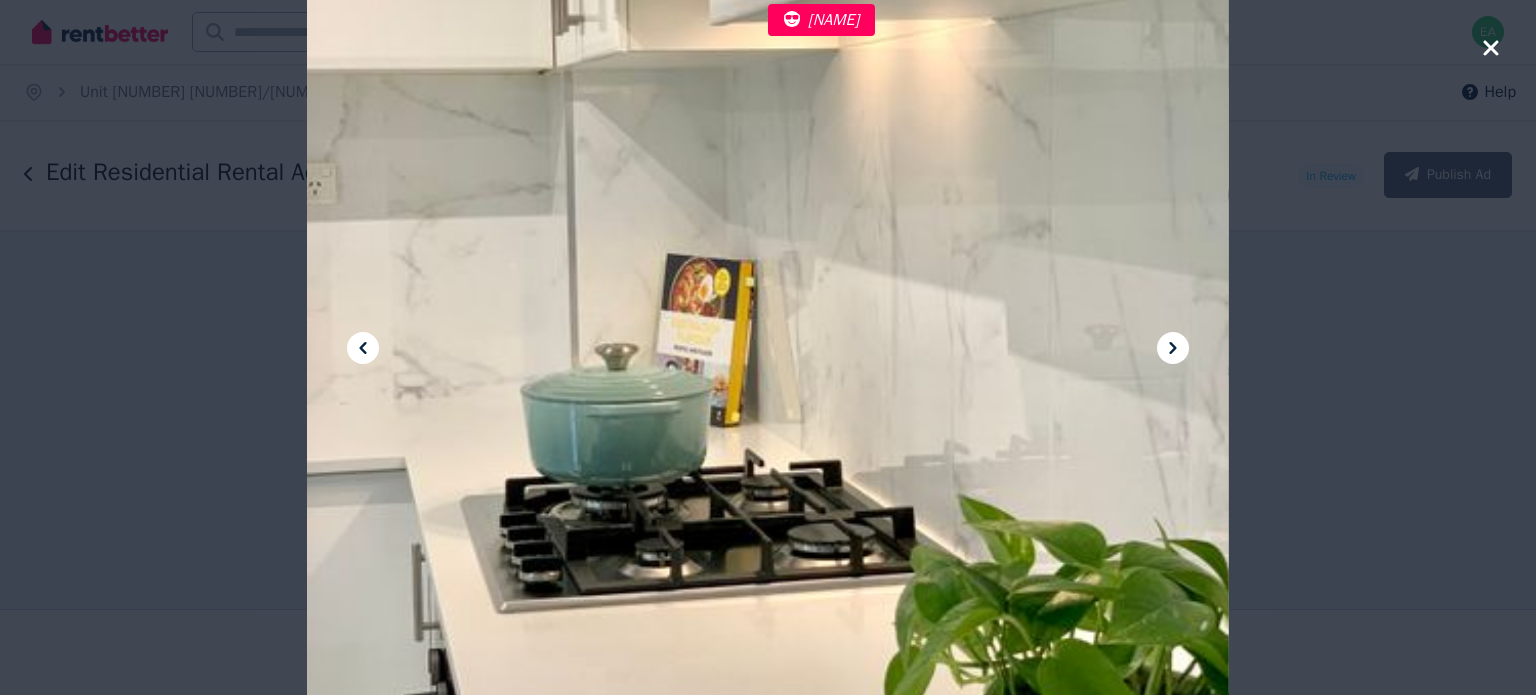 click 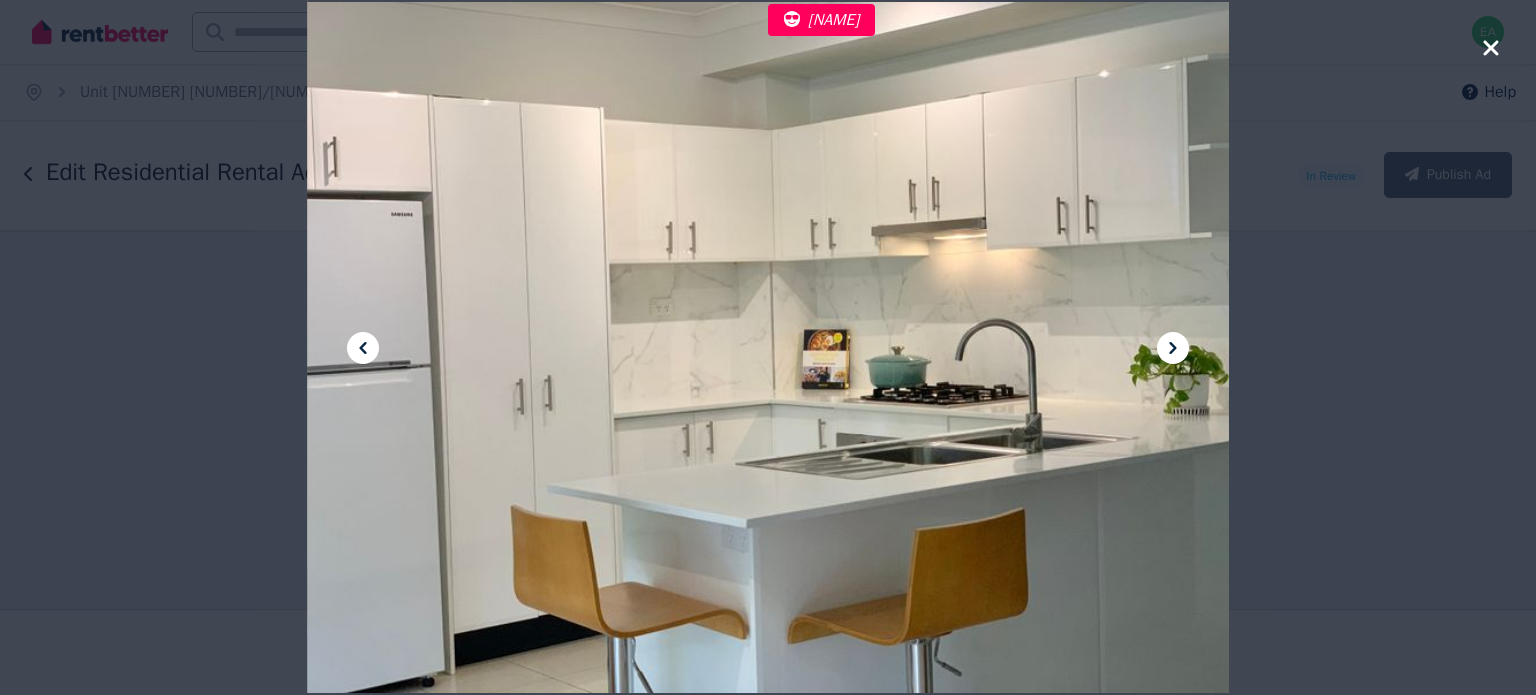 click 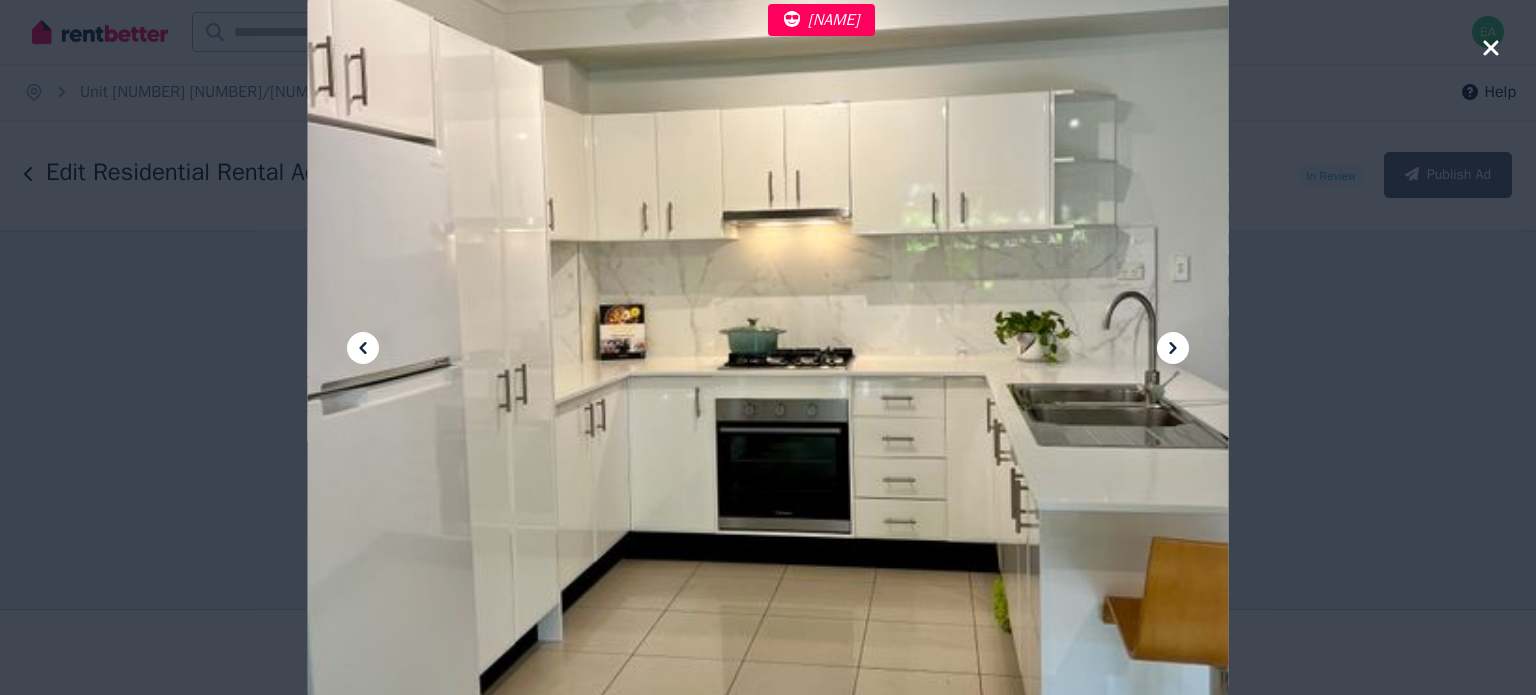 click 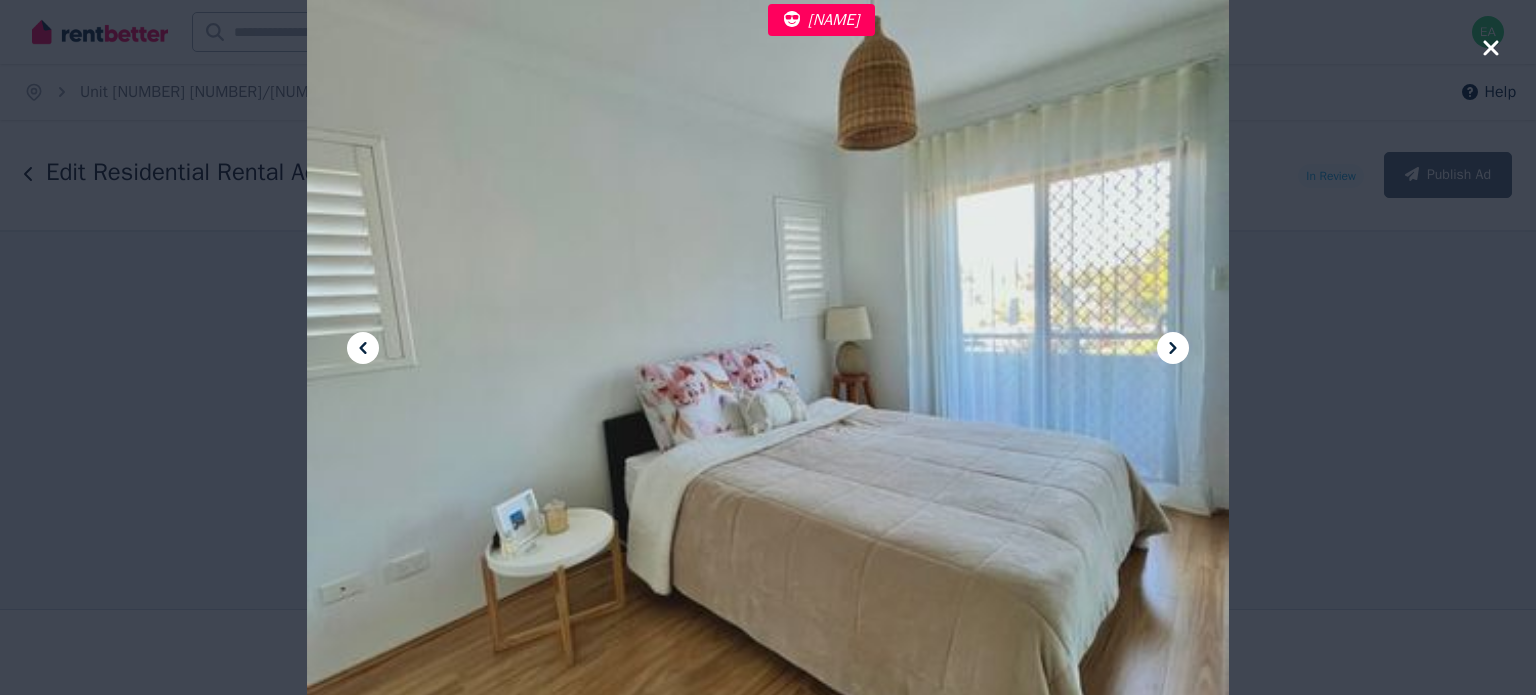 click 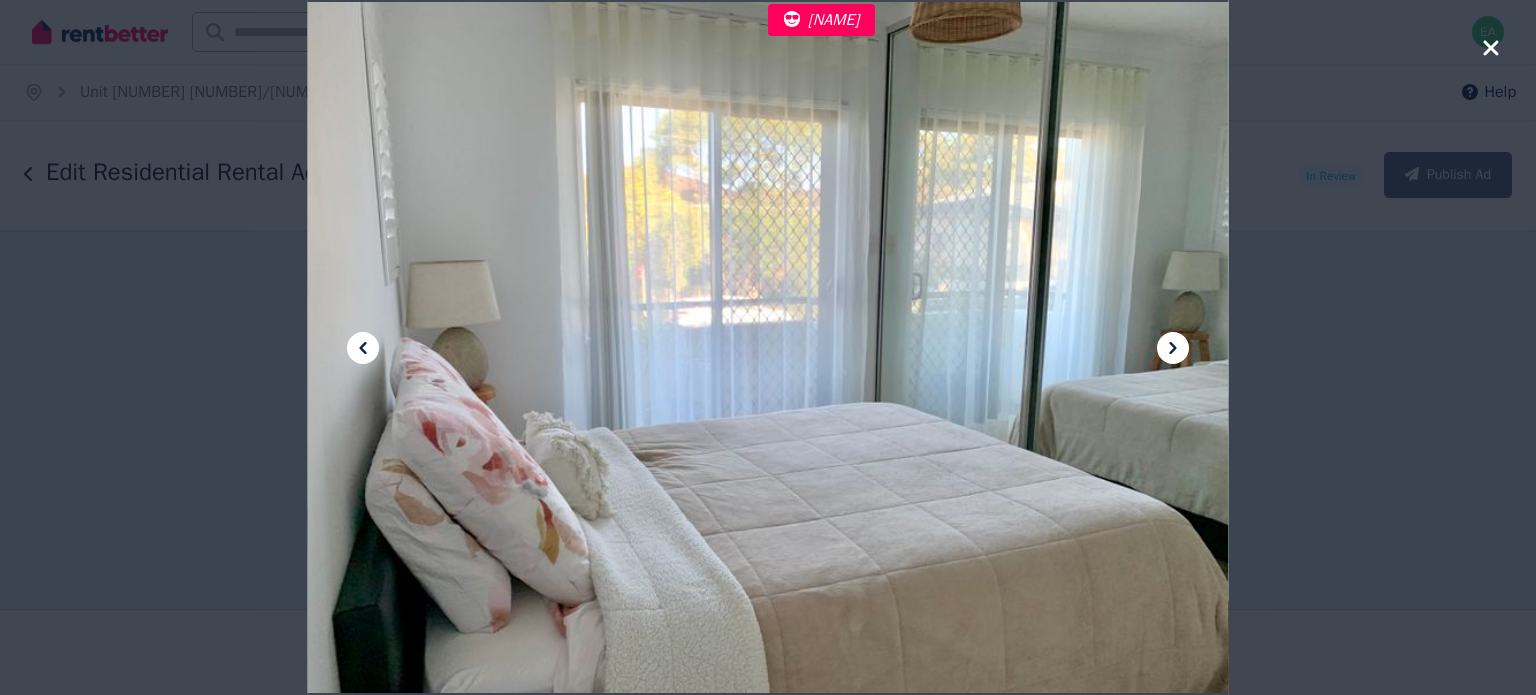 click 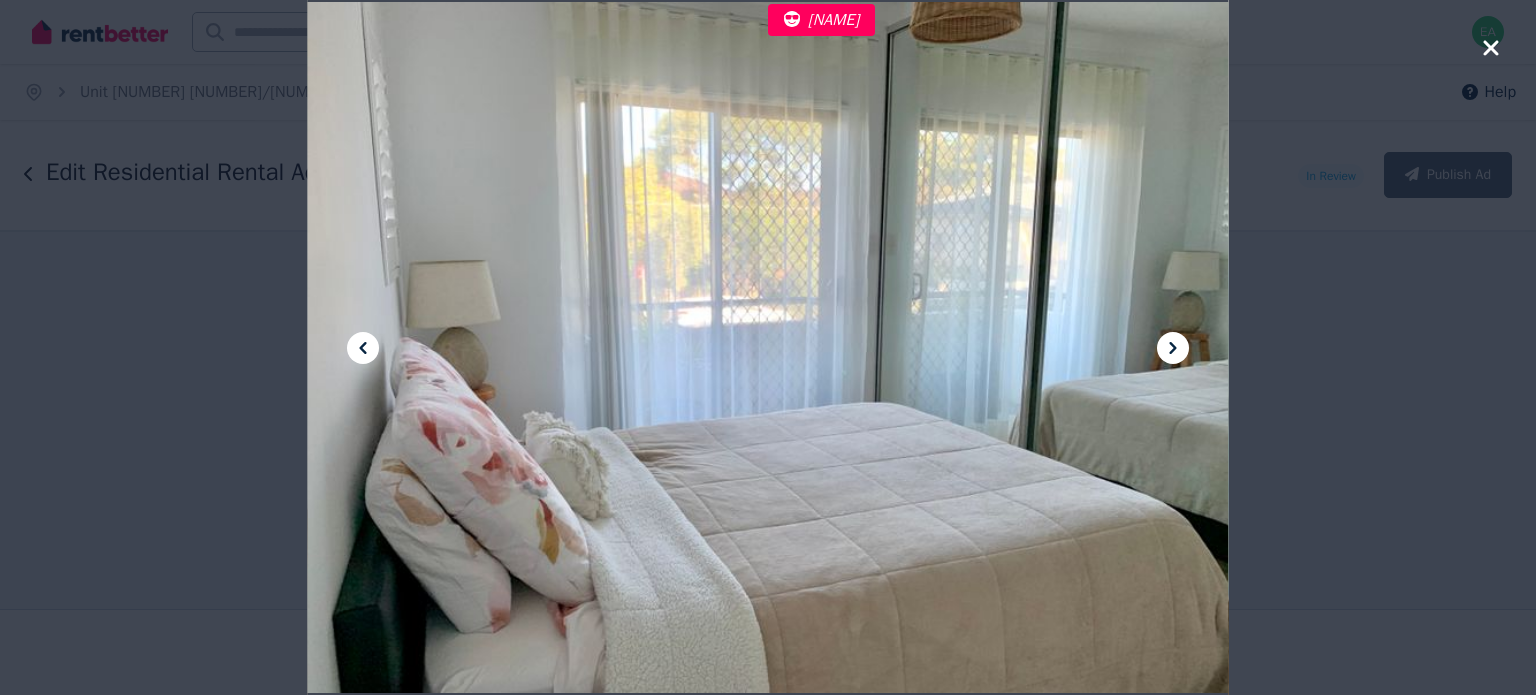 click 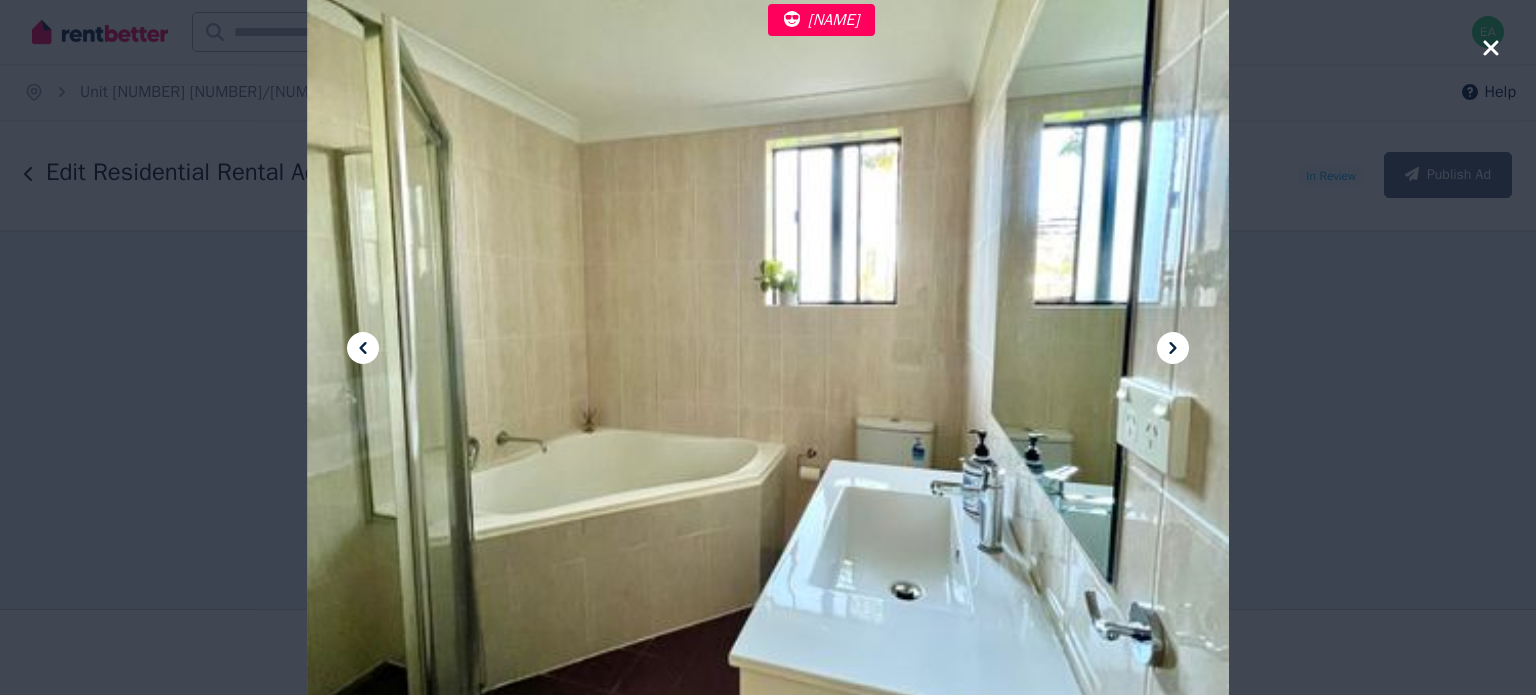 click 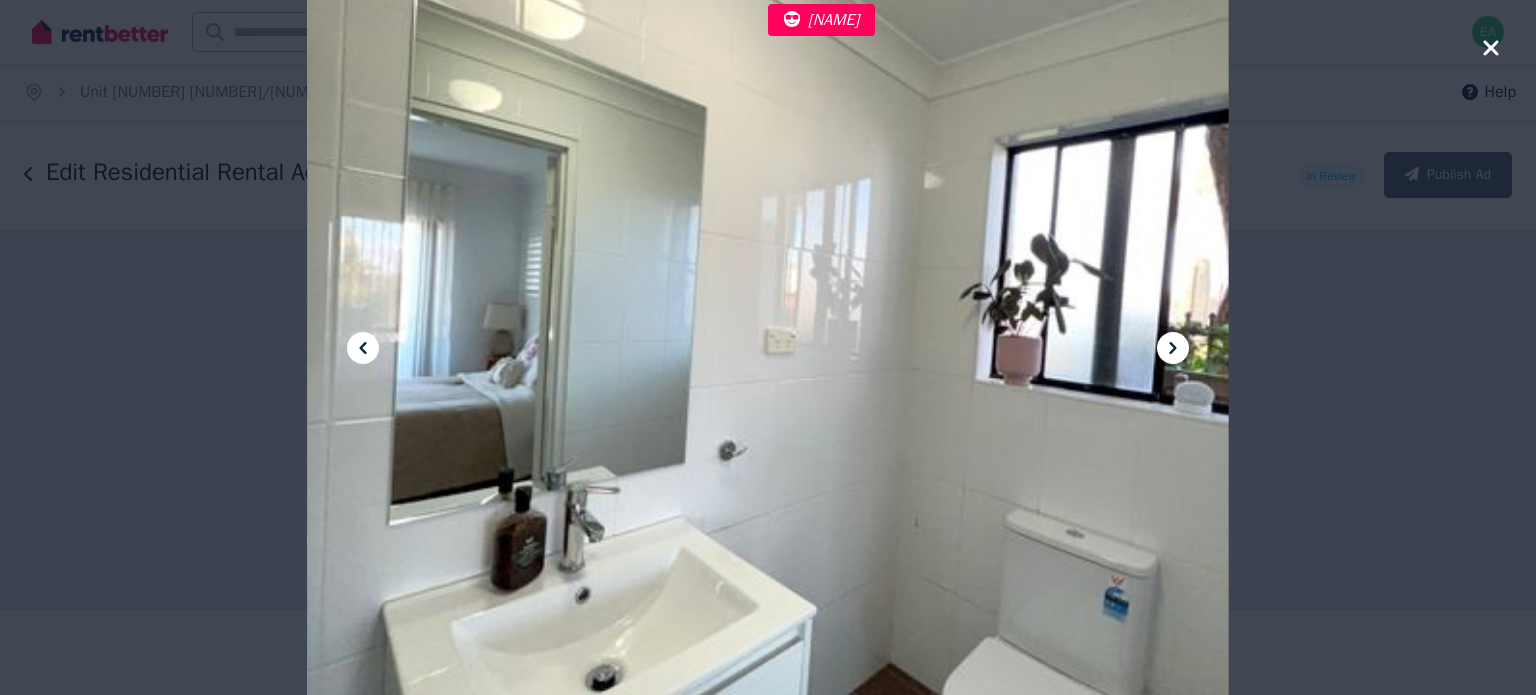 click 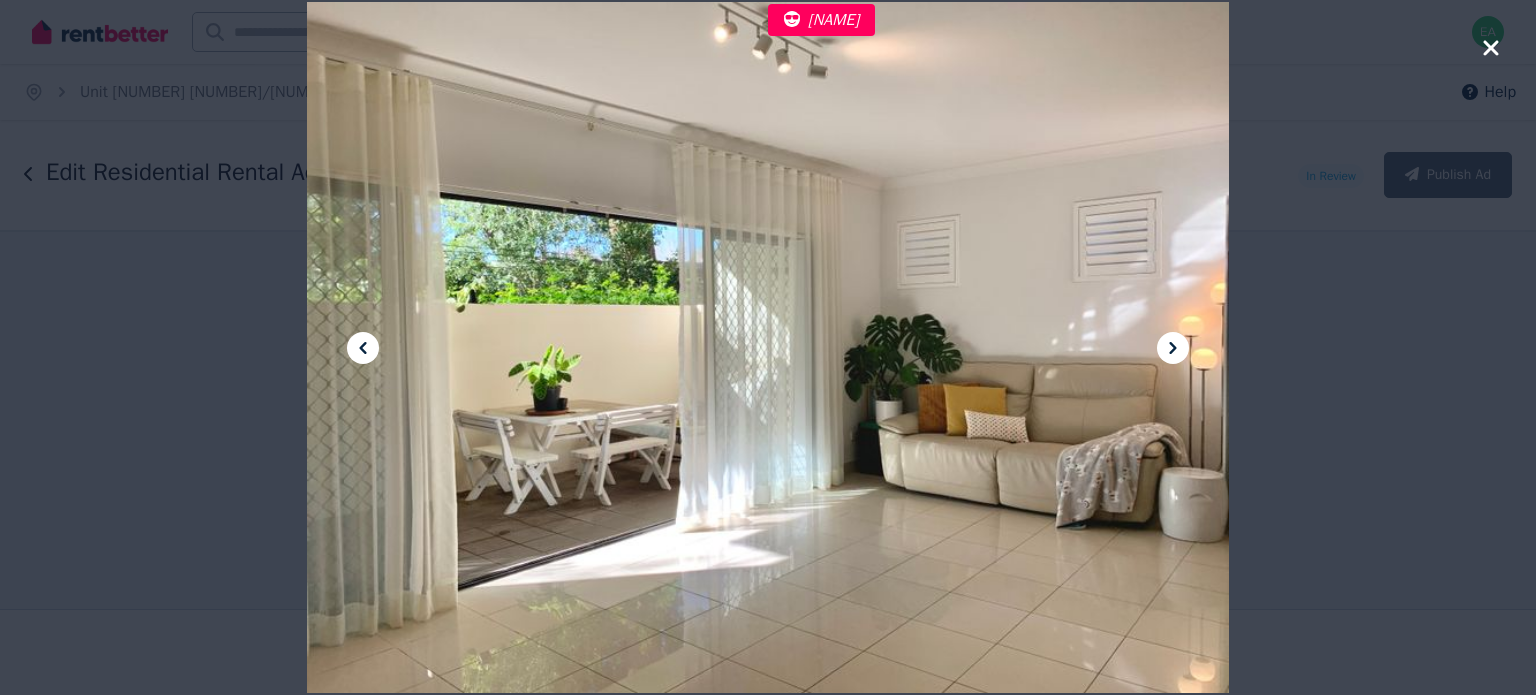 click 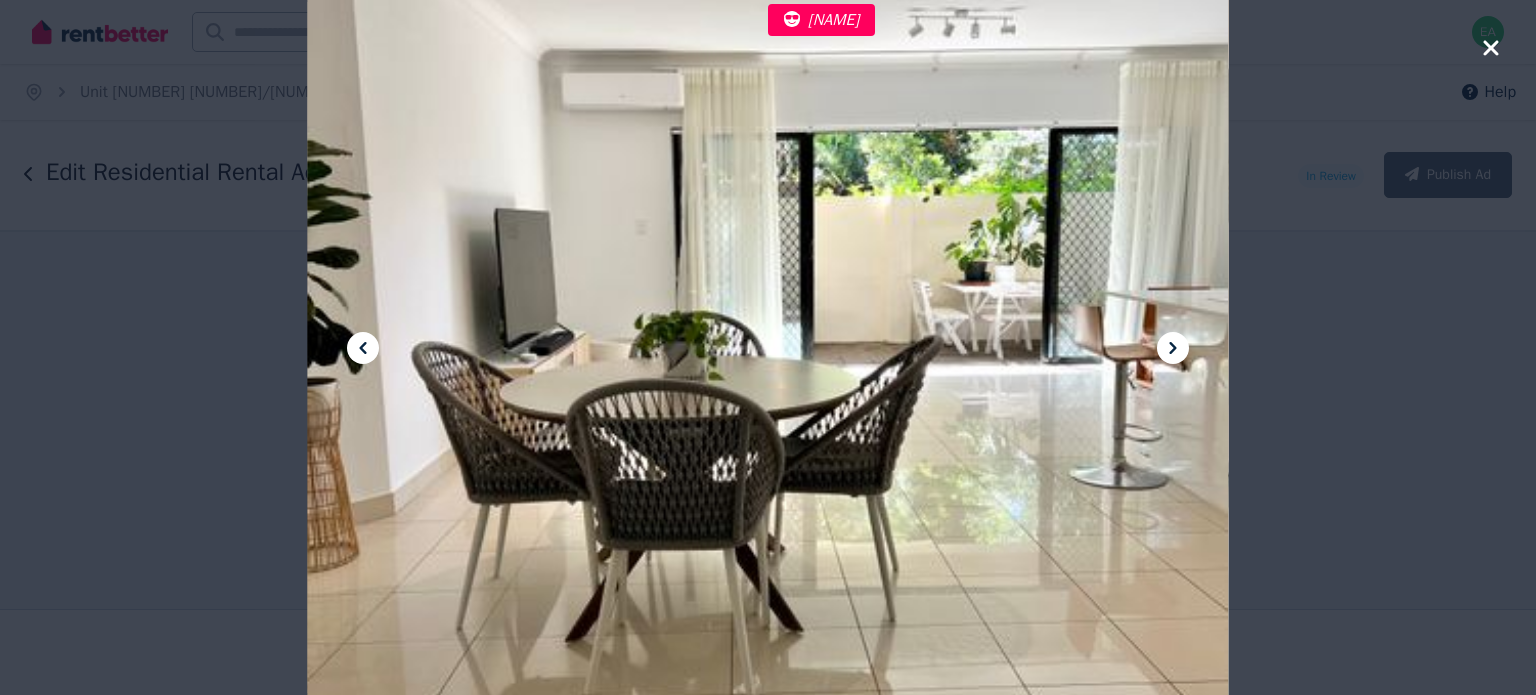 click 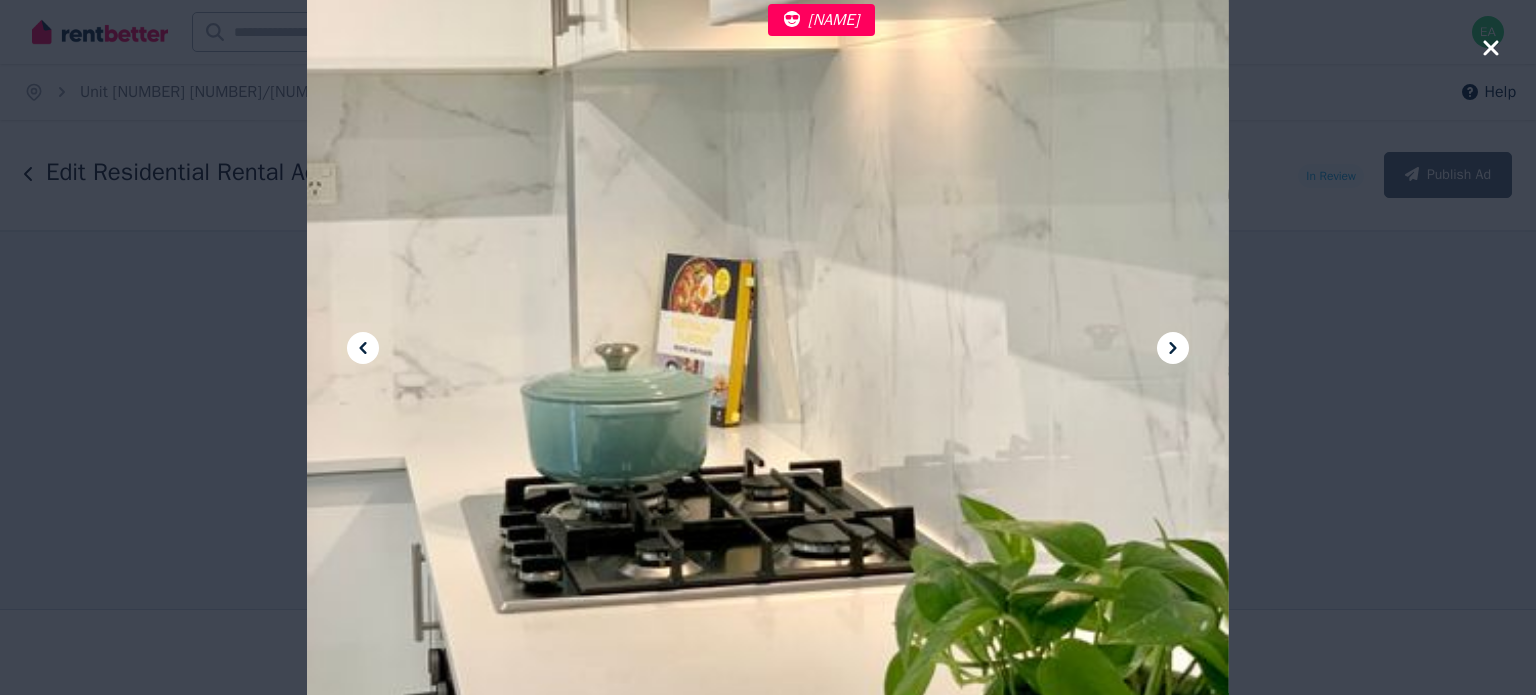 click 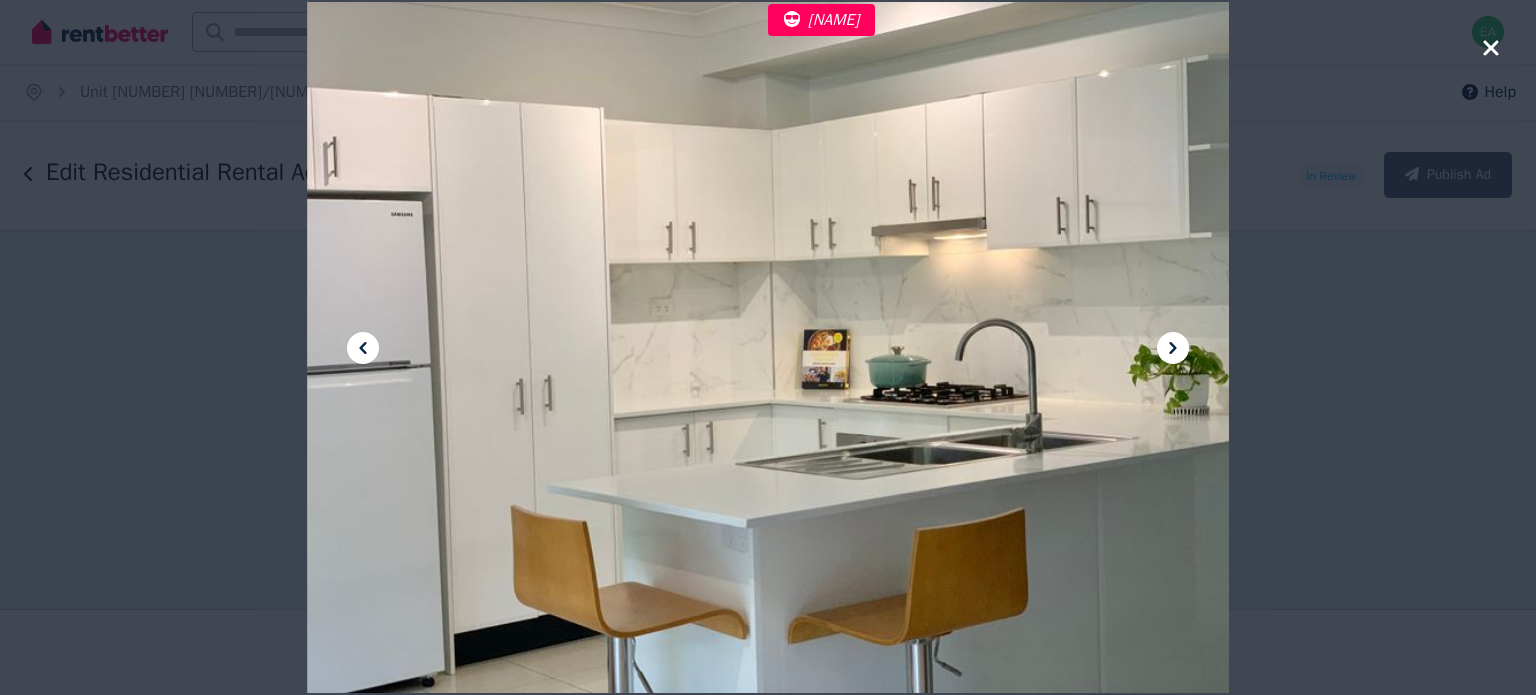 click 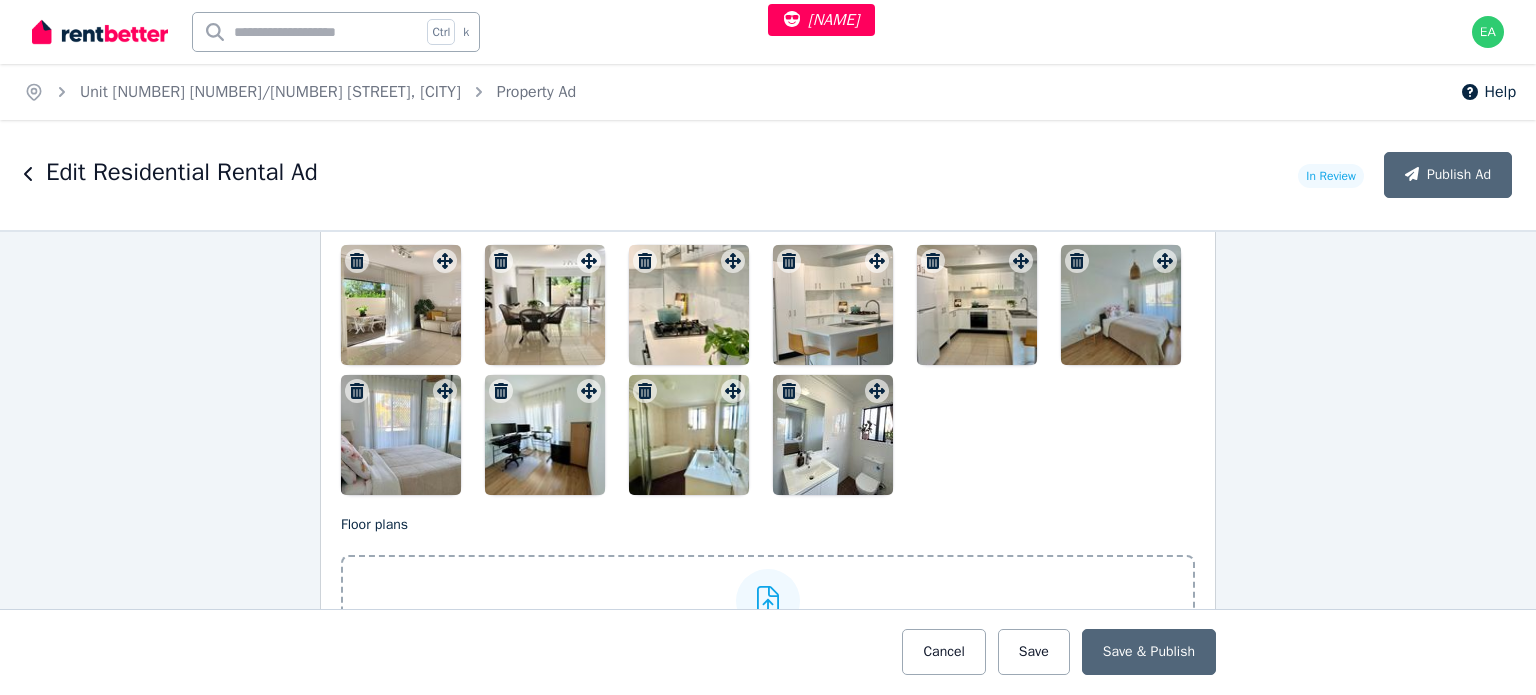 scroll, scrollTop: 3100, scrollLeft: 0, axis: vertical 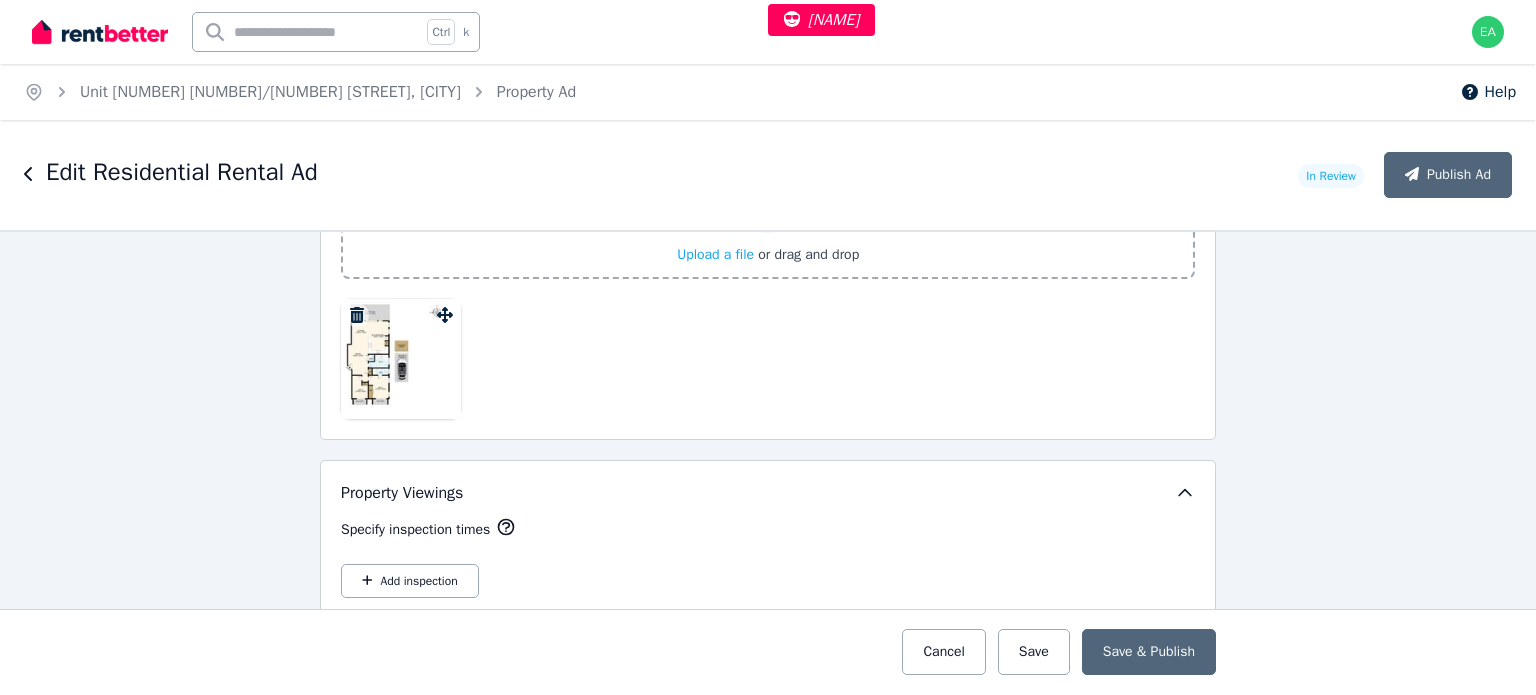 click at bounding box center [401, 359] 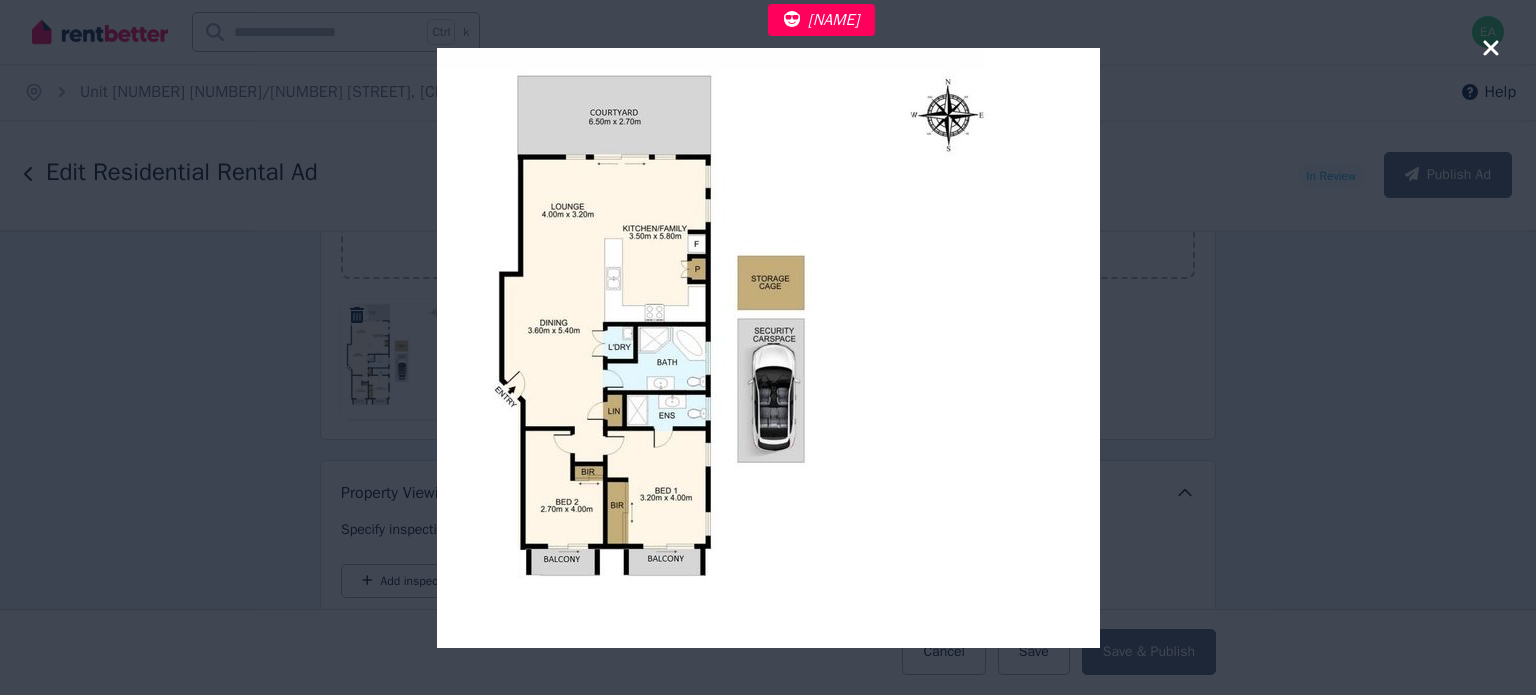 click 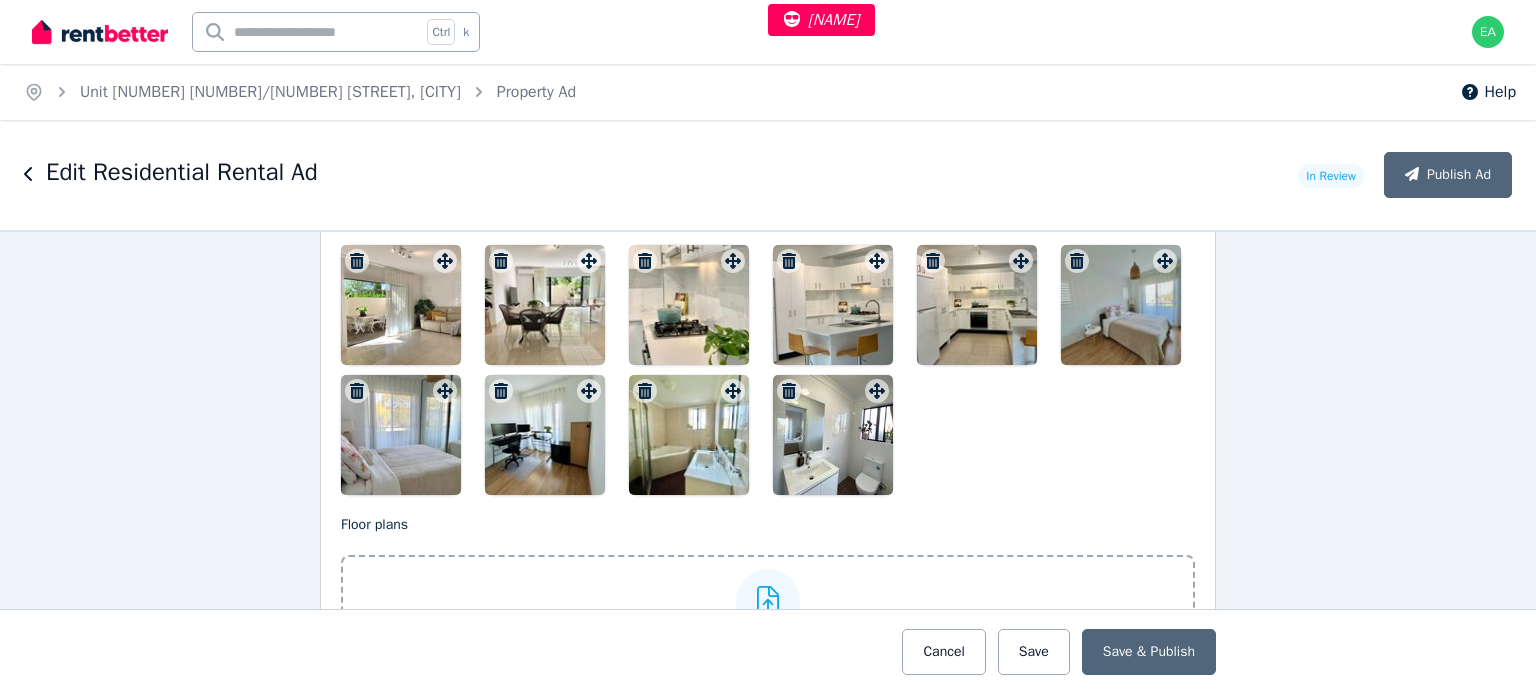 scroll, scrollTop: 2400, scrollLeft: 0, axis: vertical 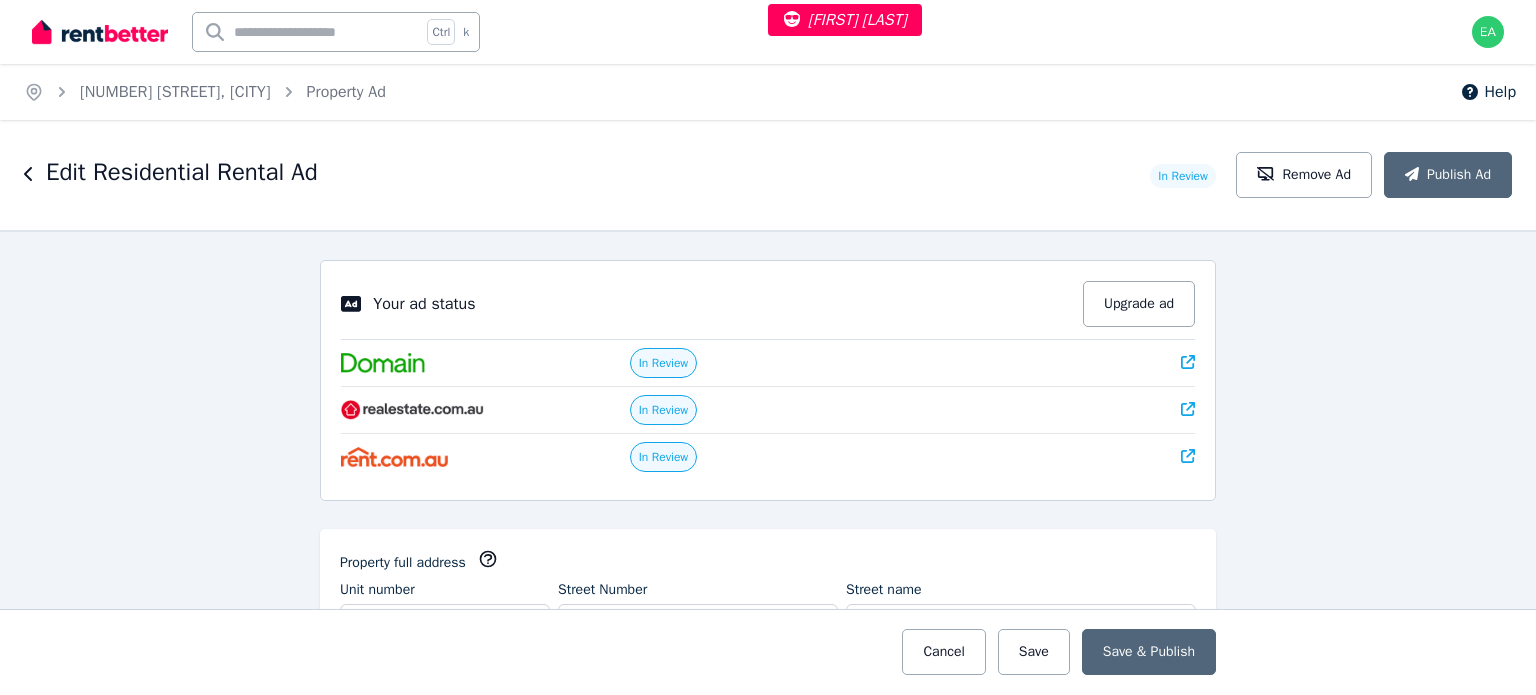 select on "***" 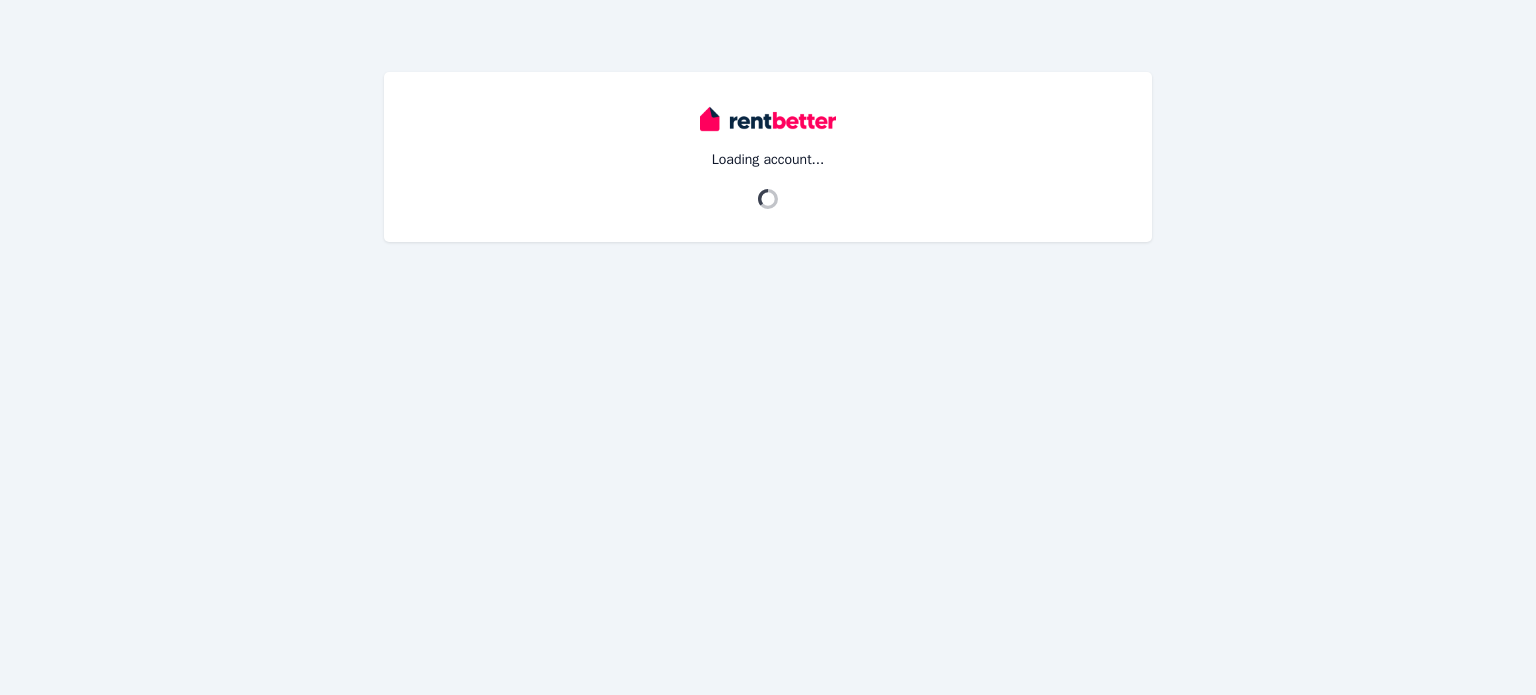 scroll, scrollTop: 0, scrollLeft: 0, axis: both 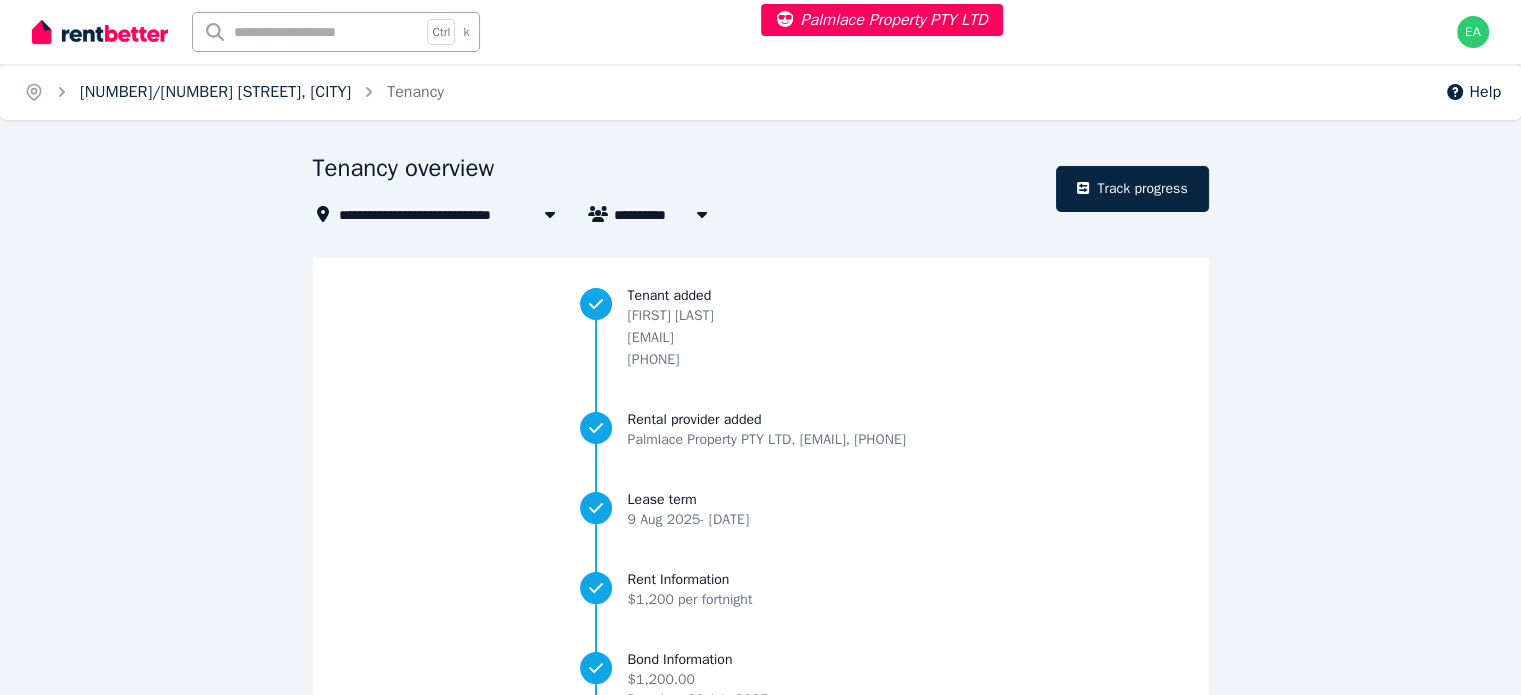 click on "[NUMBER]/[NUMBER] [STREET], [CITY]" at bounding box center [215, 92] 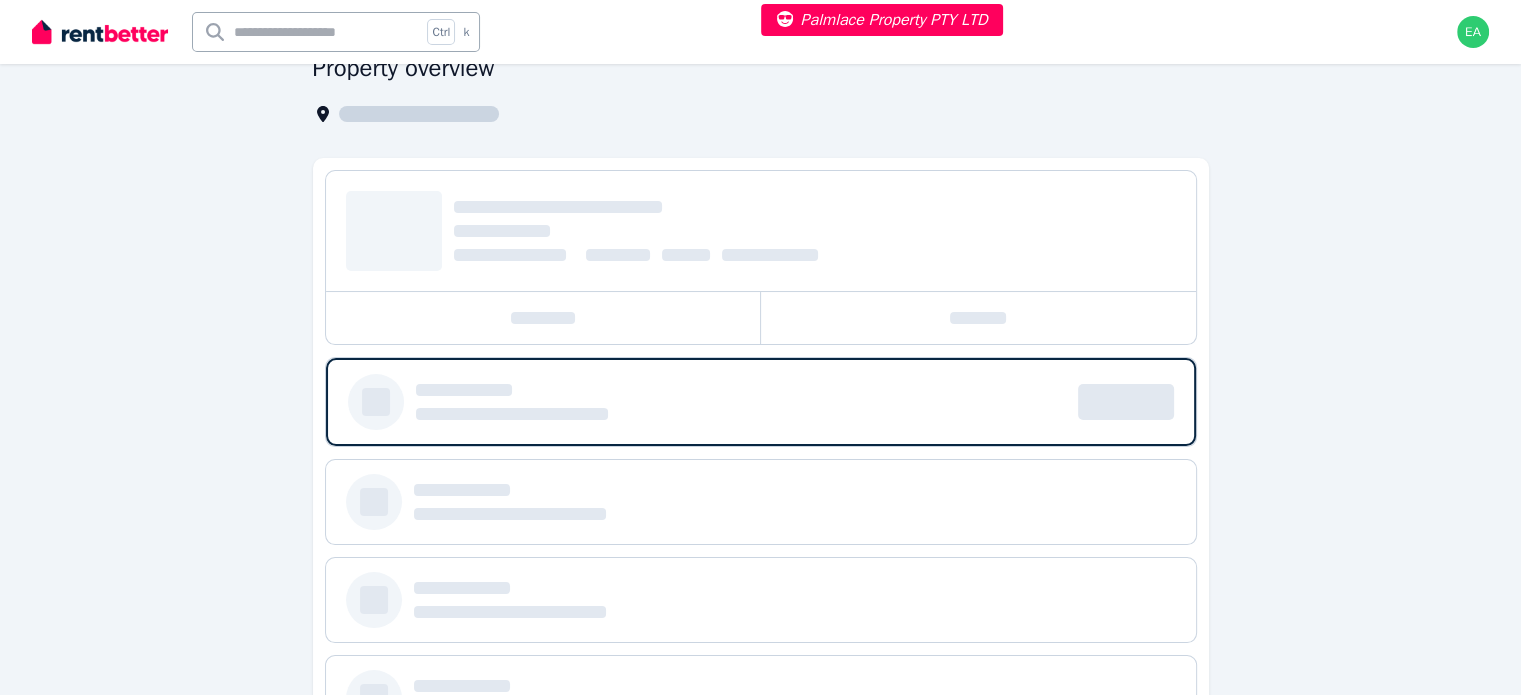 scroll, scrollTop: 200, scrollLeft: 0, axis: vertical 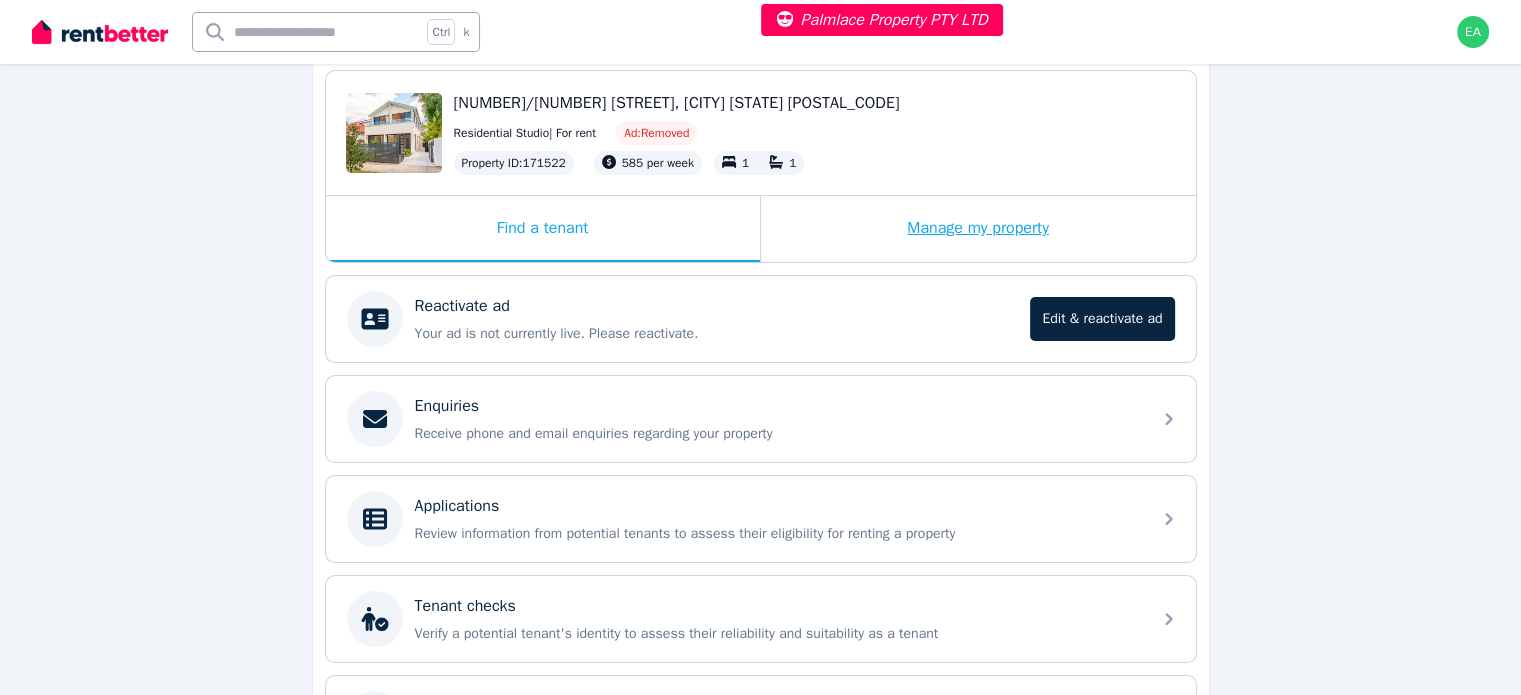 click on "Manage my property" at bounding box center [978, 229] 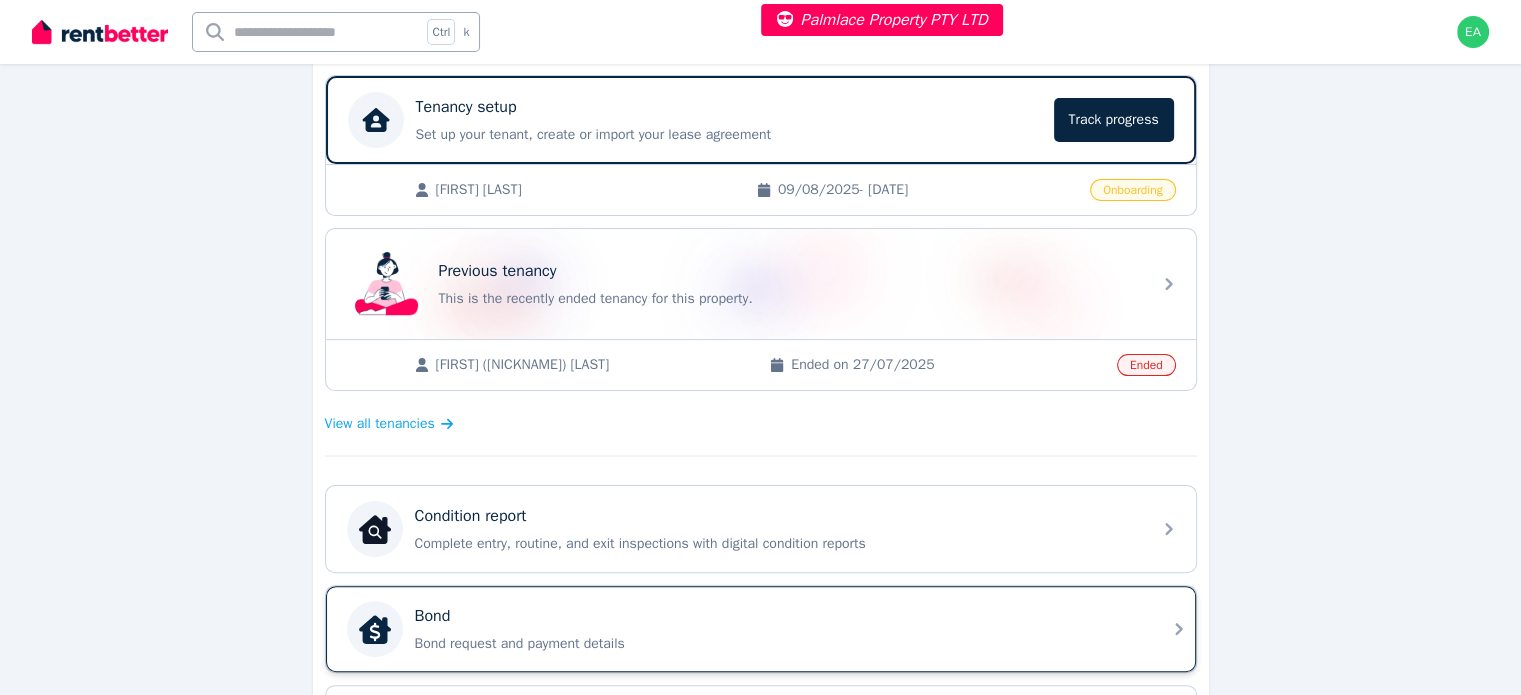 scroll, scrollTop: 300, scrollLeft: 0, axis: vertical 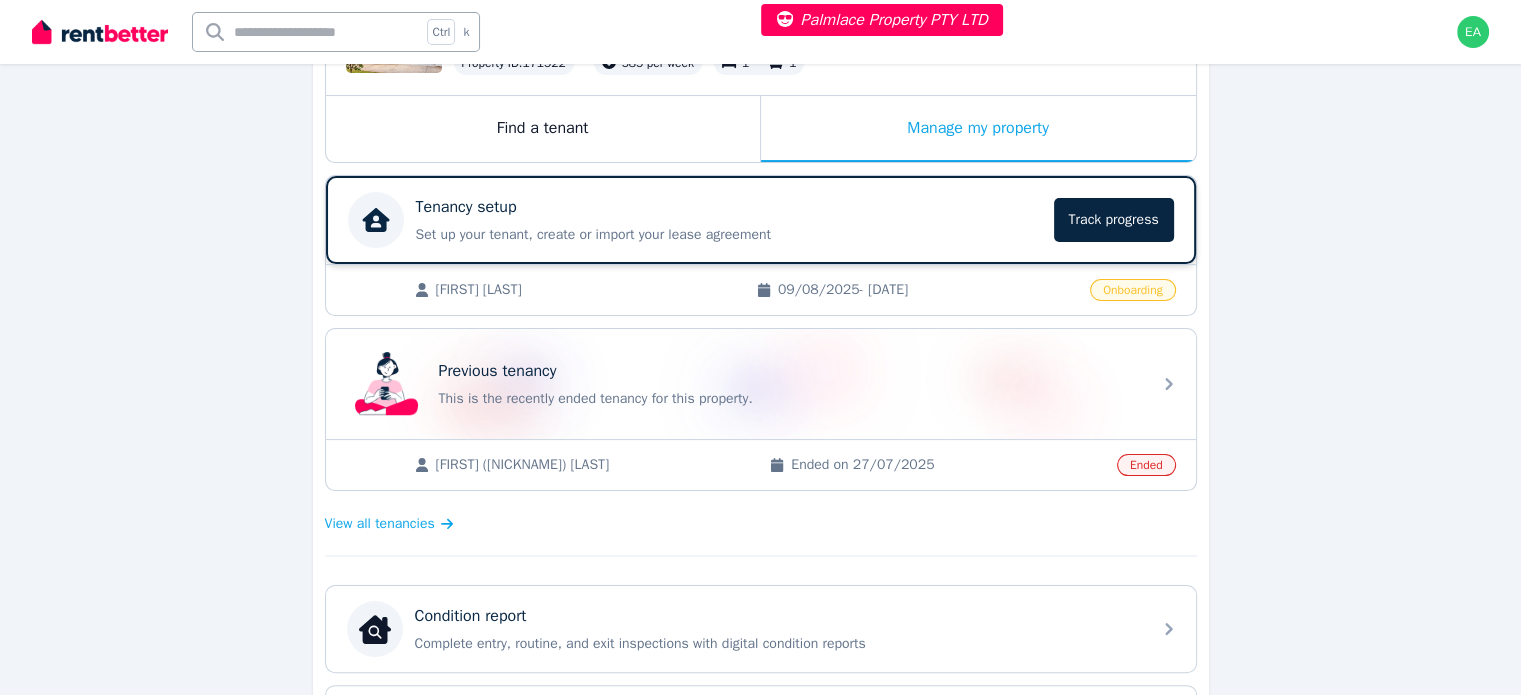 click on "Set up your tenant, create or import your lease agreement" at bounding box center [729, 235] 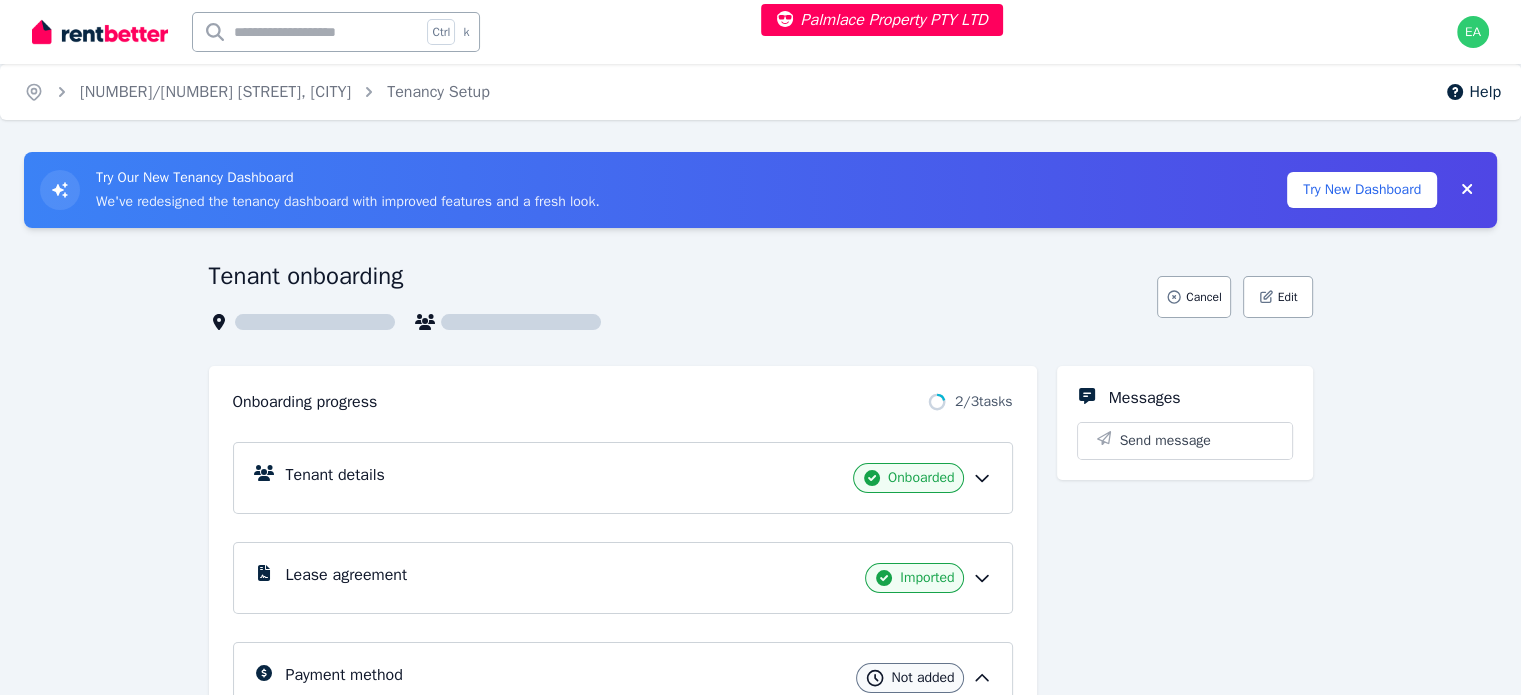 scroll, scrollTop: 200, scrollLeft: 0, axis: vertical 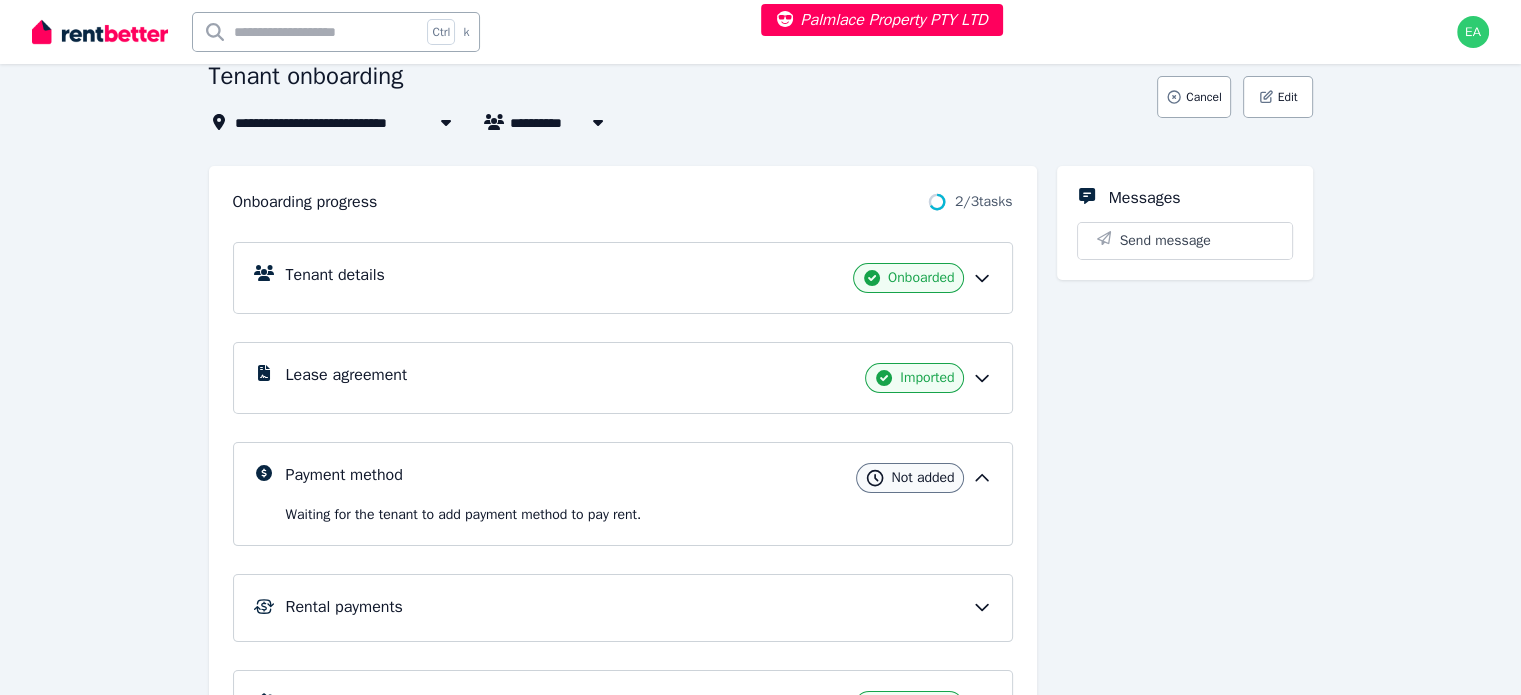 click on "Lease agreement Imported" at bounding box center (623, 378) 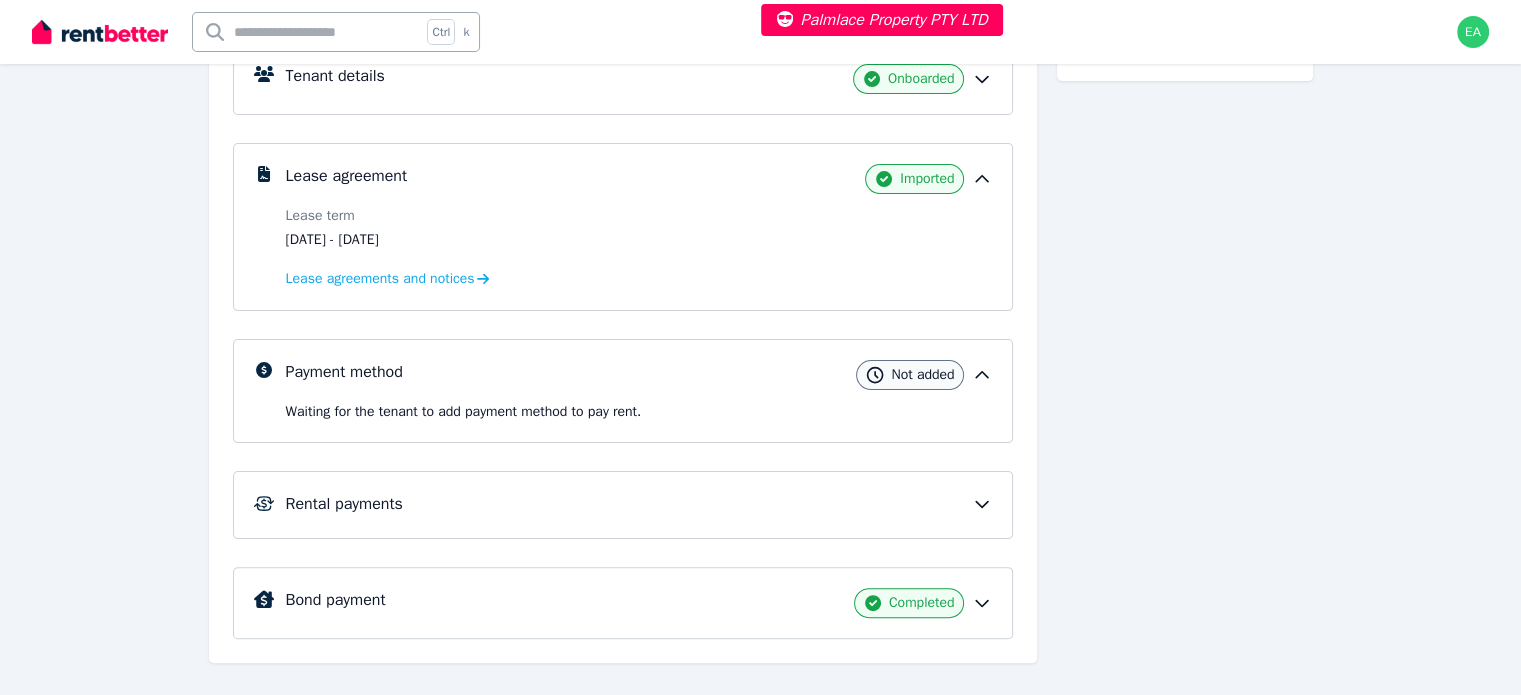 scroll, scrollTop: 99, scrollLeft: 0, axis: vertical 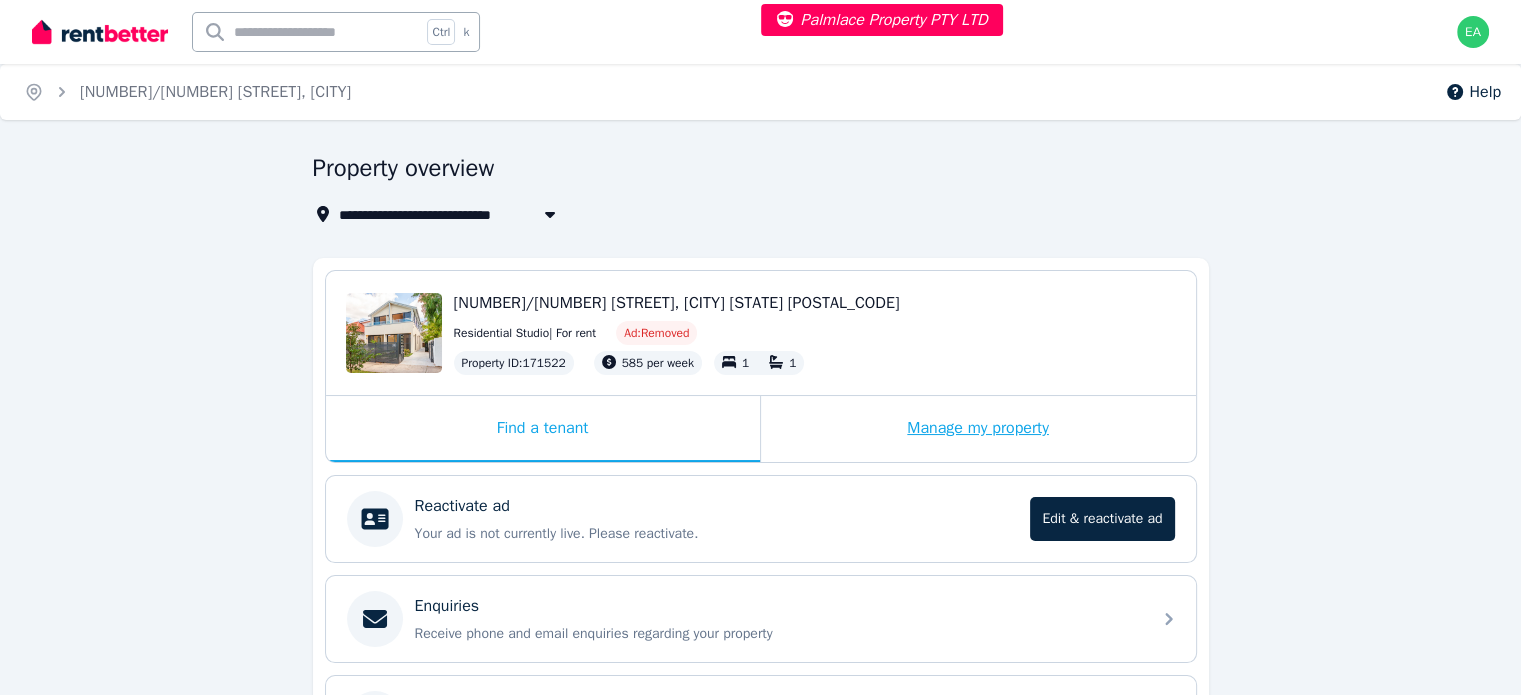 click on "Manage my property" at bounding box center (978, 429) 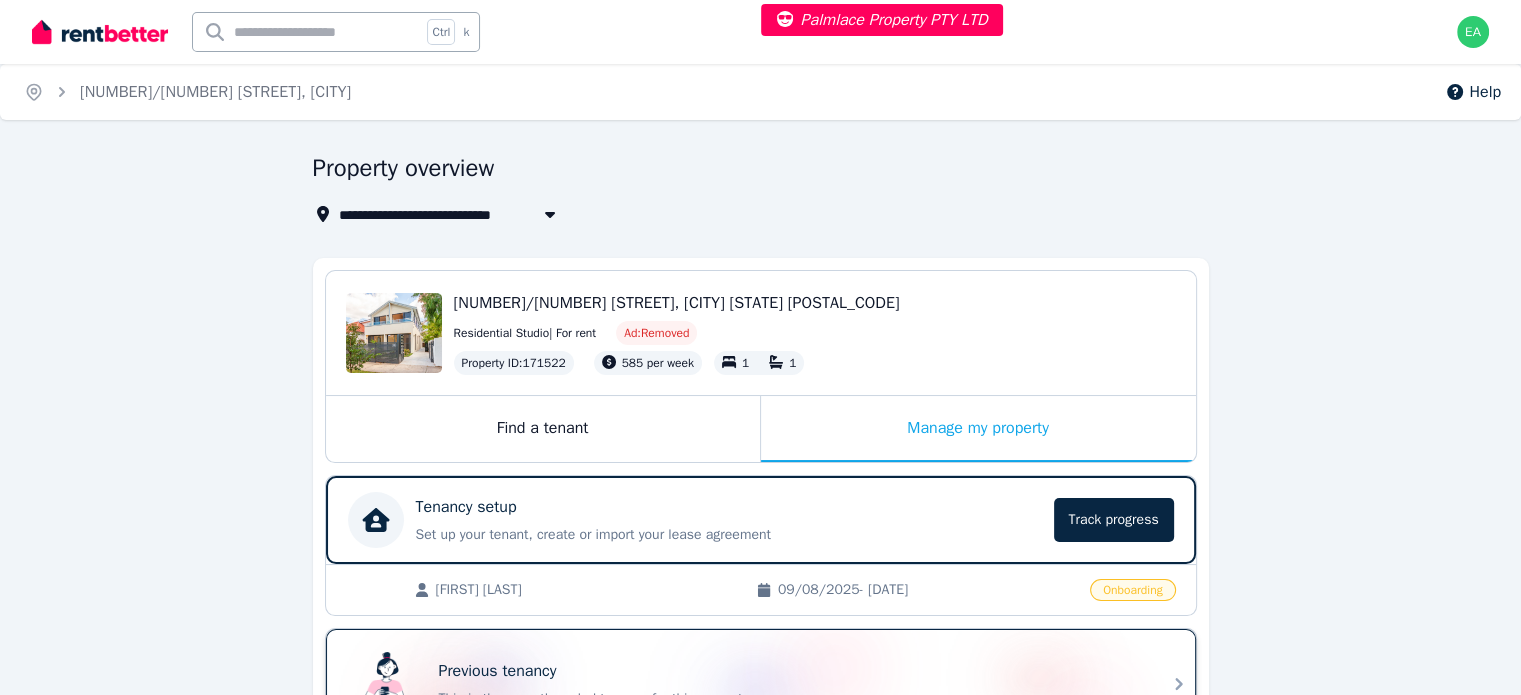 scroll, scrollTop: 200, scrollLeft: 0, axis: vertical 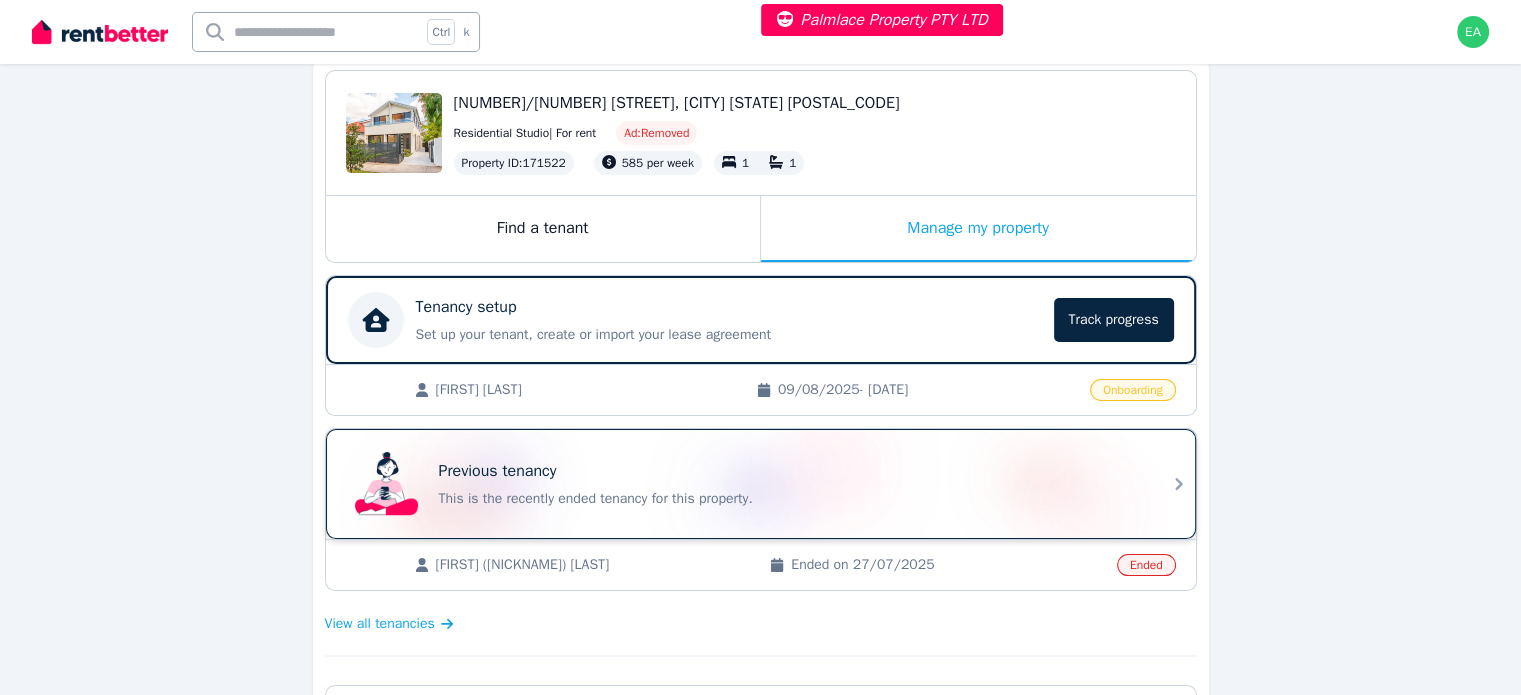 click on "This is the recently ended tenancy for this property." at bounding box center (789, 499) 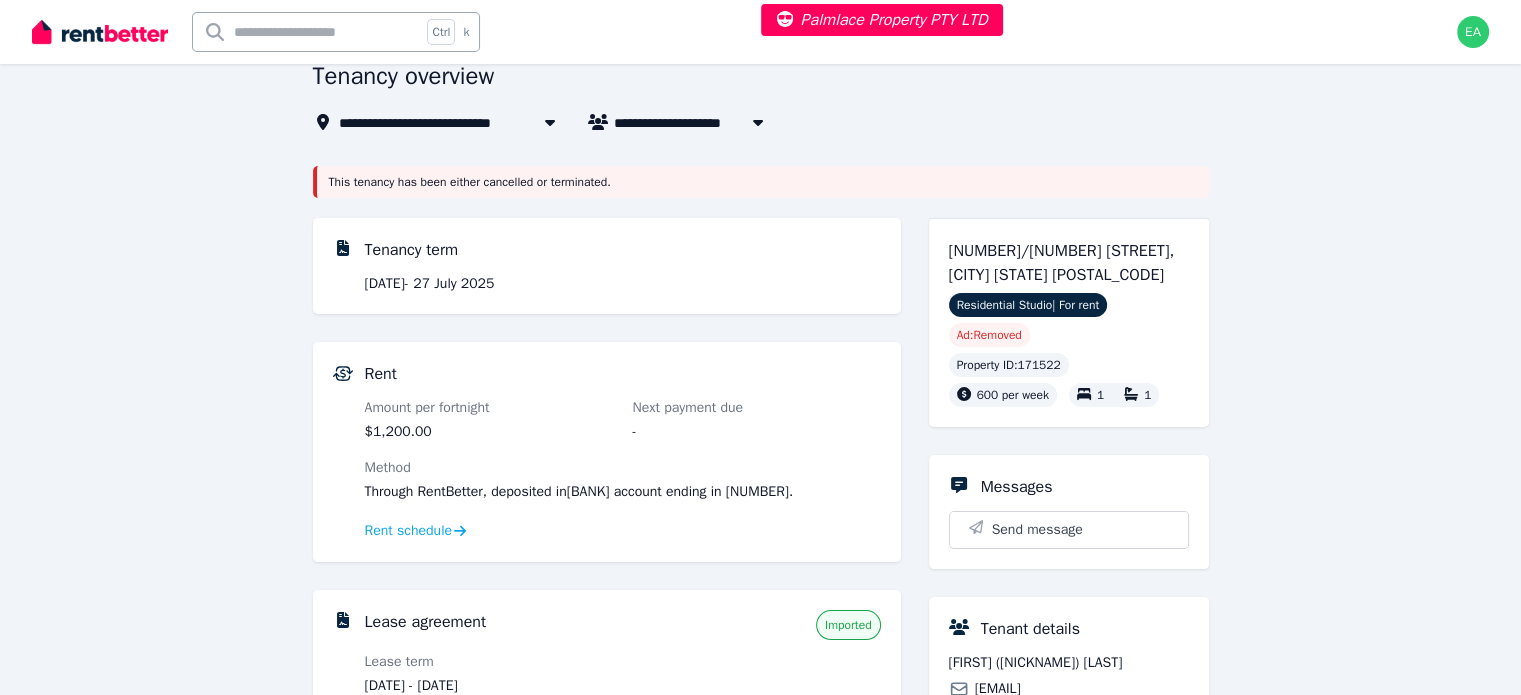 scroll, scrollTop: 0, scrollLeft: 0, axis: both 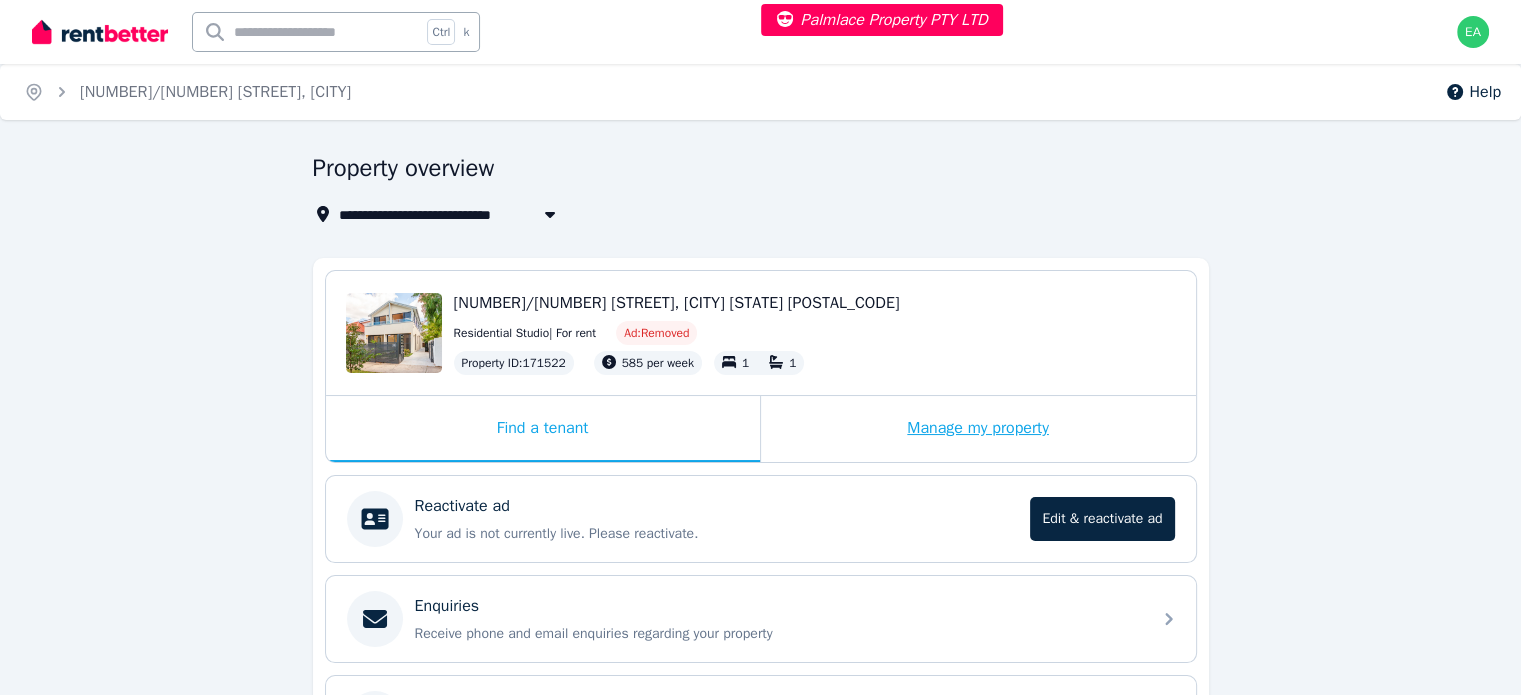 click on "Manage my property" at bounding box center [978, 429] 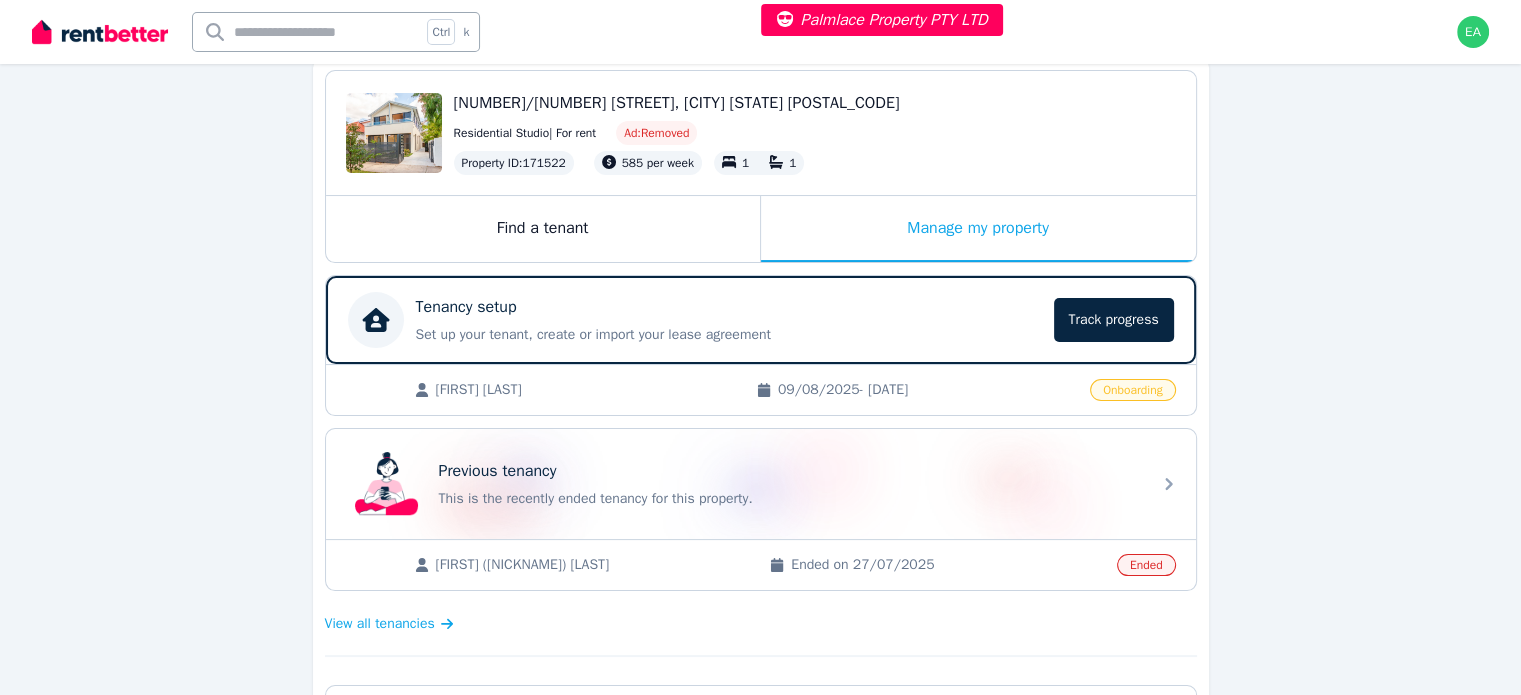 scroll, scrollTop: 300, scrollLeft: 0, axis: vertical 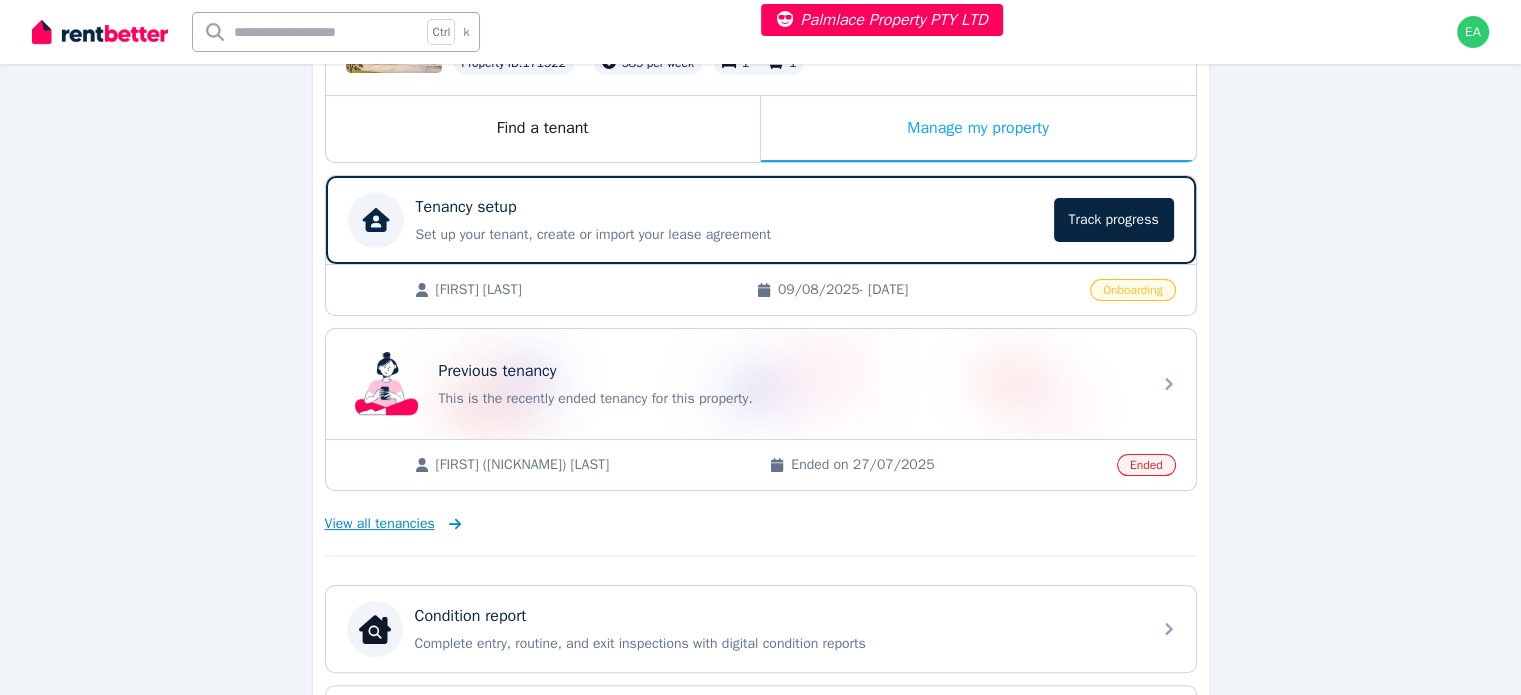 click on "View all tenancies" at bounding box center [380, 524] 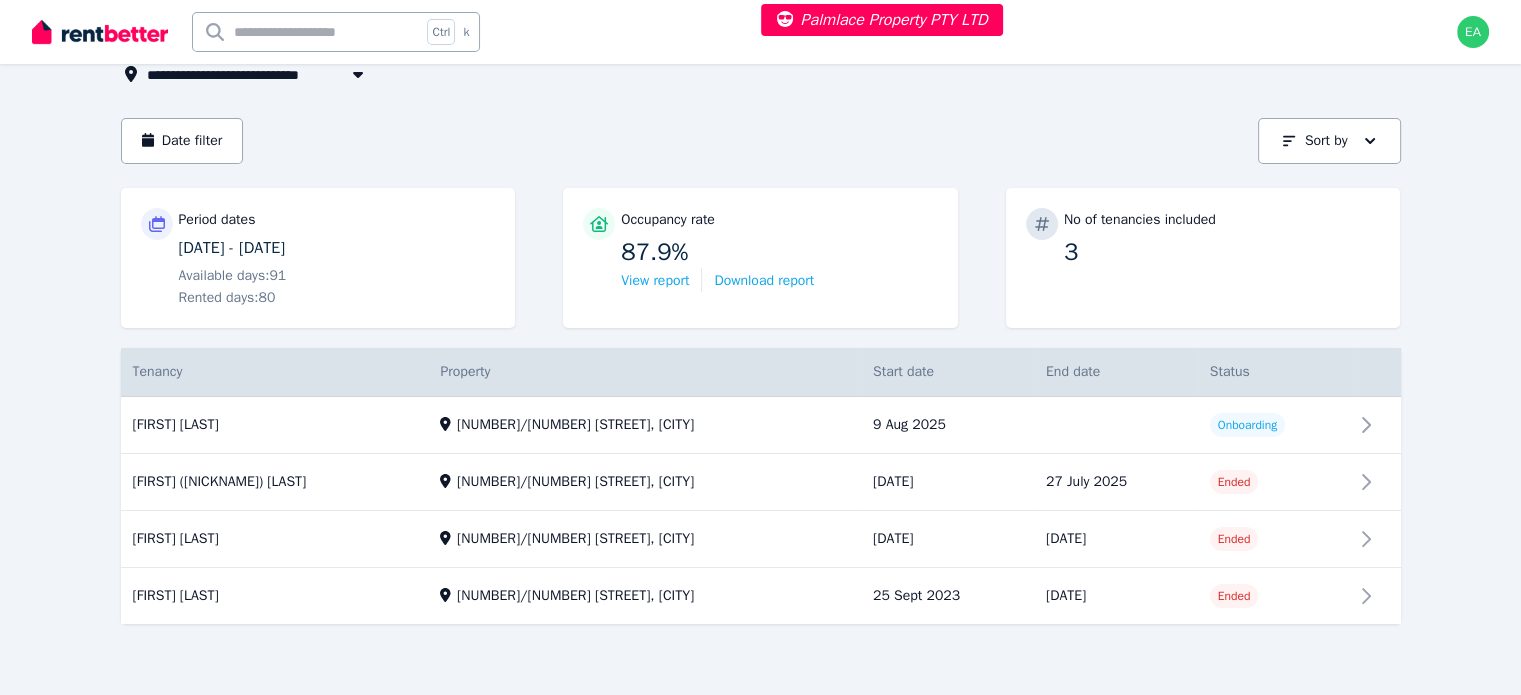 scroll, scrollTop: 0, scrollLeft: 0, axis: both 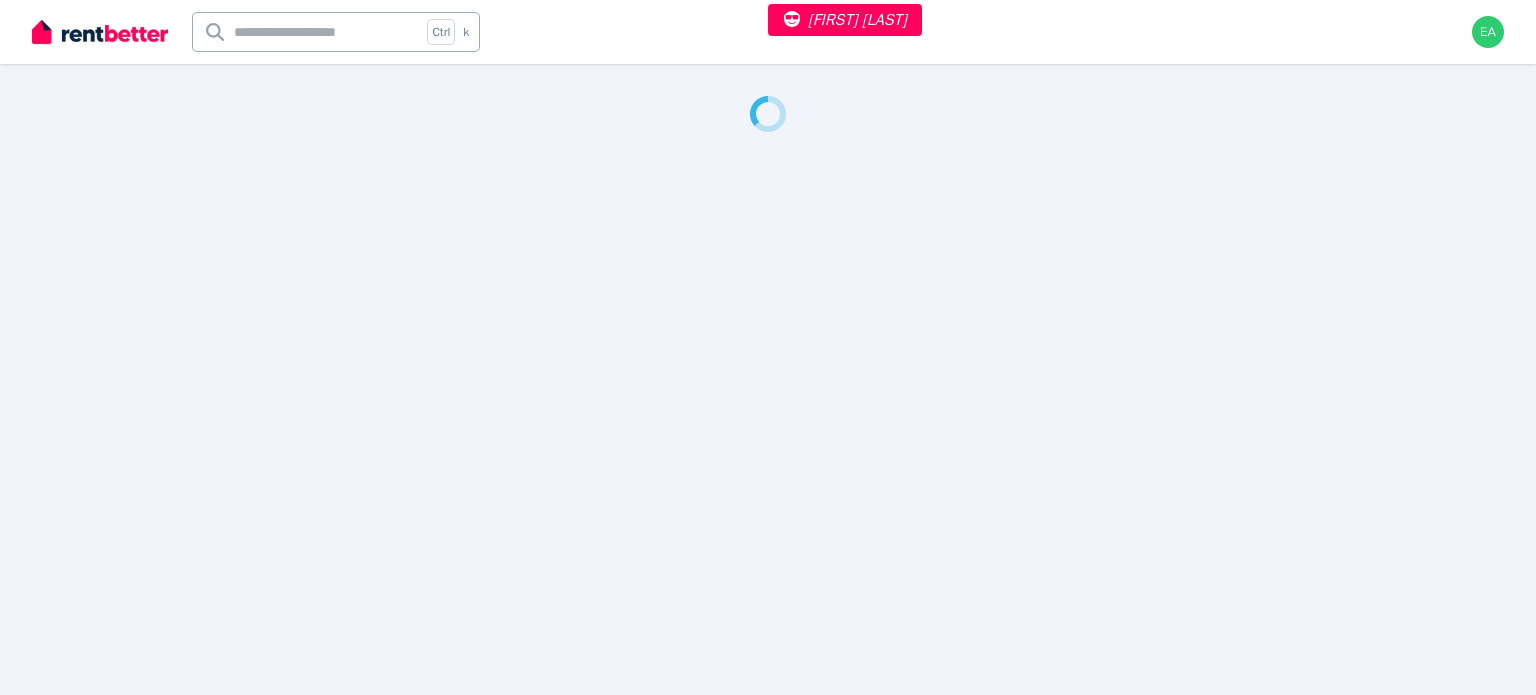 select on "***" 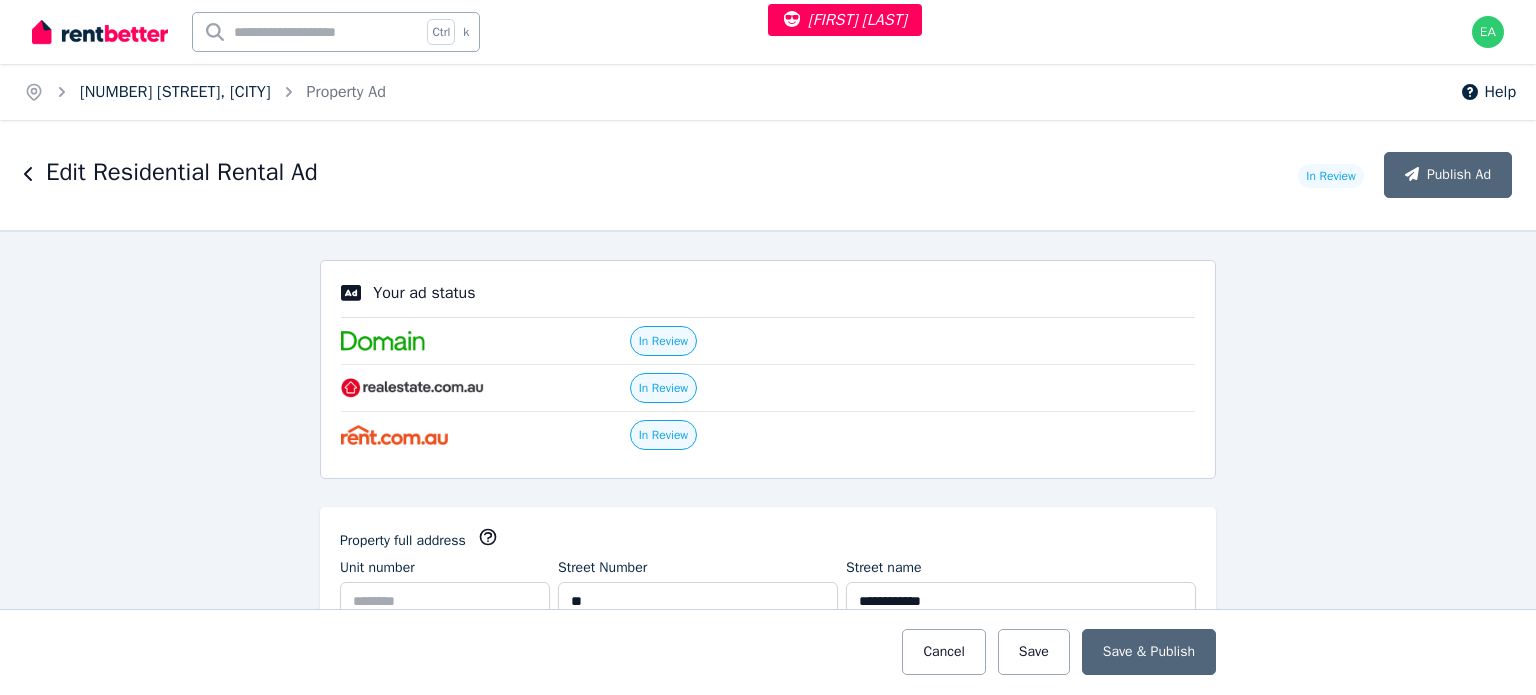 click on "38 MacKenzie St, Leichhardt" at bounding box center (175, 92) 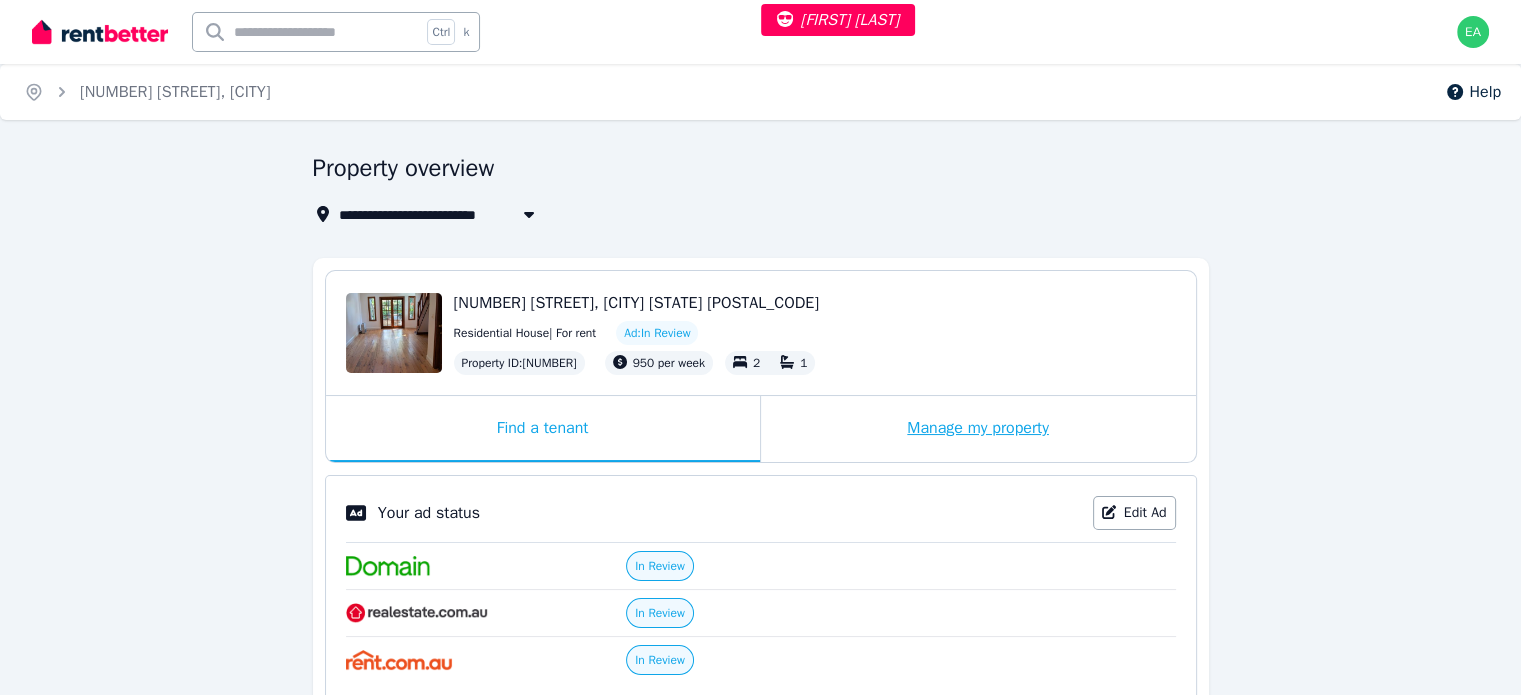 click on "Manage my property" at bounding box center [978, 429] 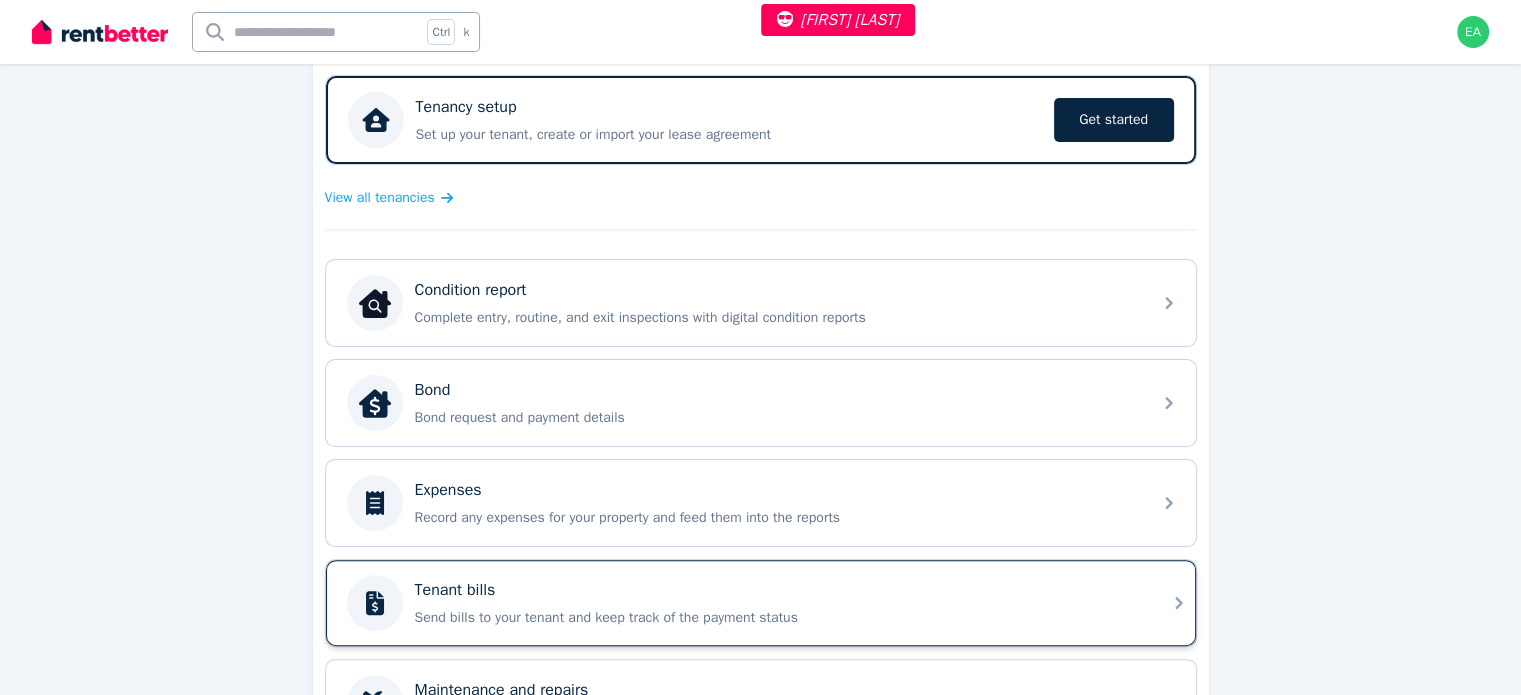 scroll, scrollTop: 632, scrollLeft: 0, axis: vertical 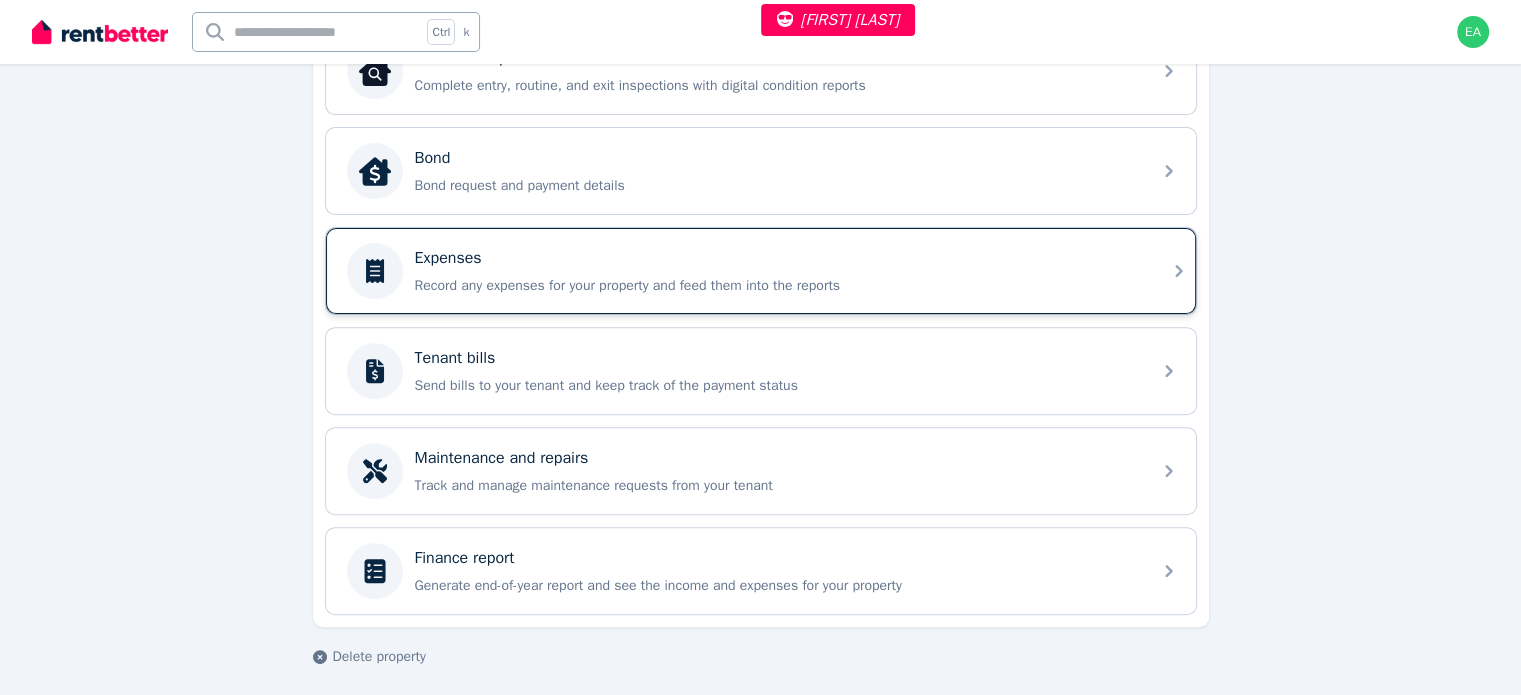 click on "Record any expenses for your property and feed them into the reports" at bounding box center [777, 286] 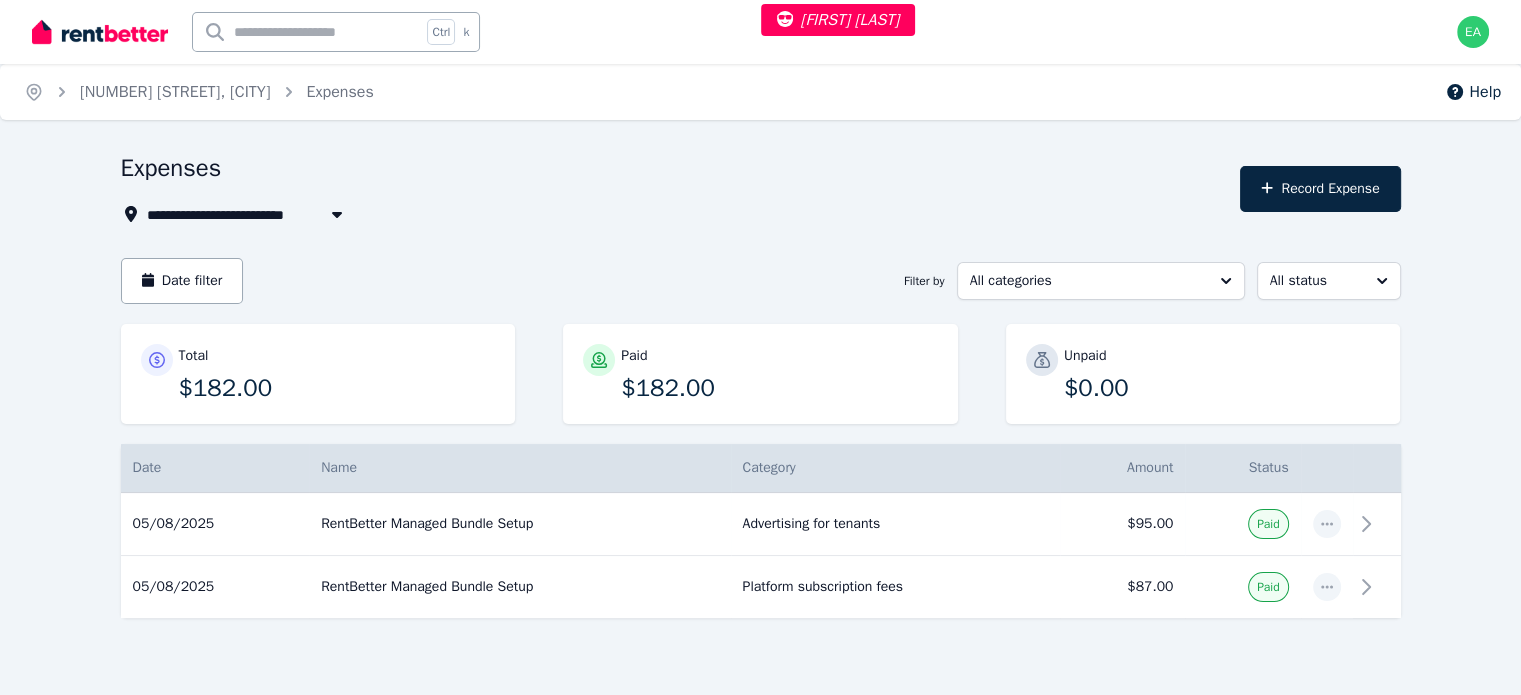 scroll, scrollTop: 29, scrollLeft: 0, axis: vertical 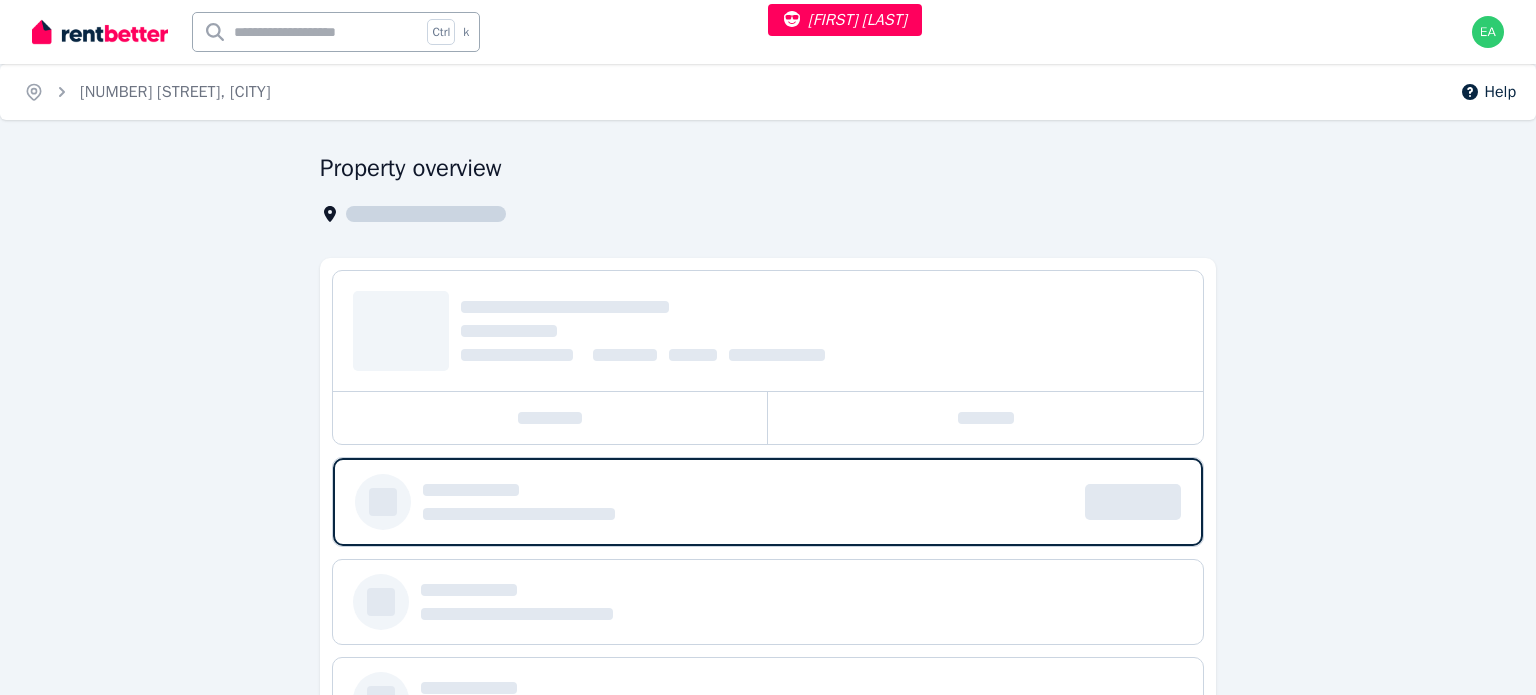 select on "***" 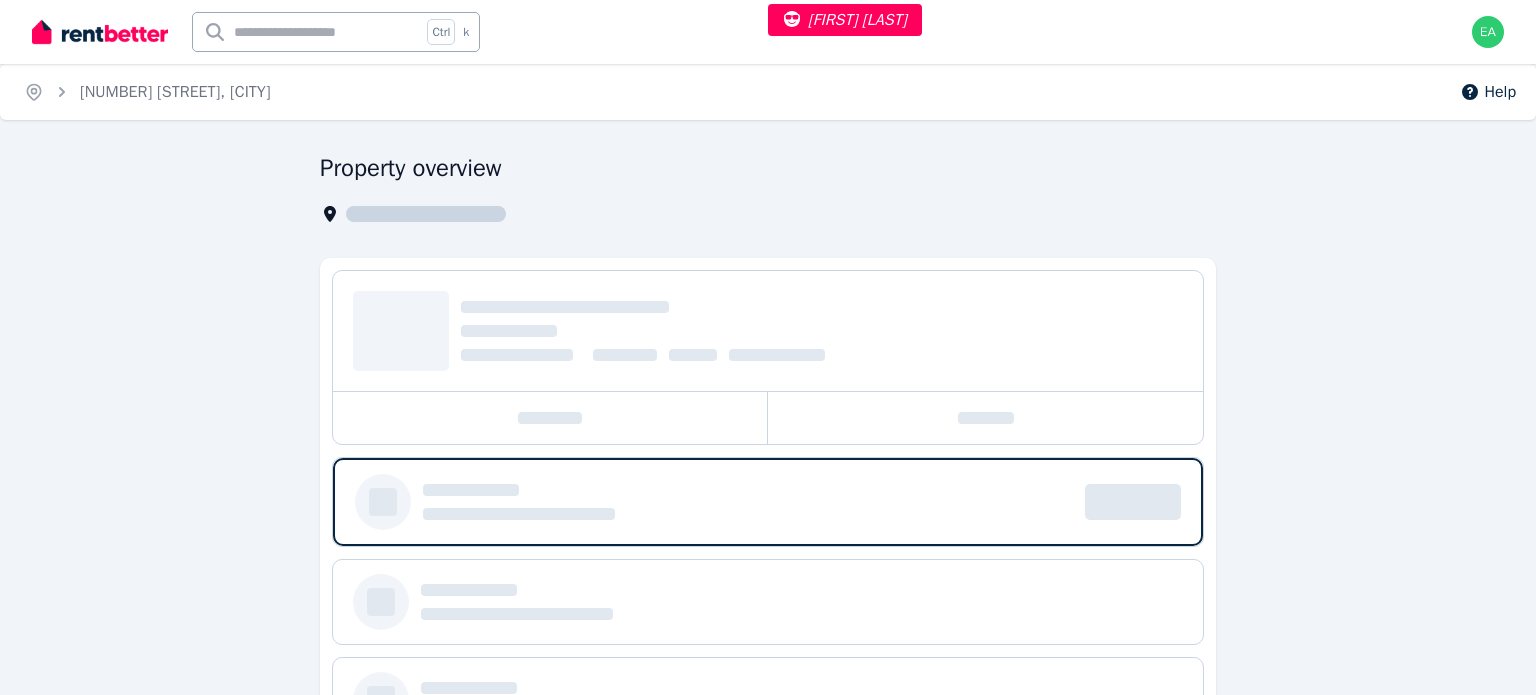 select on "**********" 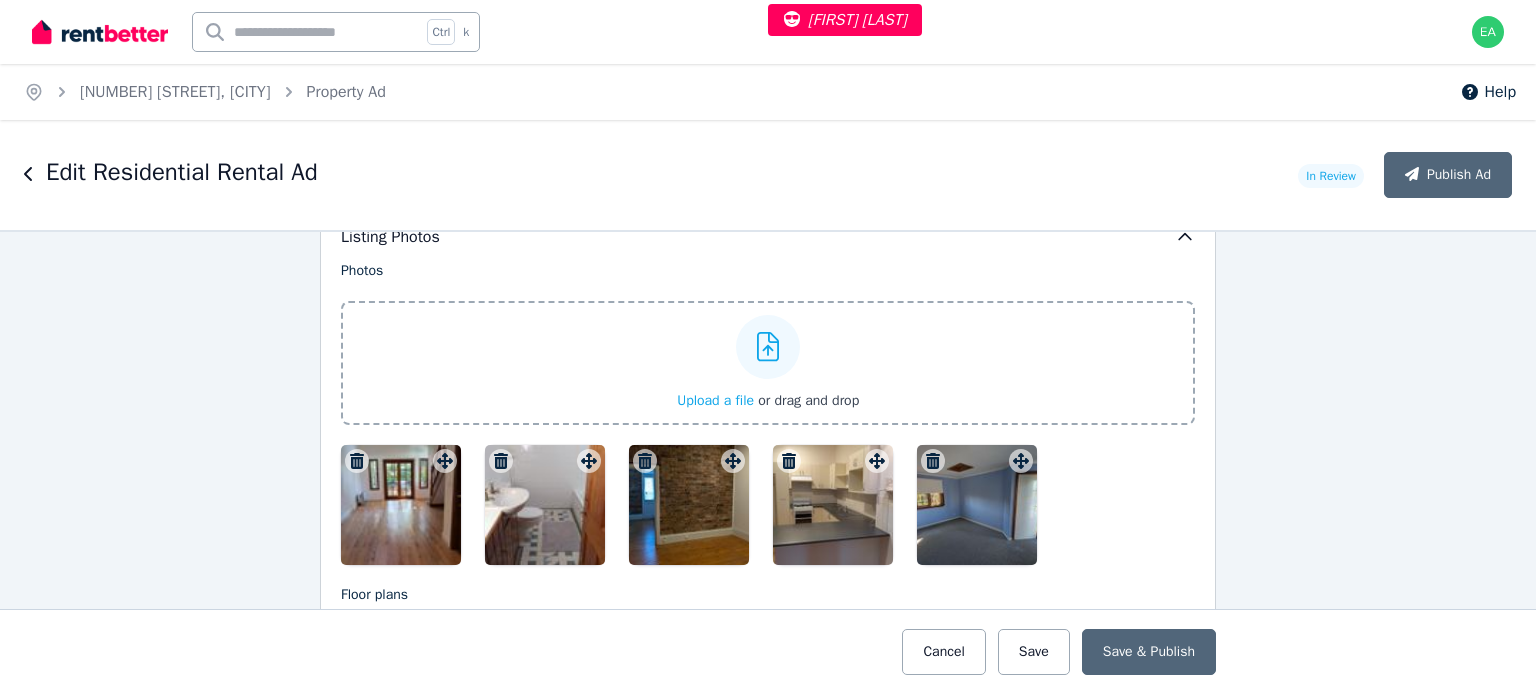 scroll, scrollTop: 2700, scrollLeft: 0, axis: vertical 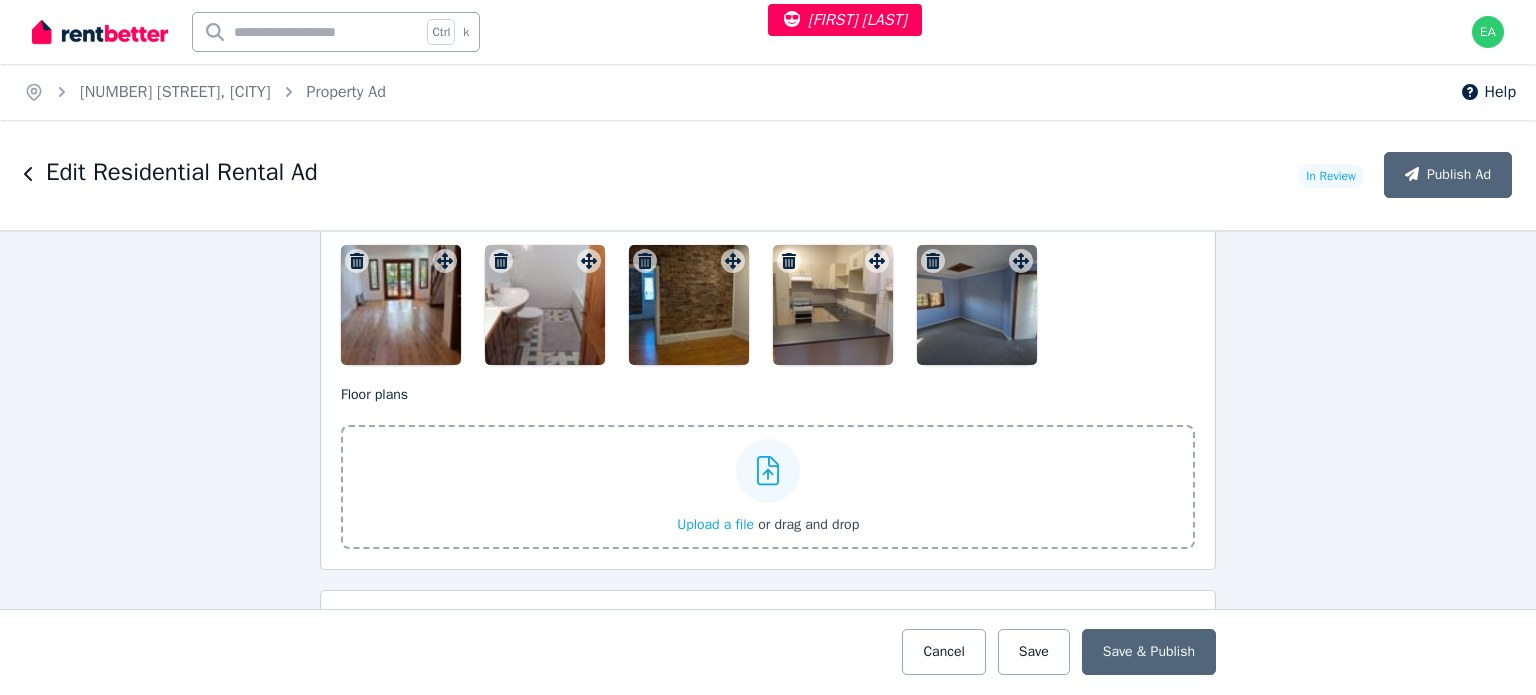 click at bounding box center (401, 305) 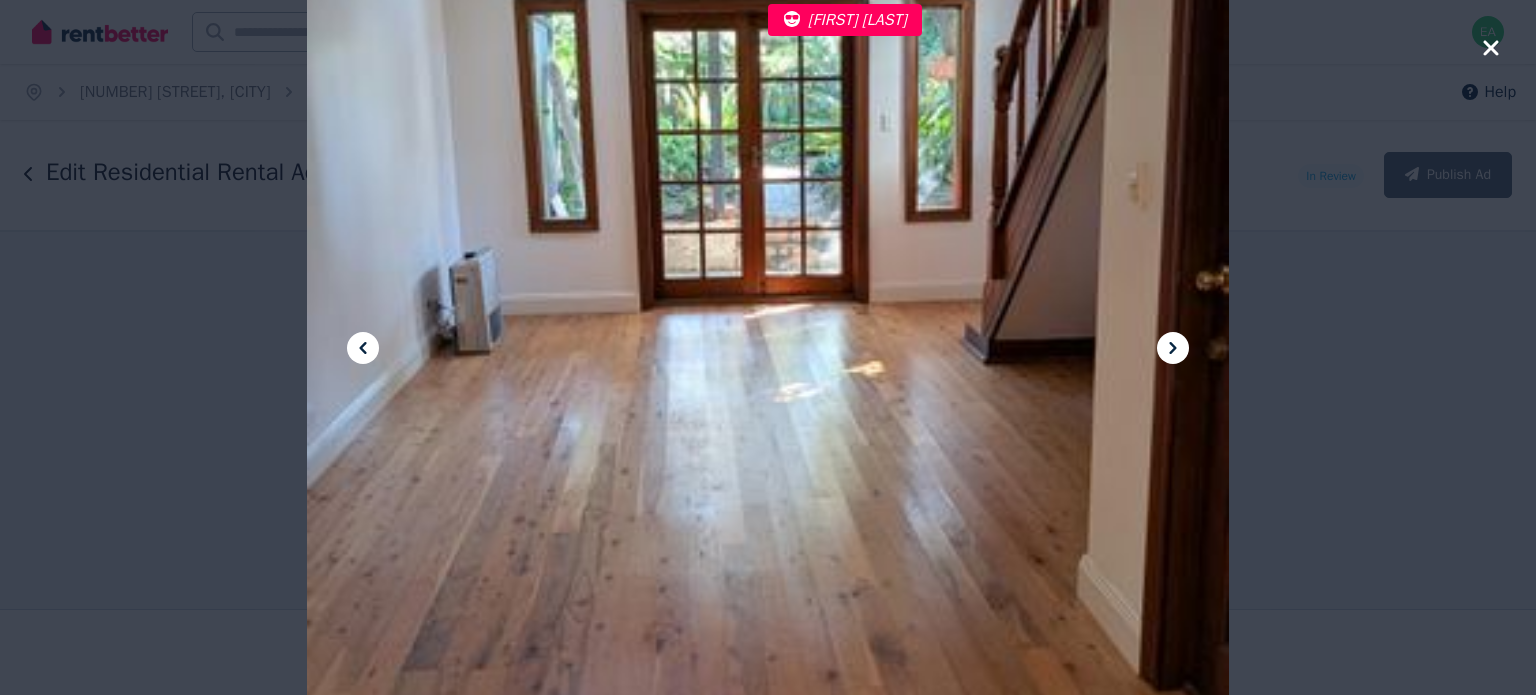 click 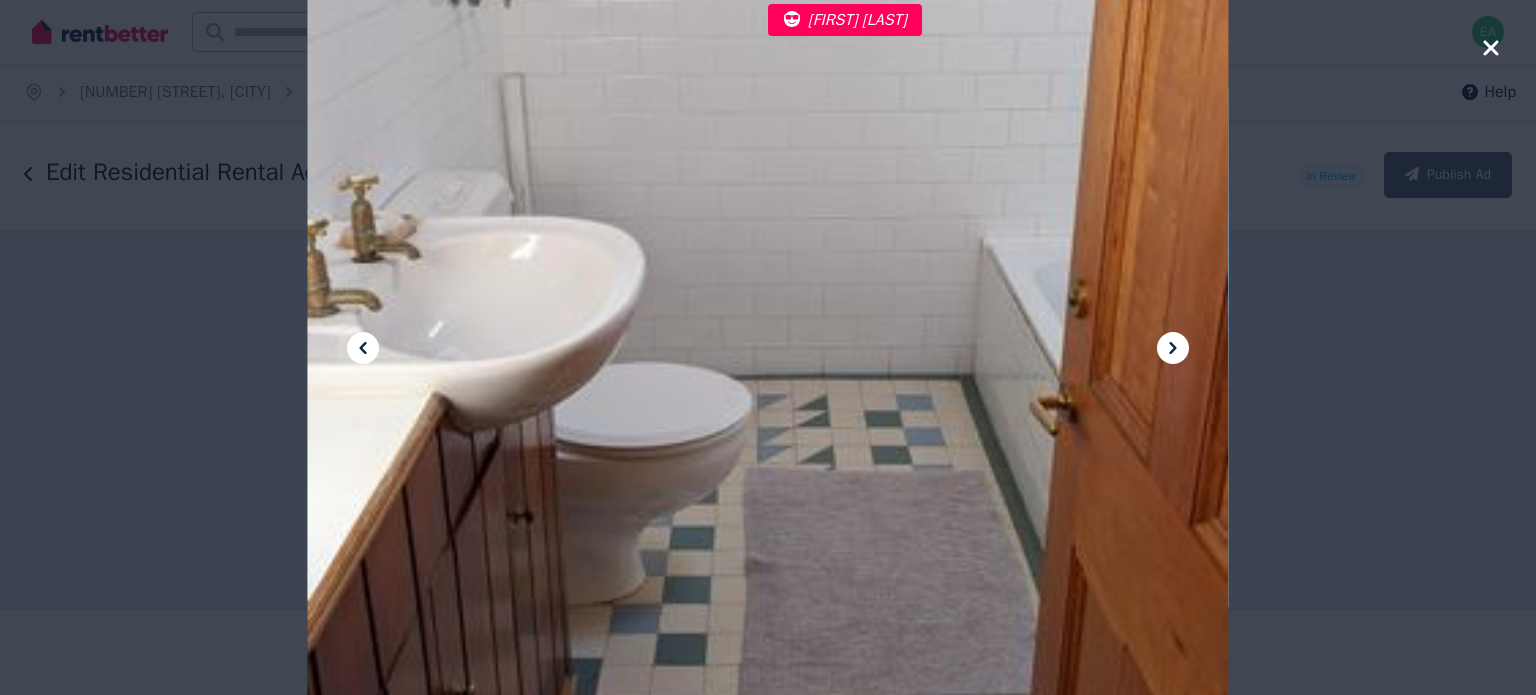 click 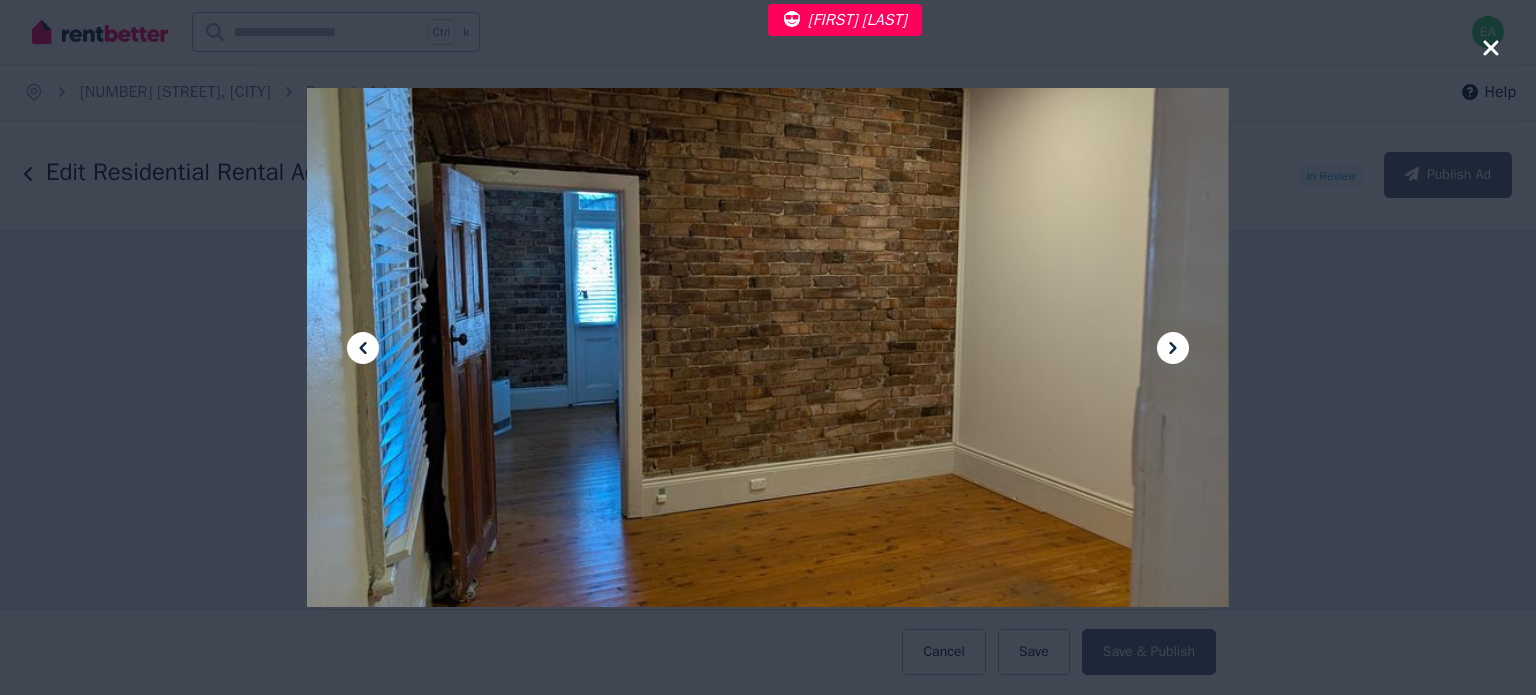 click 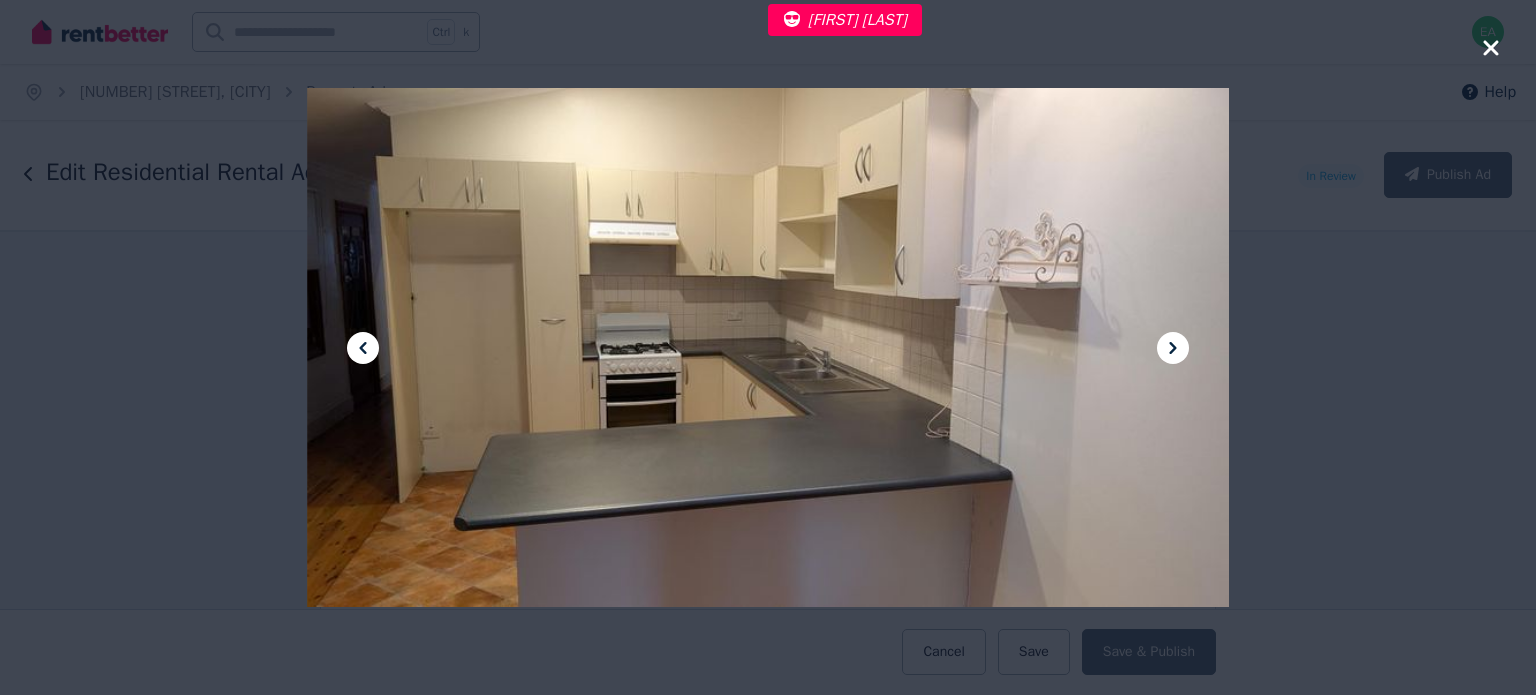click 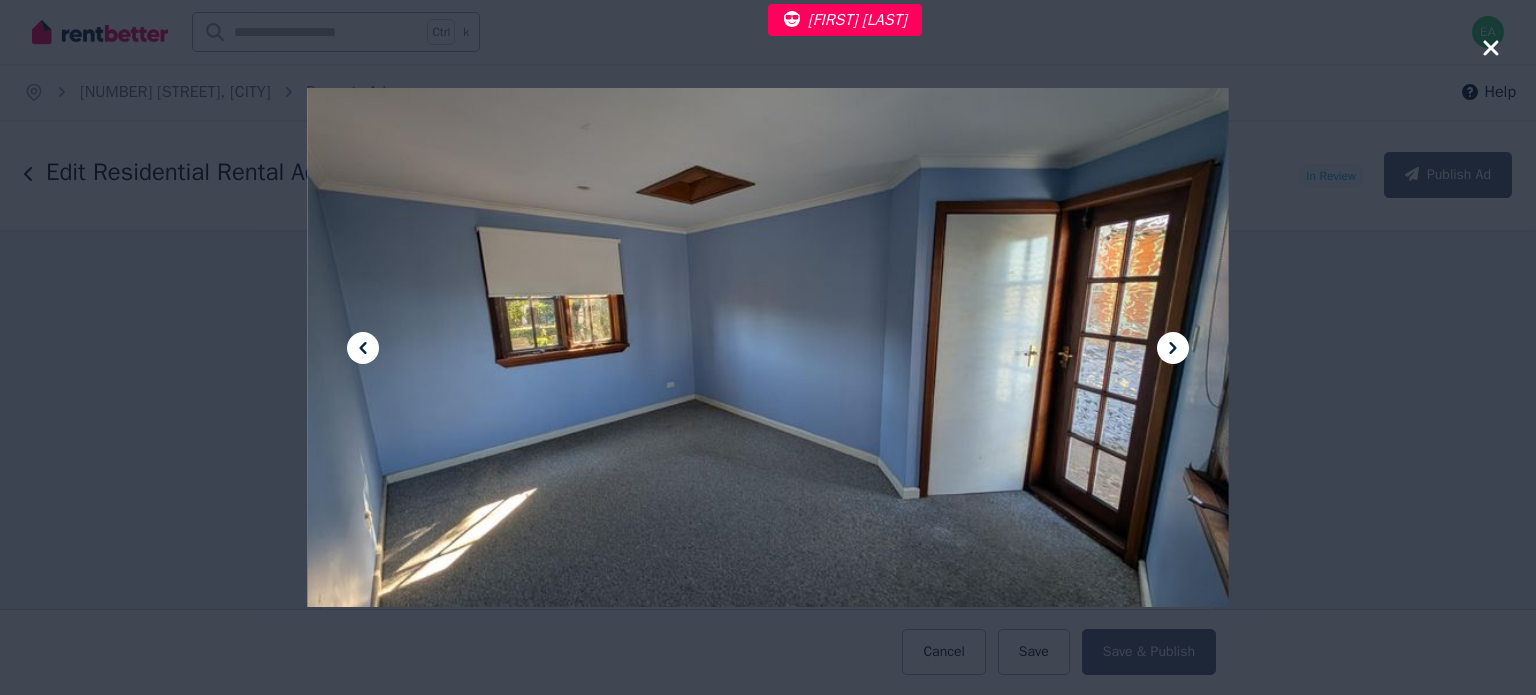 click 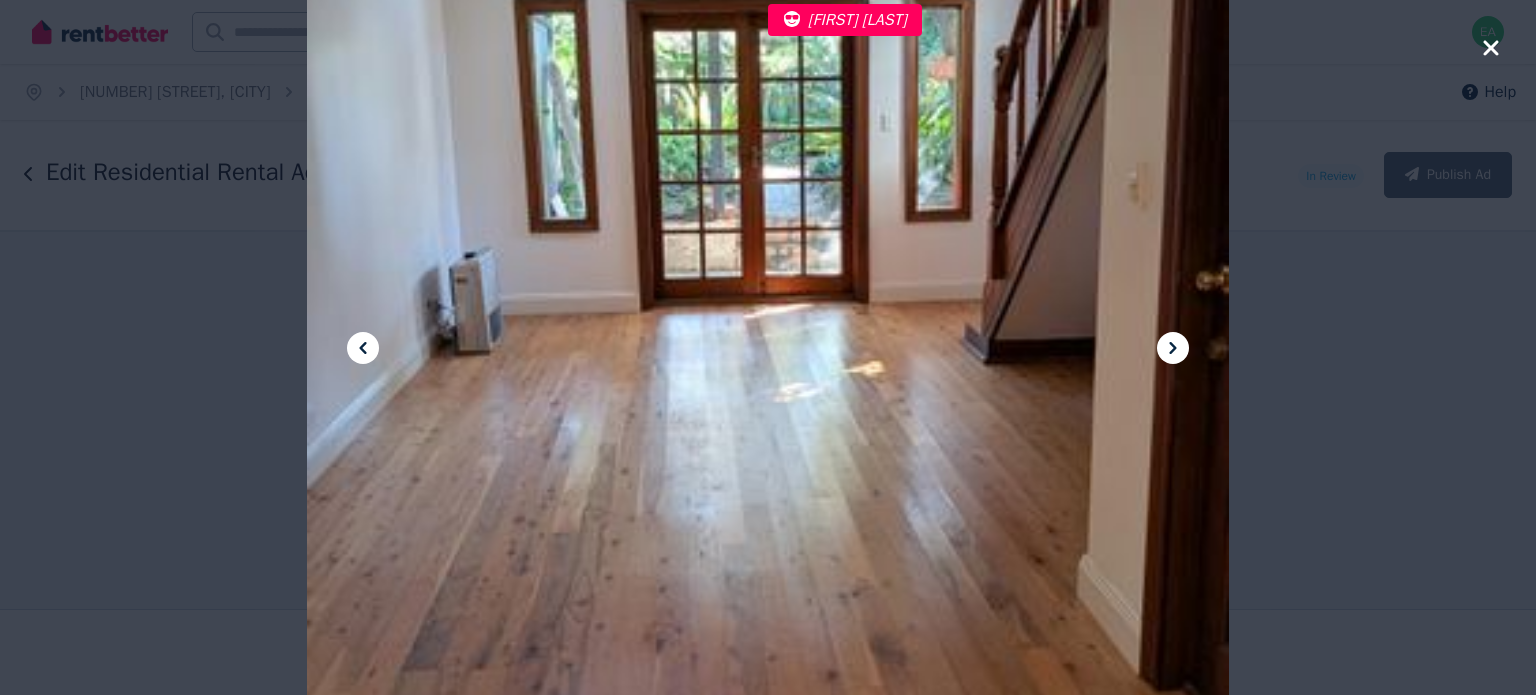 click 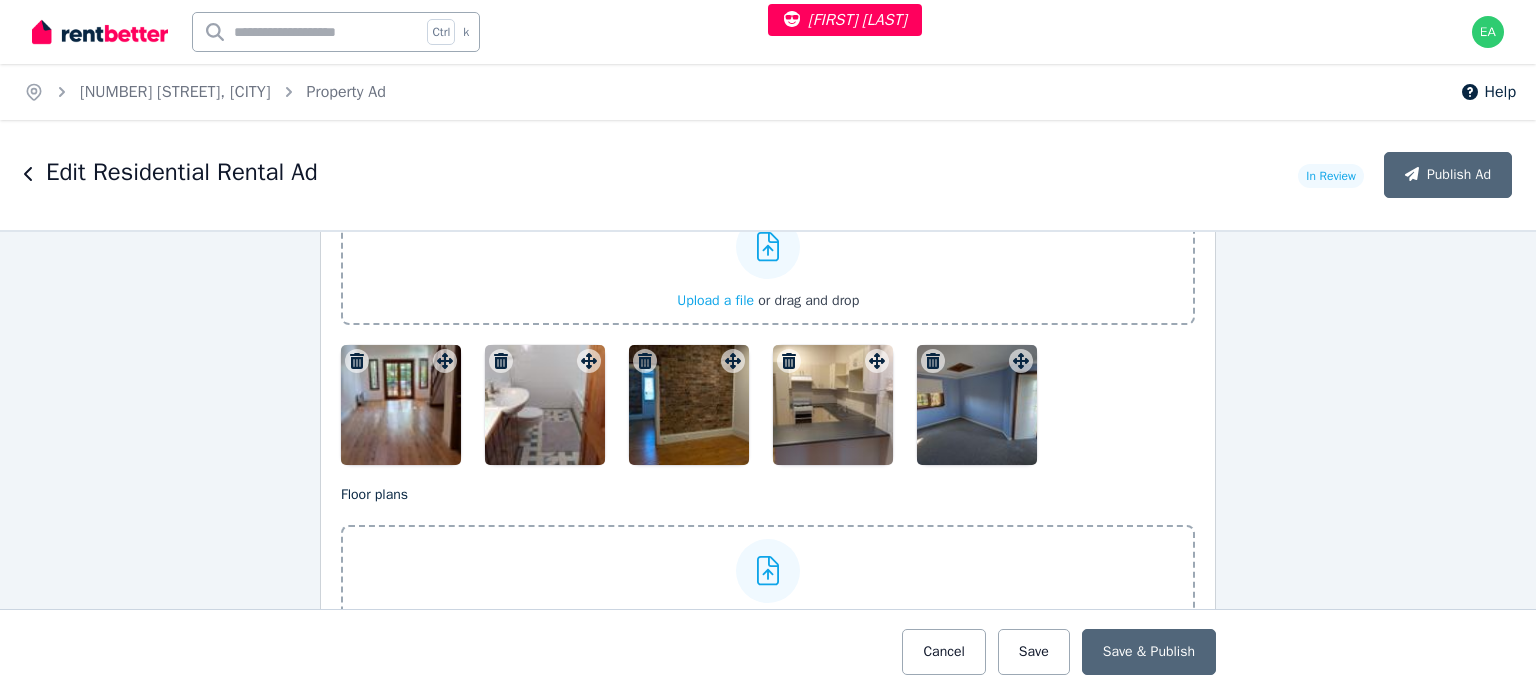 scroll, scrollTop: 2500, scrollLeft: 0, axis: vertical 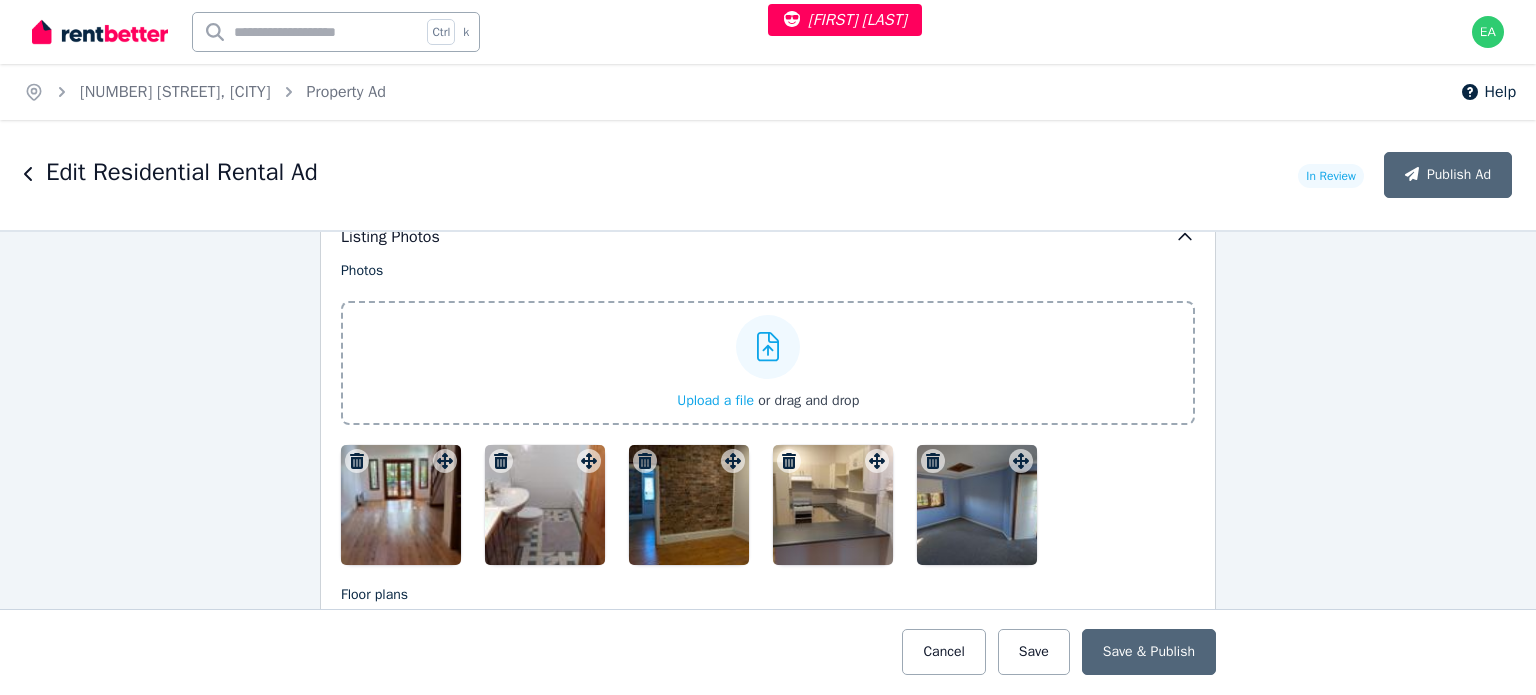 click at bounding box center [401, 505] 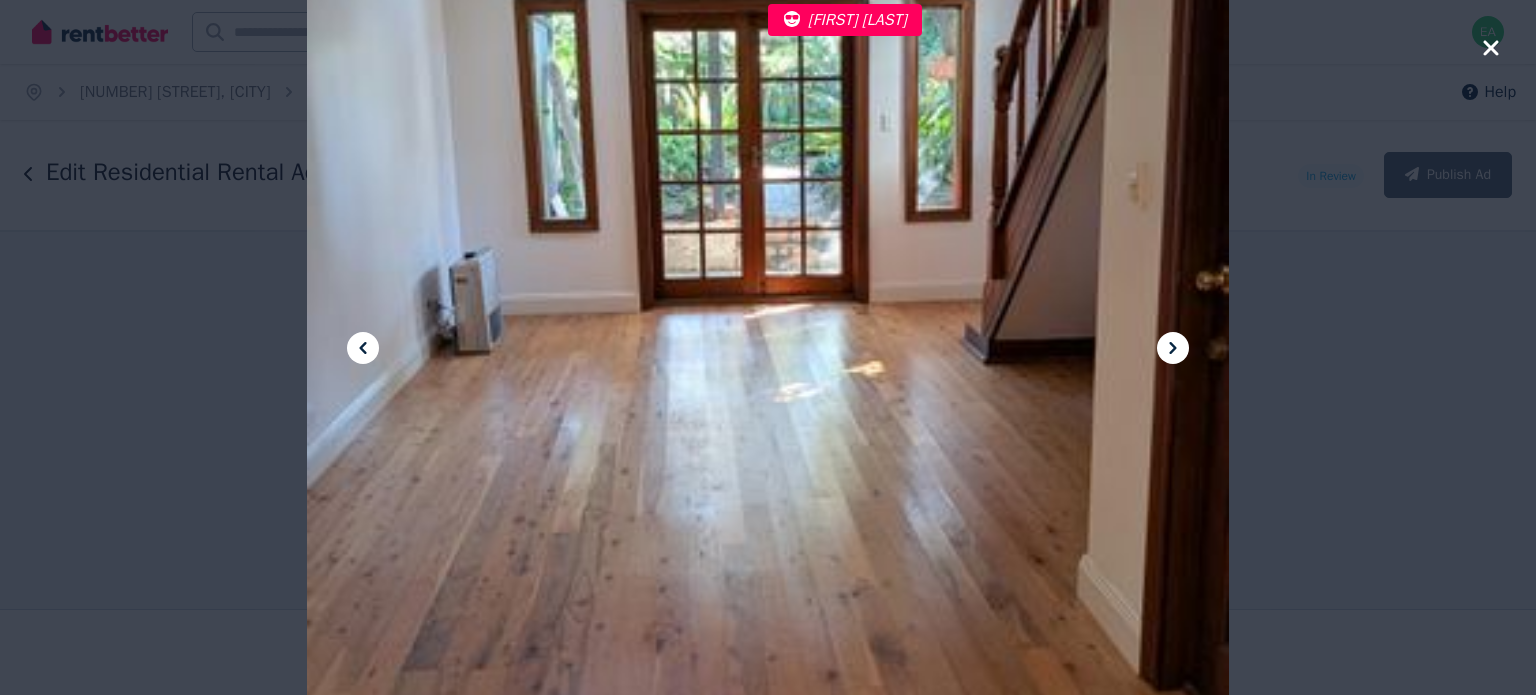 click at bounding box center (1173, 348) 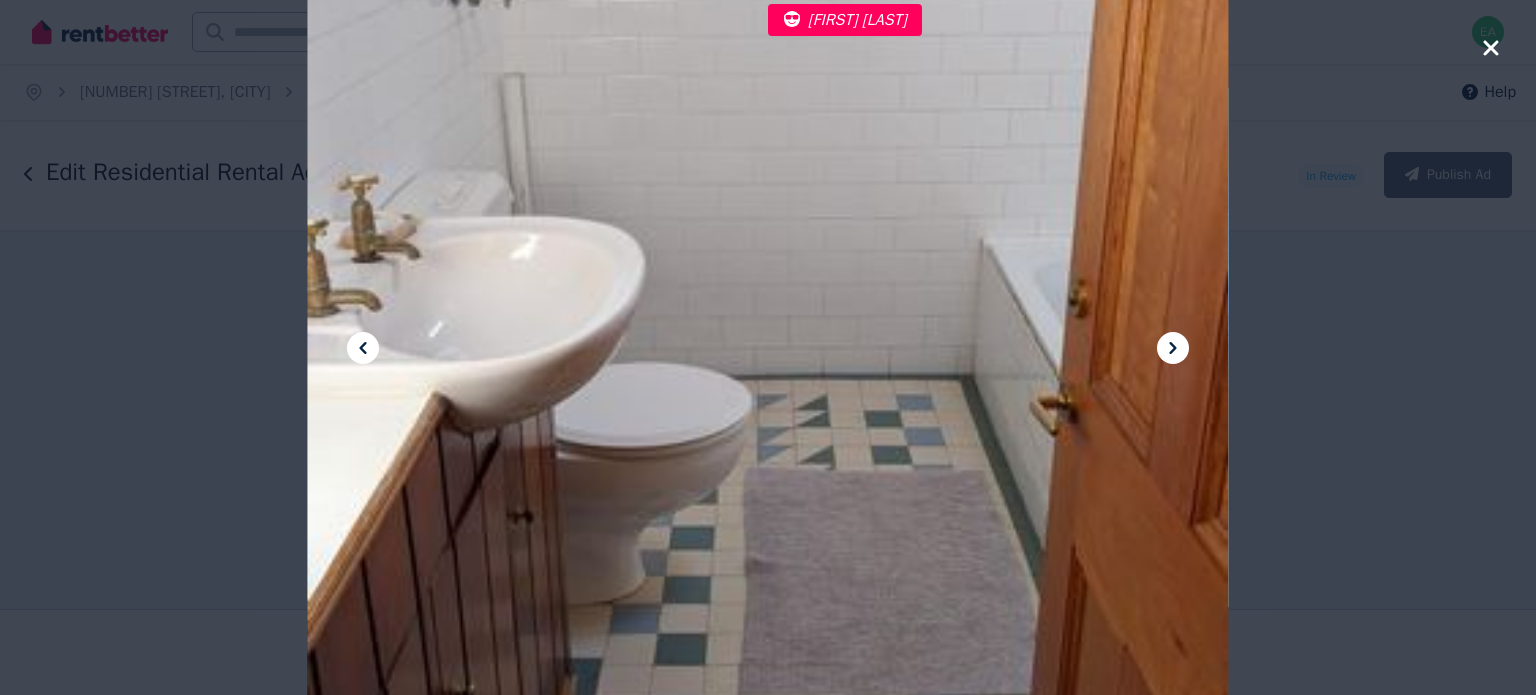 click at bounding box center [1173, 348] 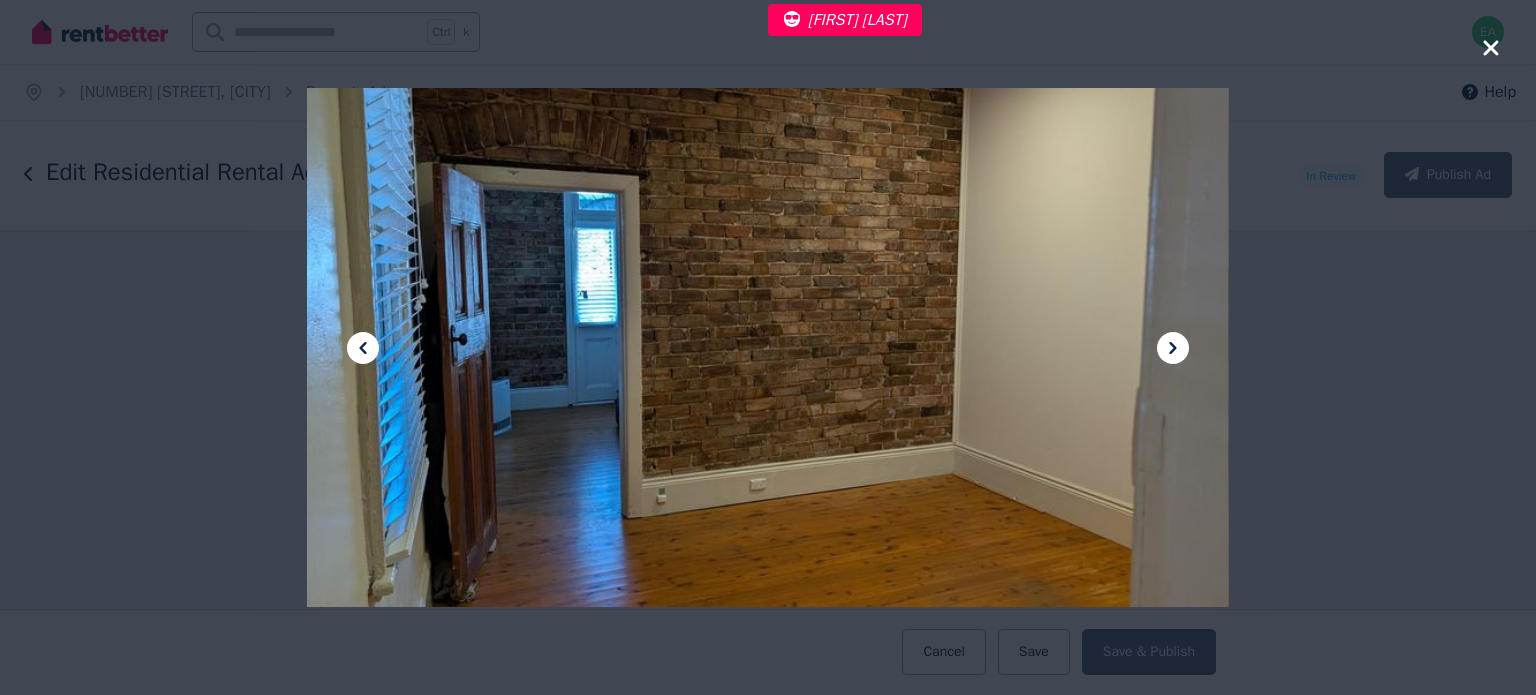 click at bounding box center (1173, 348) 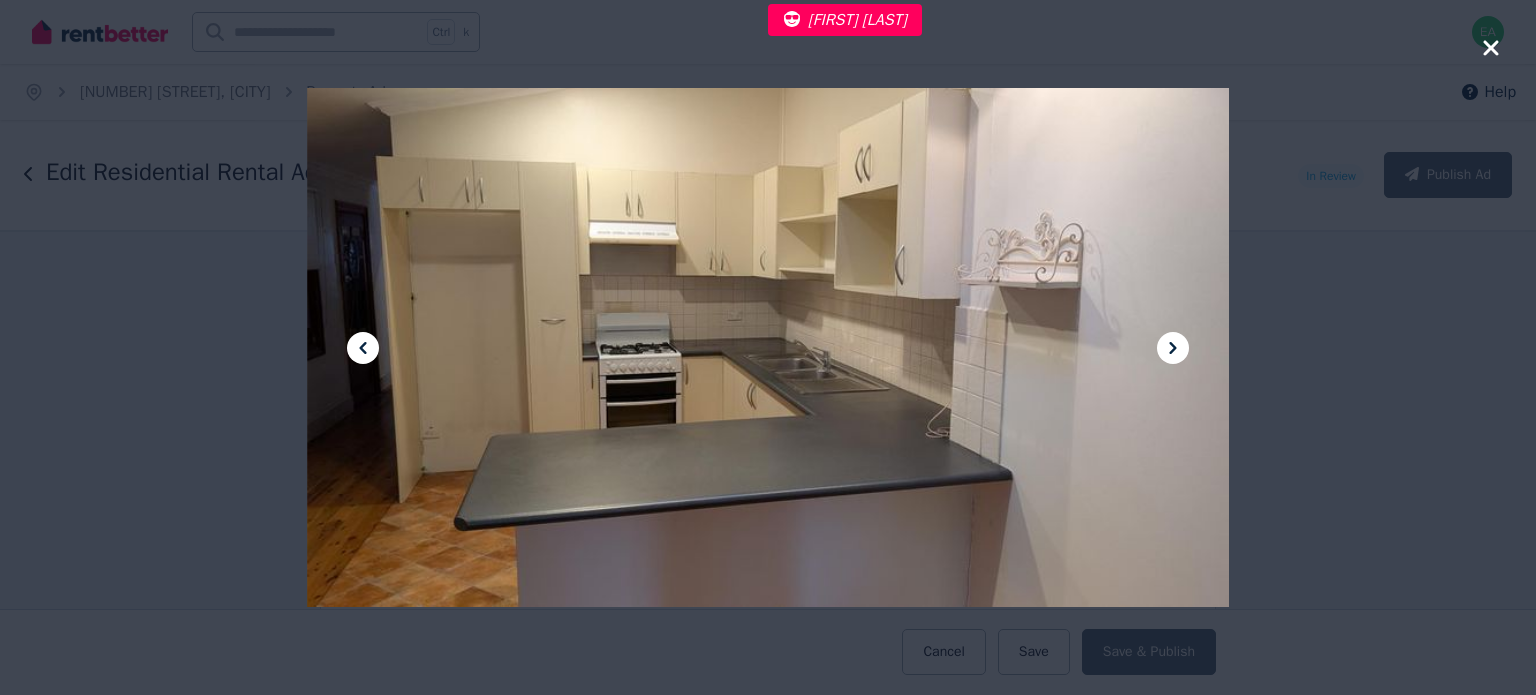 click at bounding box center [1173, 348] 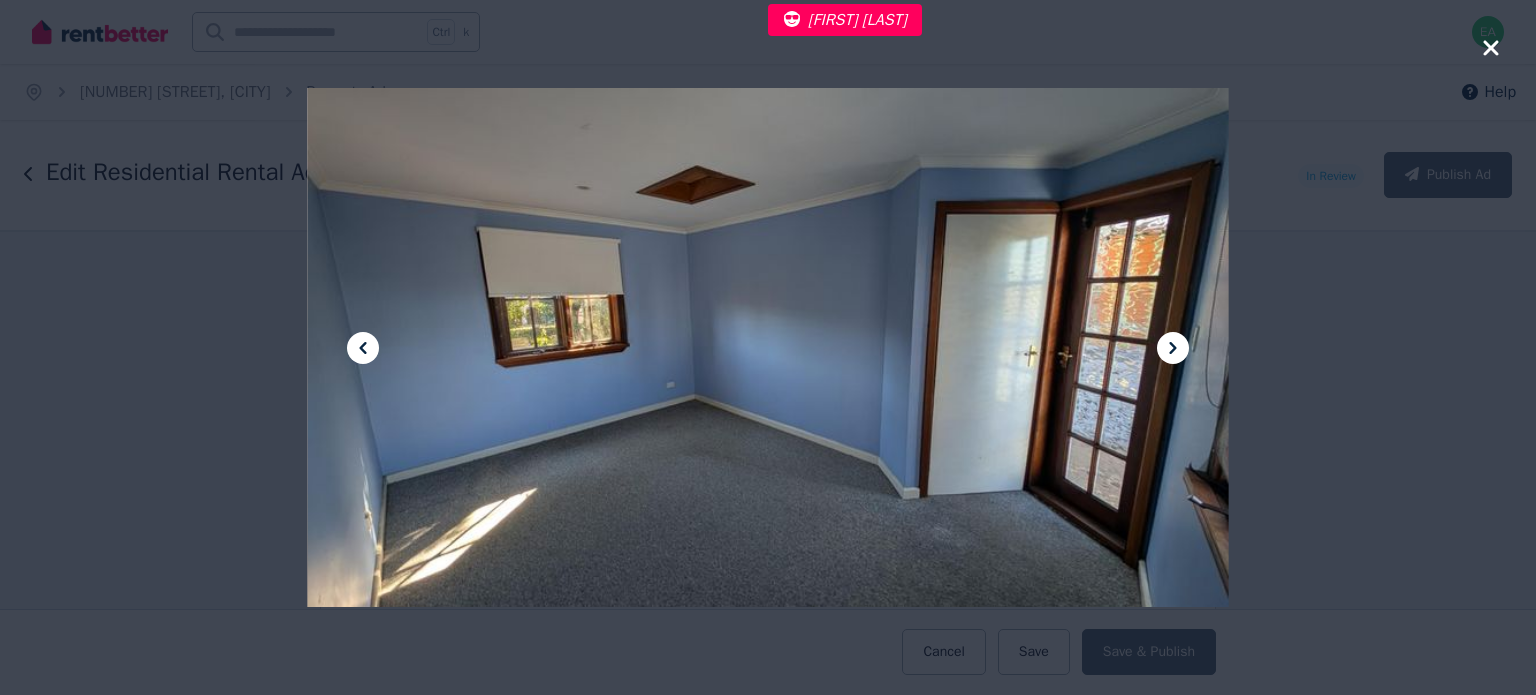 click at bounding box center [1173, 348] 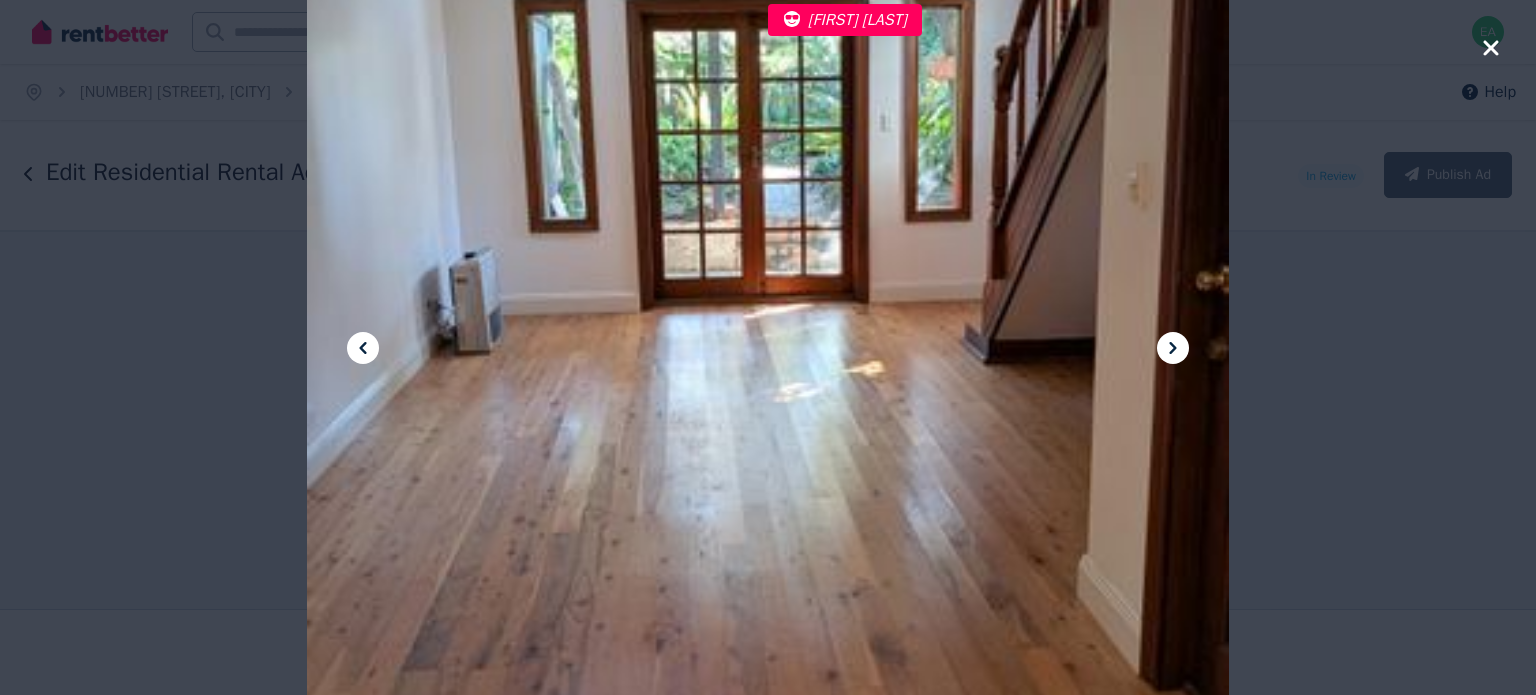 click at bounding box center (1173, 348) 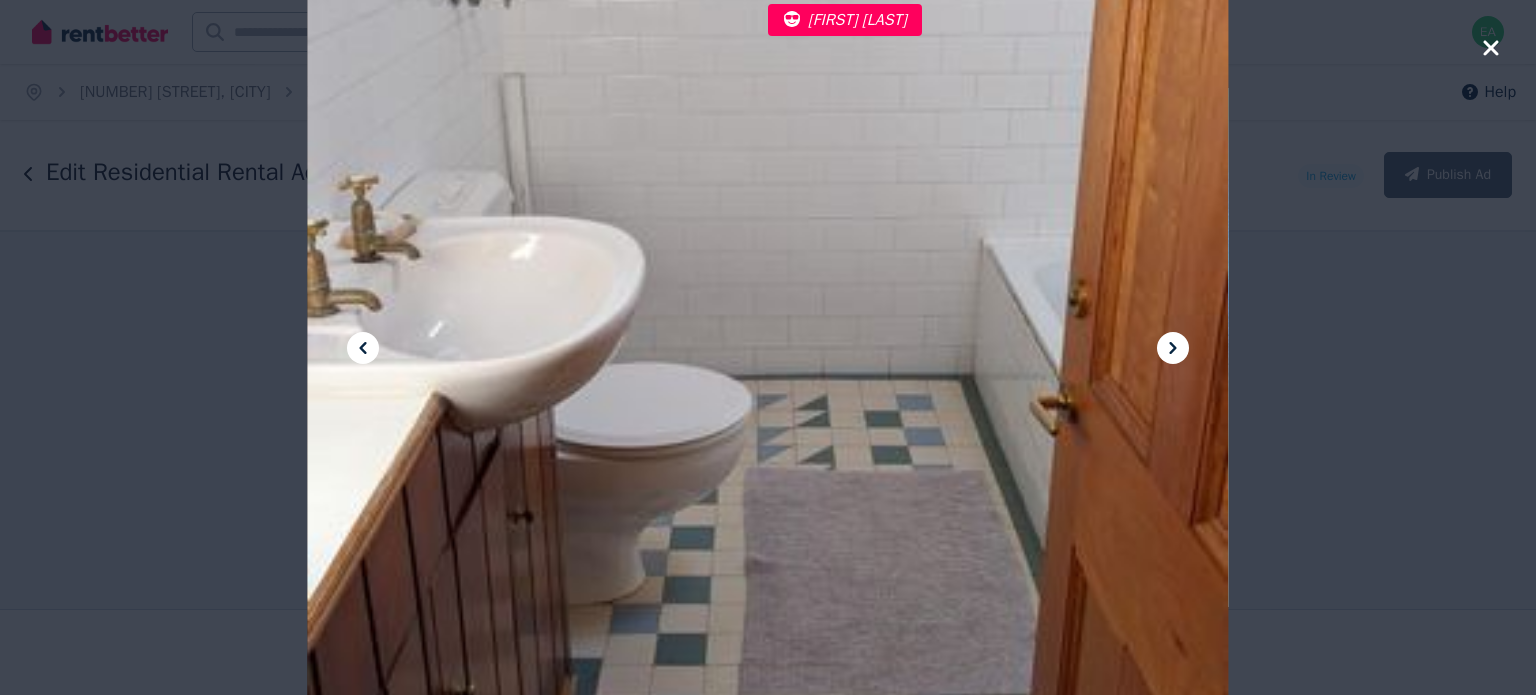 click at bounding box center (1173, 348) 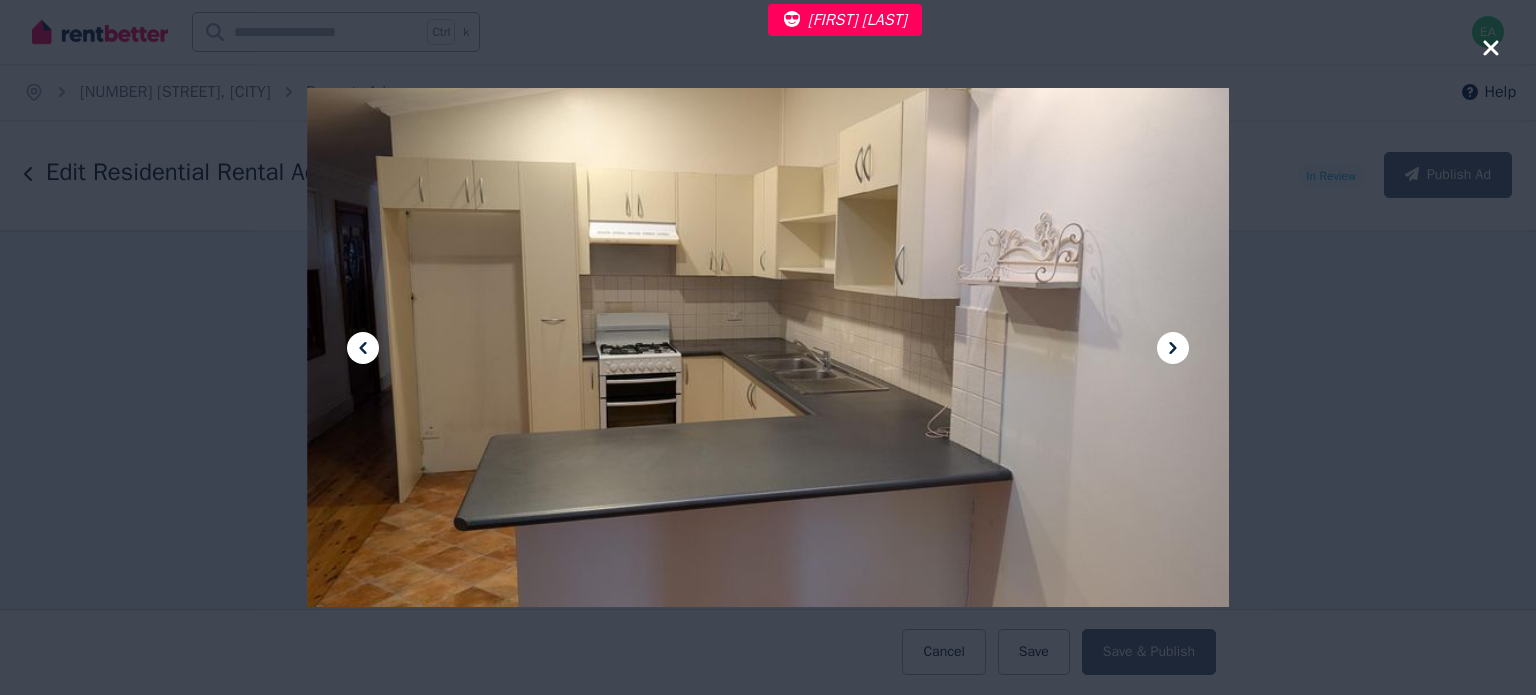 click 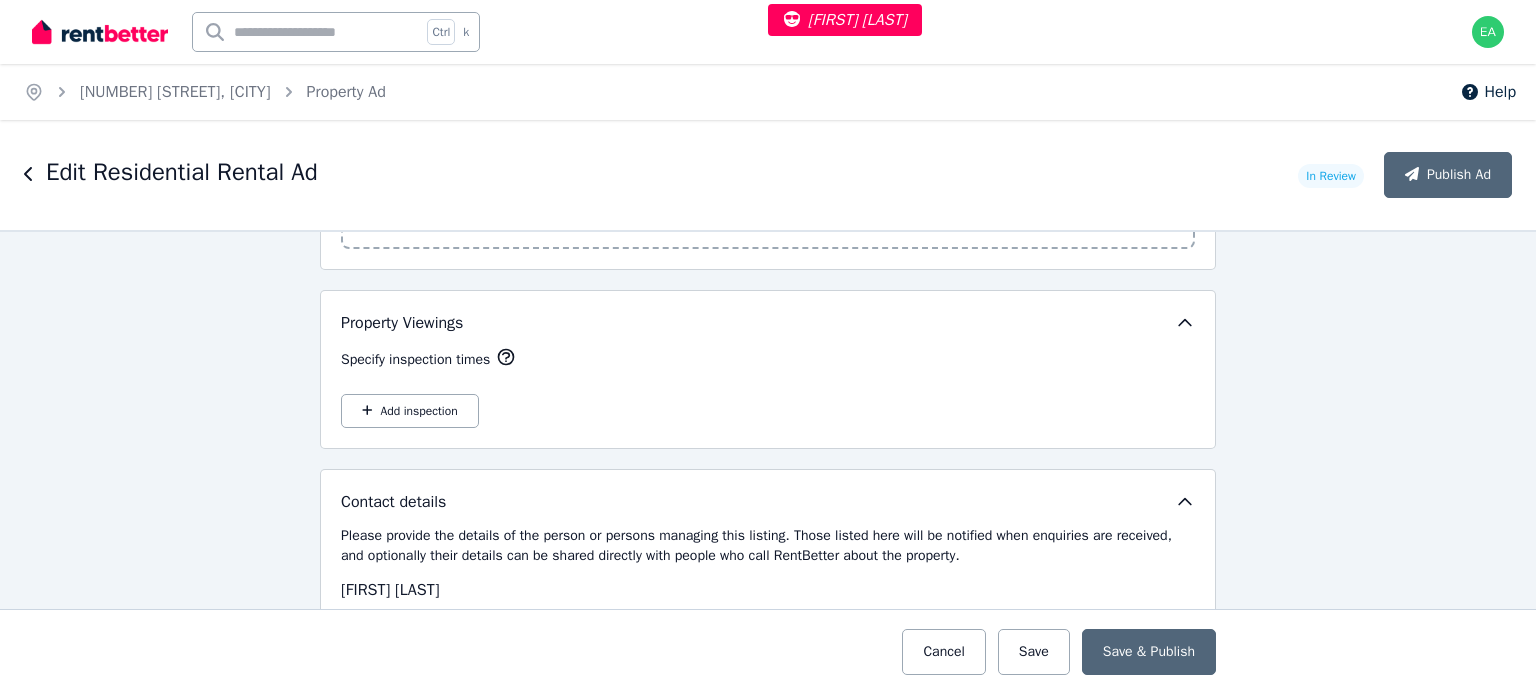 scroll, scrollTop: 2700, scrollLeft: 0, axis: vertical 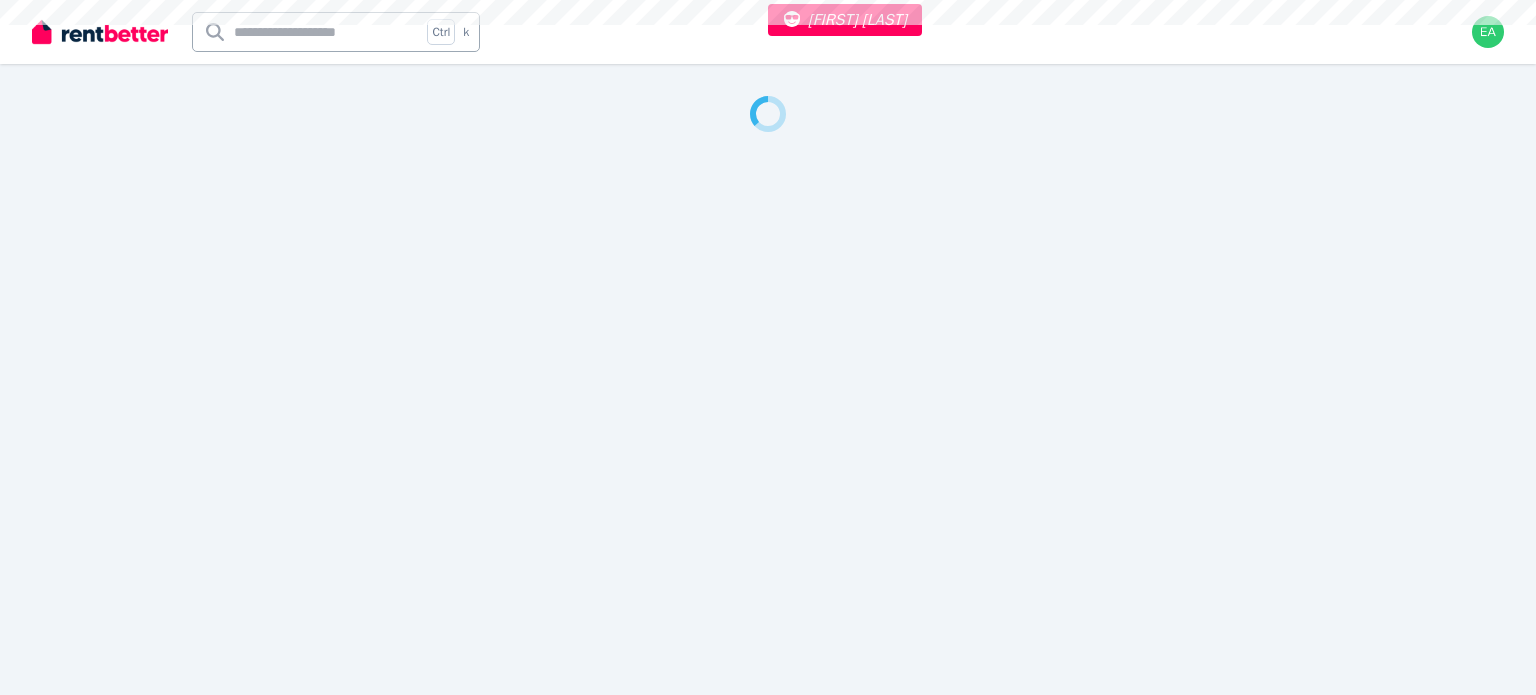 select on "***" 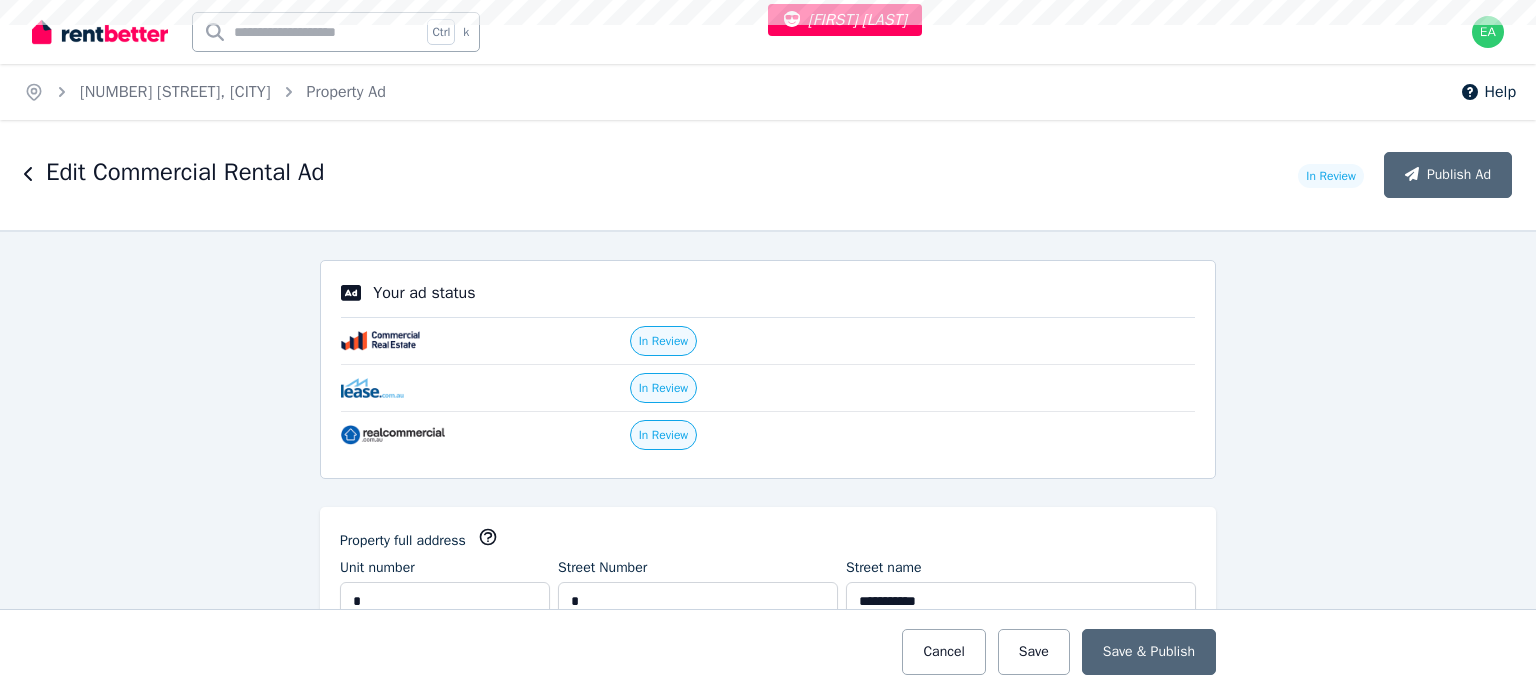 scroll, scrollTop: 0, scrollLeft: 0, axis: both 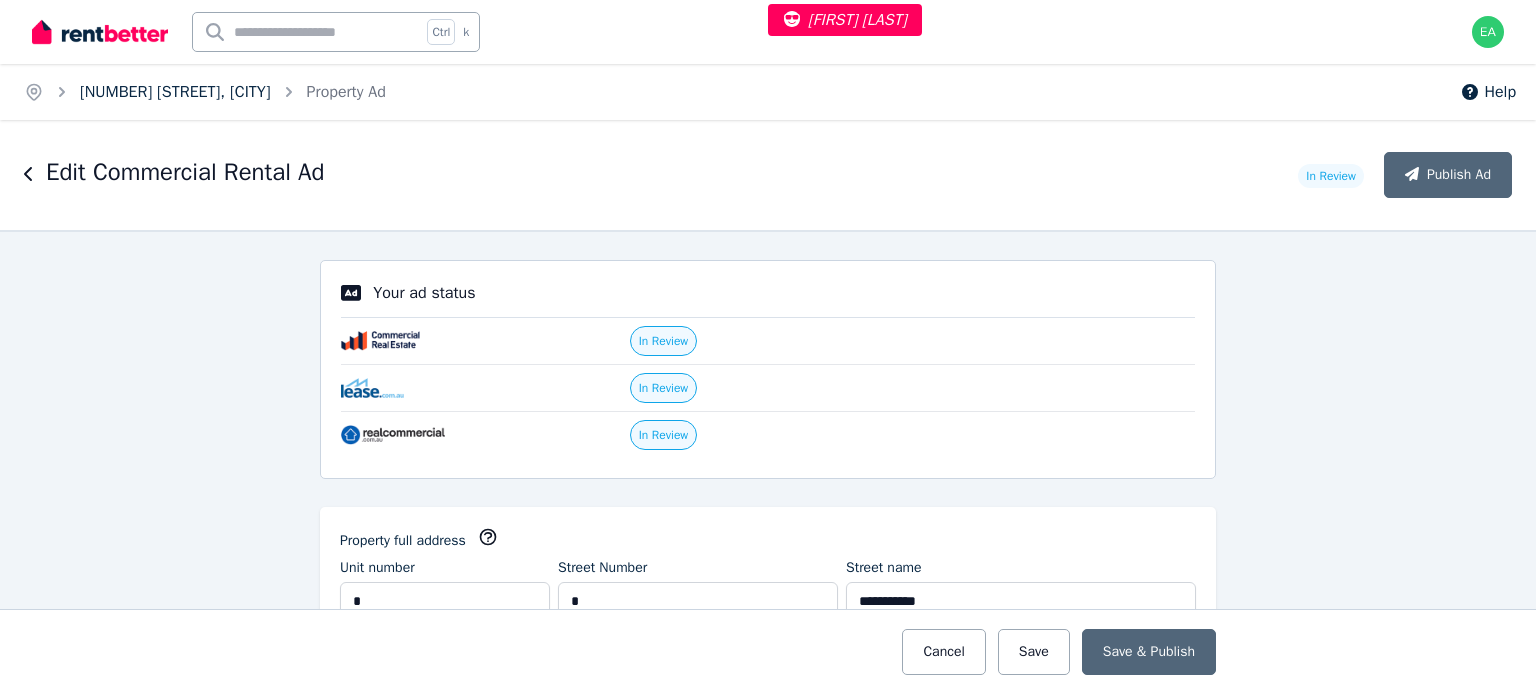 click on "[NUMBER] [STREET], [CITY]" at bounding box center (175, 92) 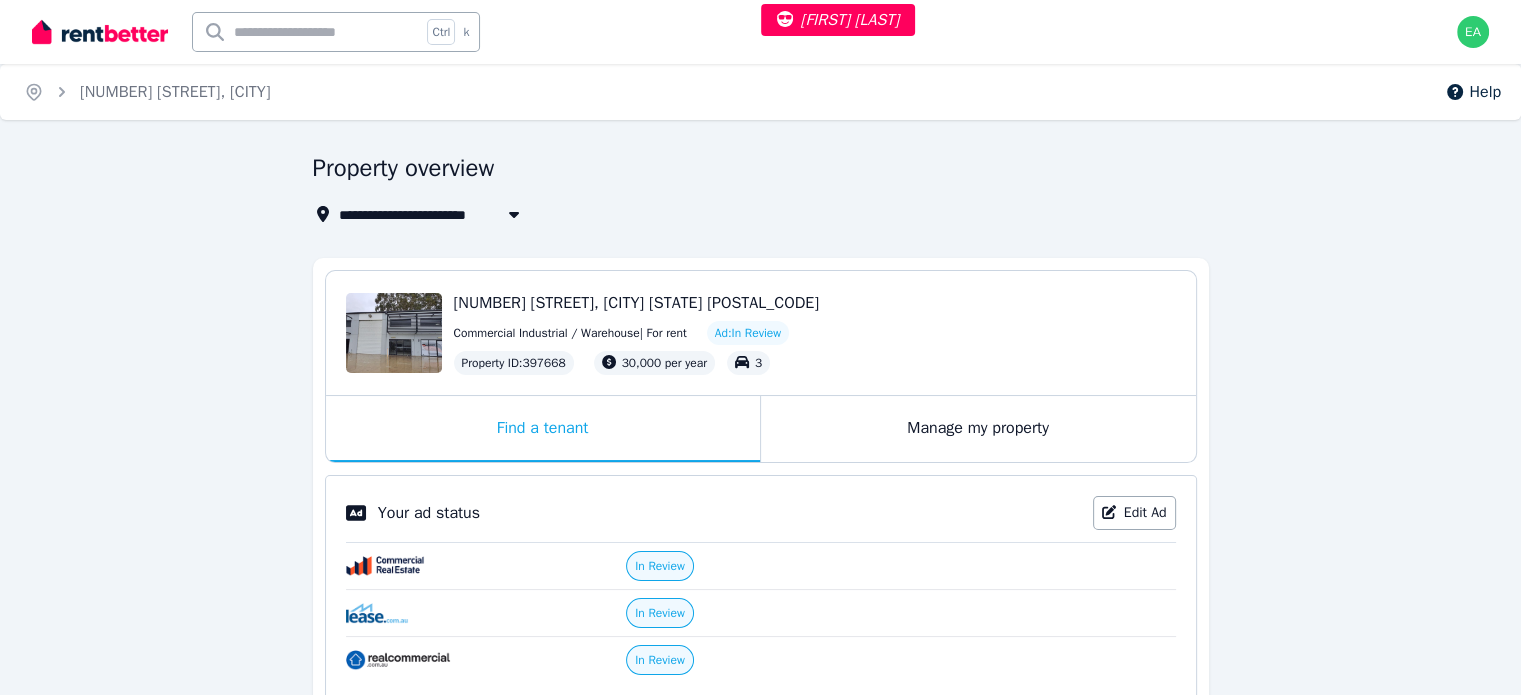 click on "Manage my property" at bounding box center [978, 429] 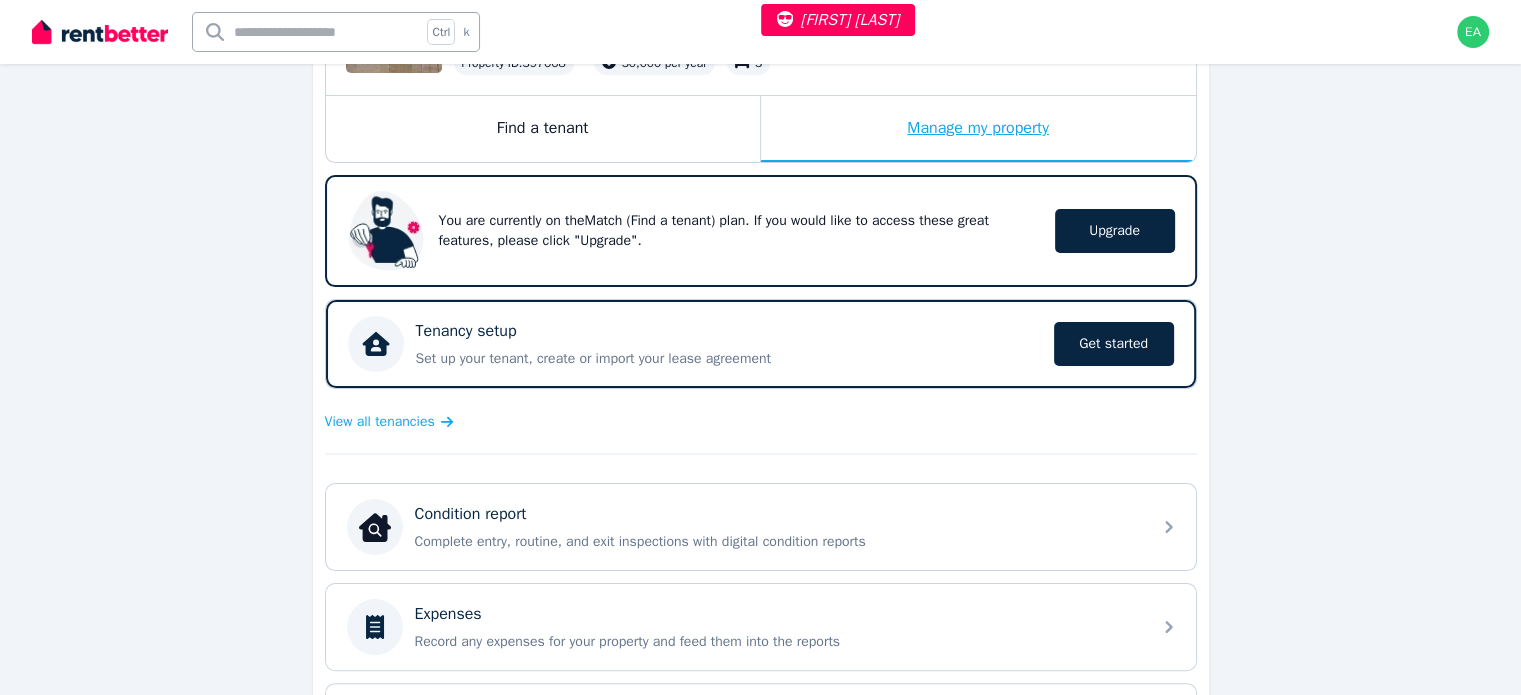 scroll, scrollTop: 400, scrollLeft: 0, axis: vertical 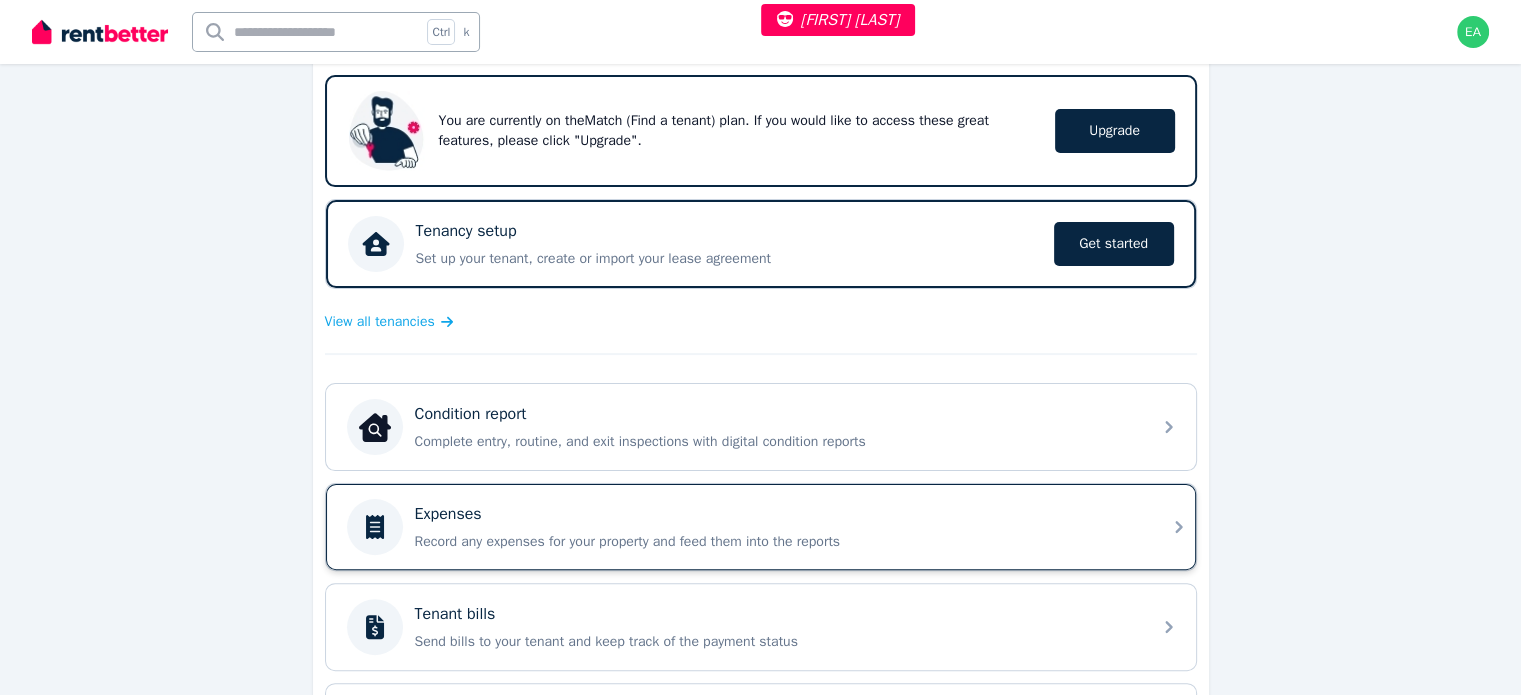 click on "Record any expenses for your property and feed them into the reports" at bounding box center [777, 542] 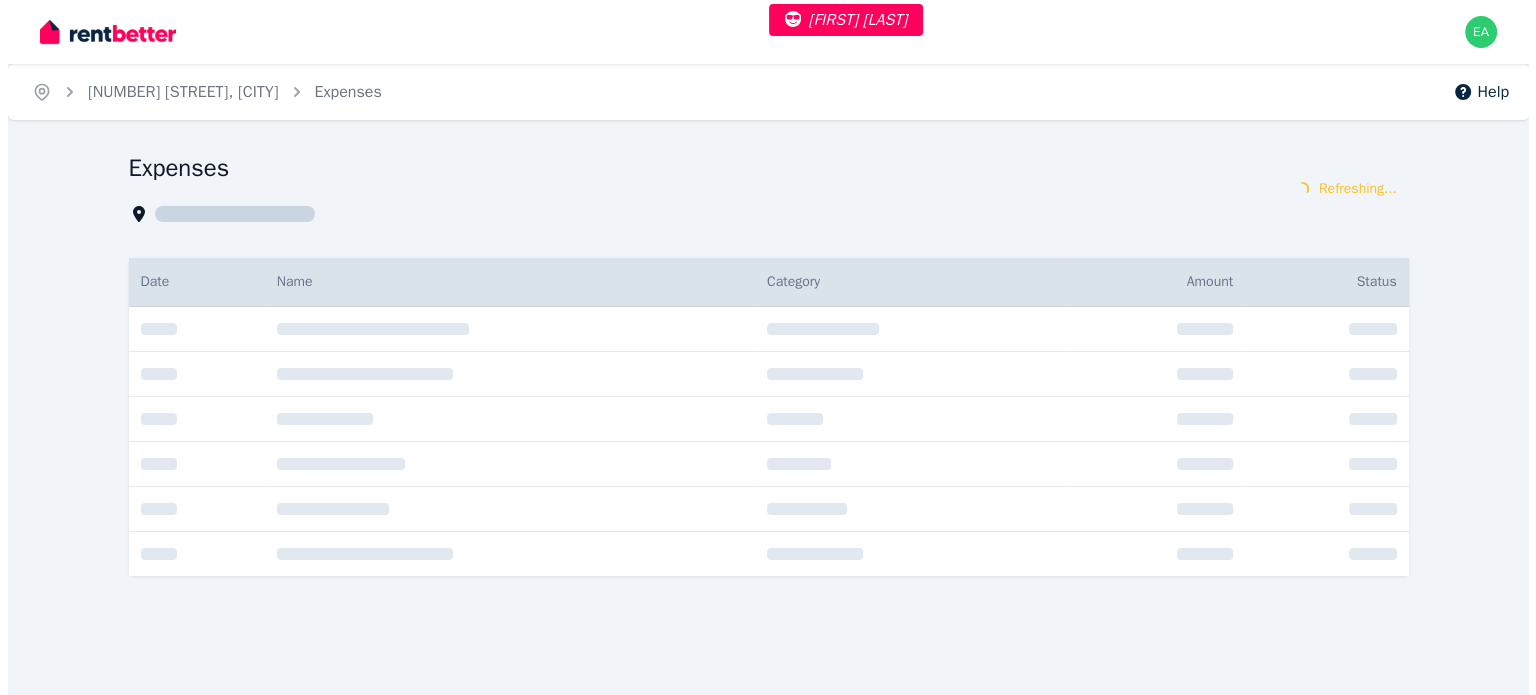 scroll, scrollTop: 0, scrollLeft: 0, axis: both 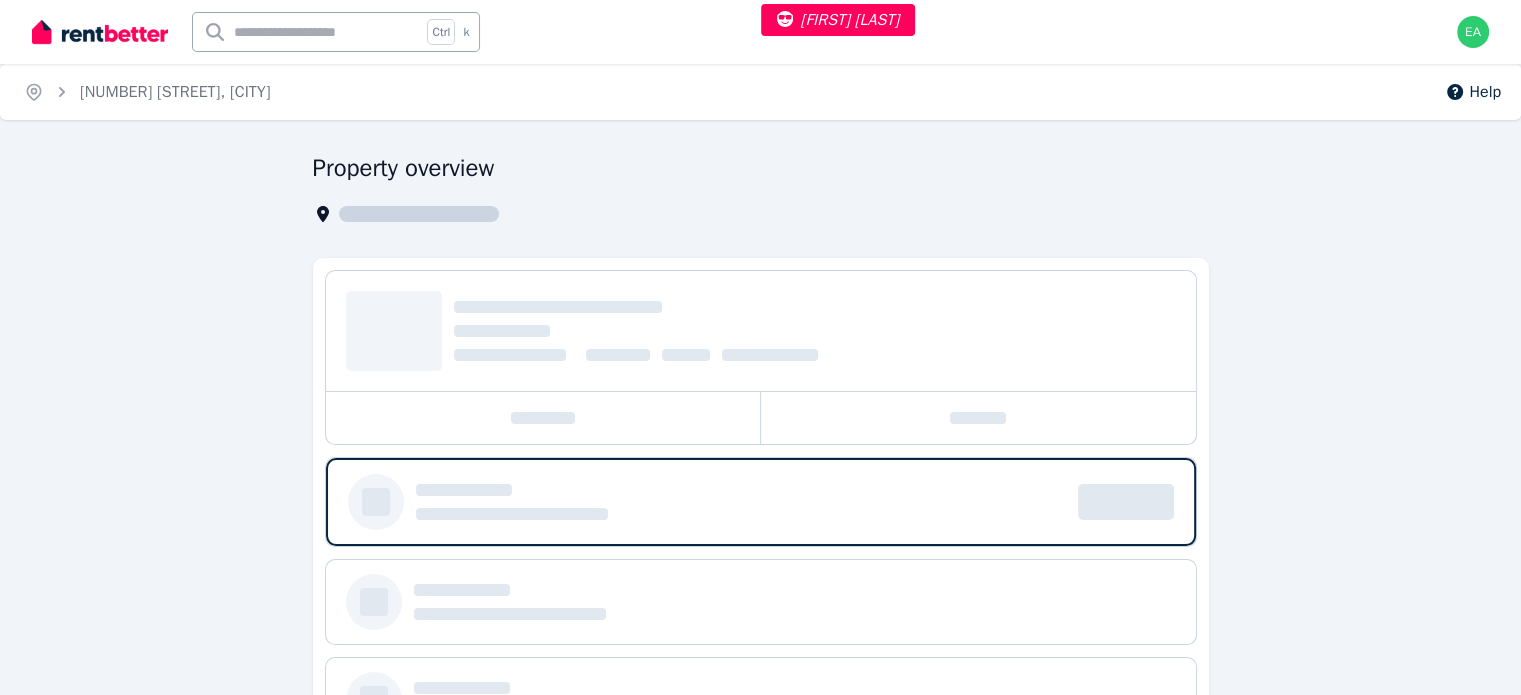 select on "***" 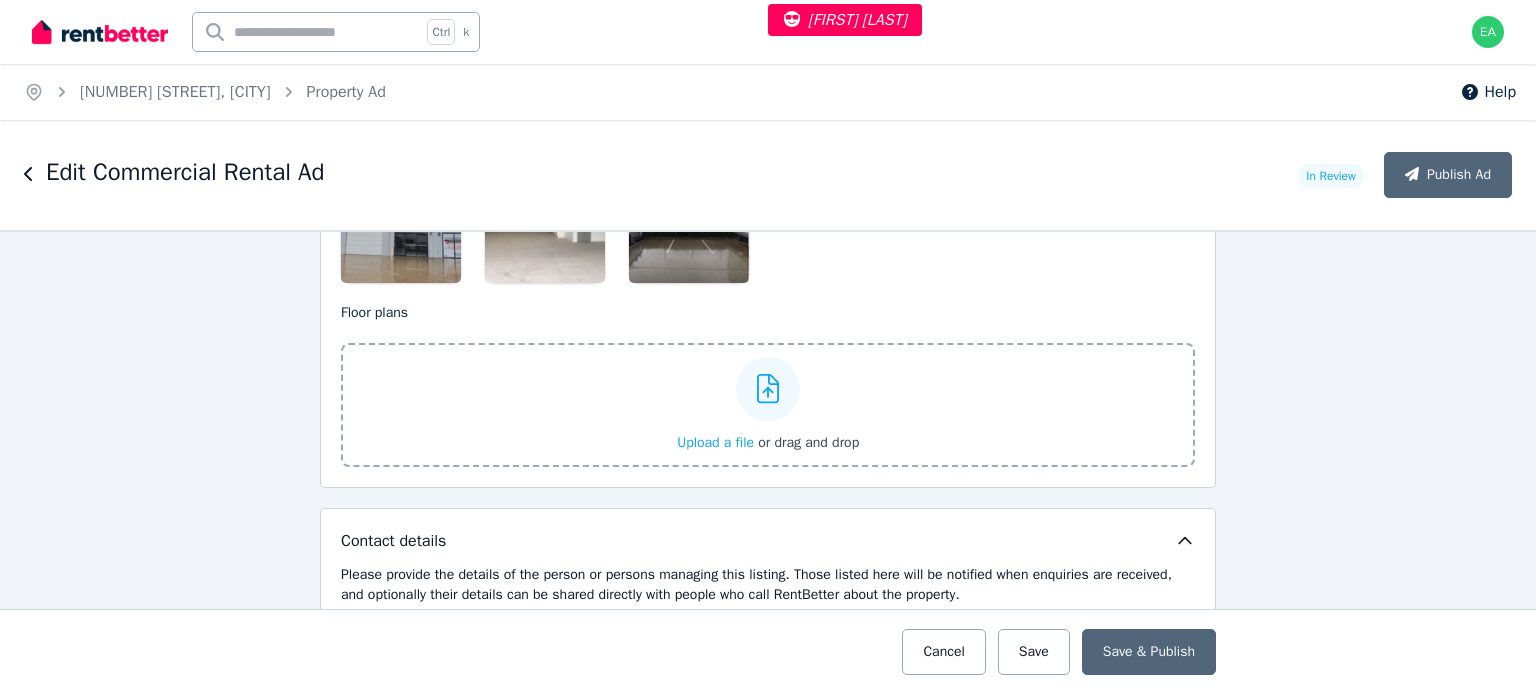 scroll, scrollTop: 2700, scrollLeft: 0, axis: vertical 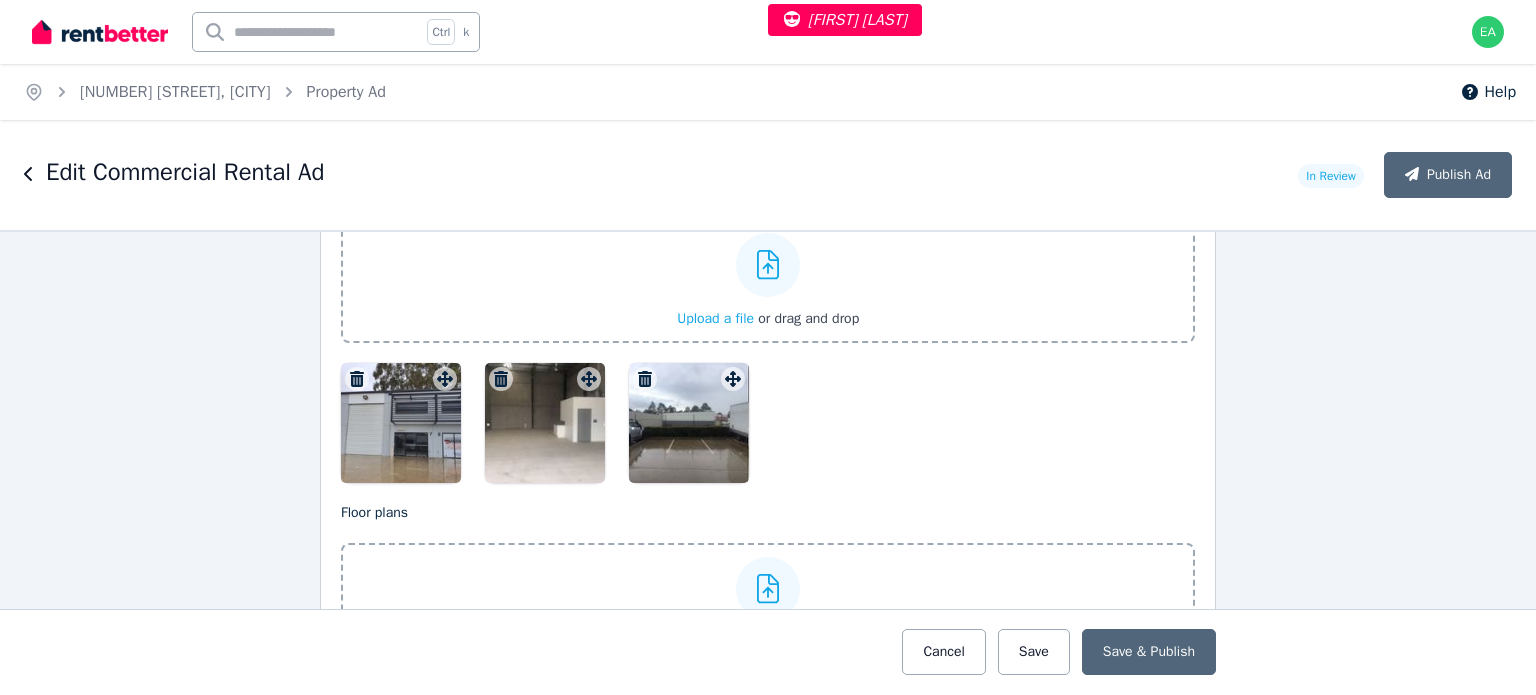 click at bounding box center (401, 423) 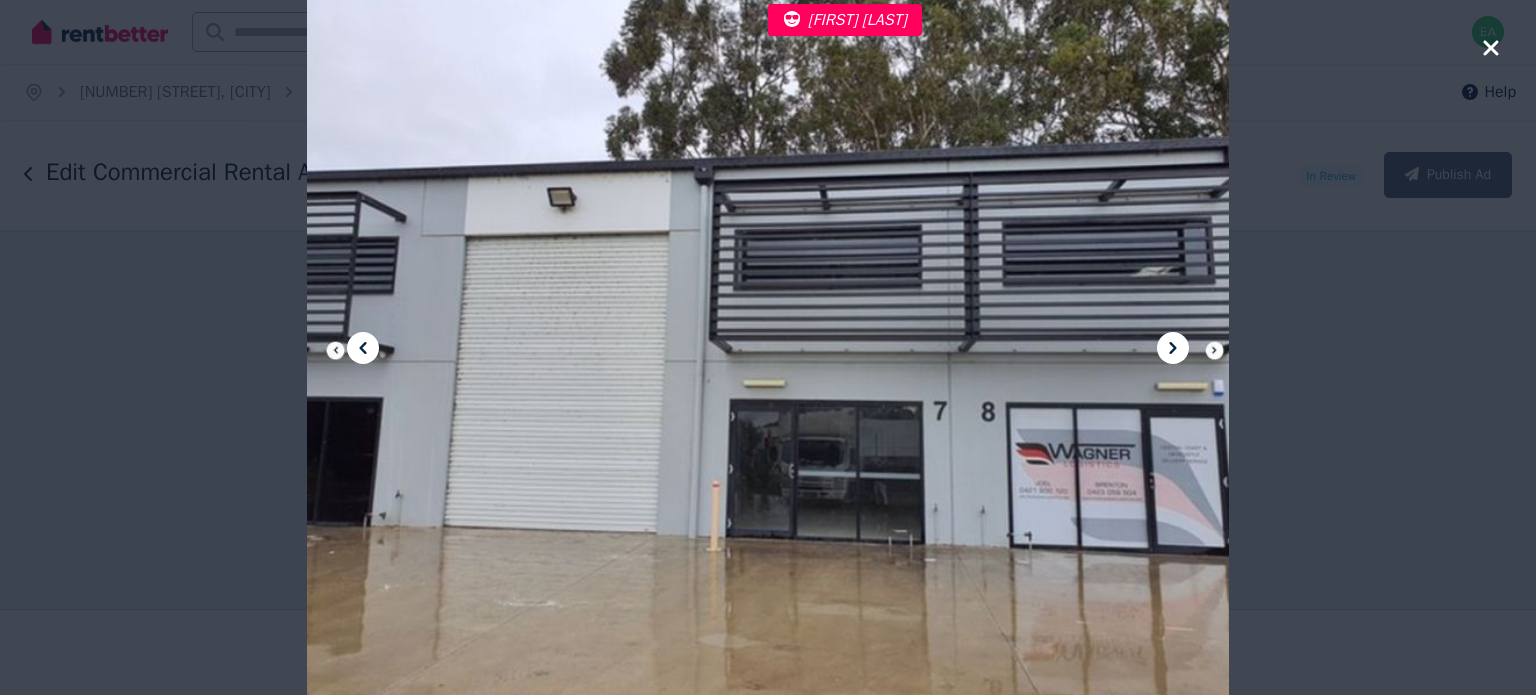 click 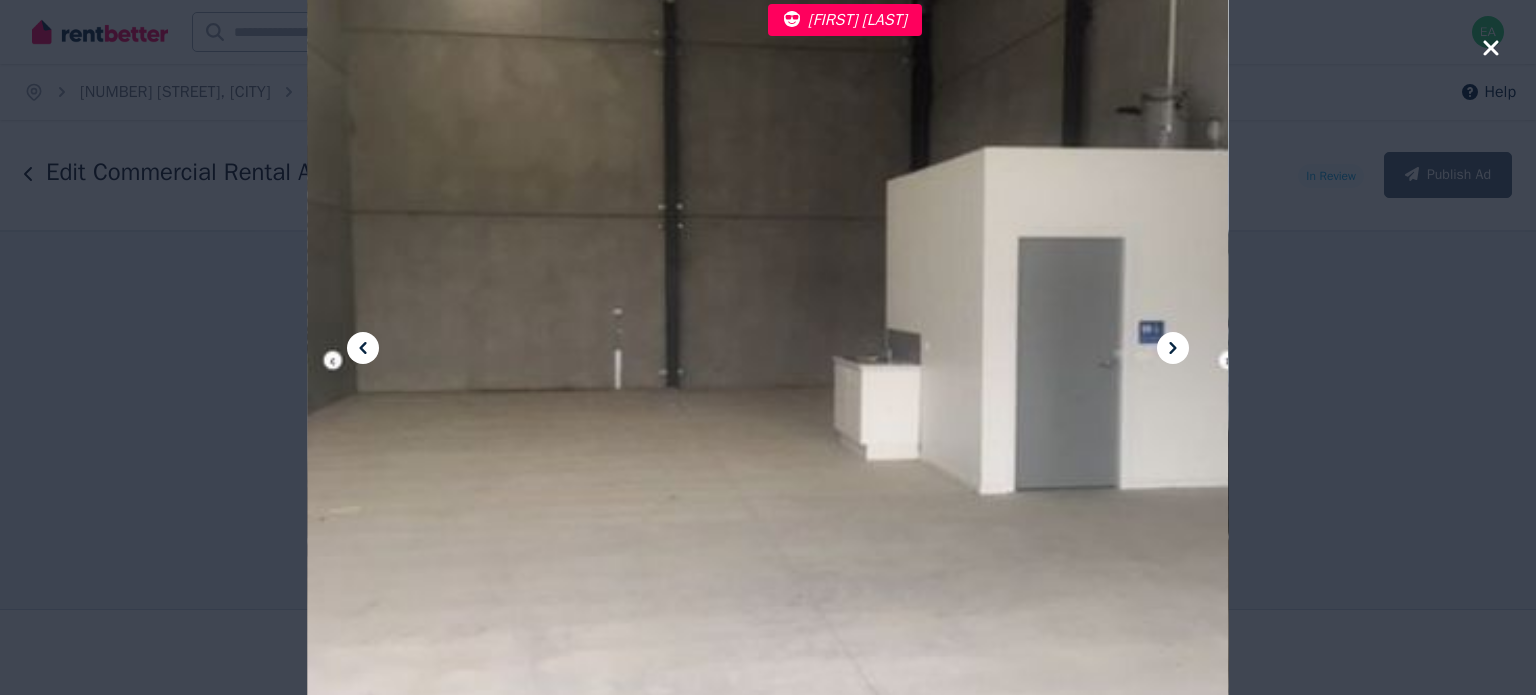 click 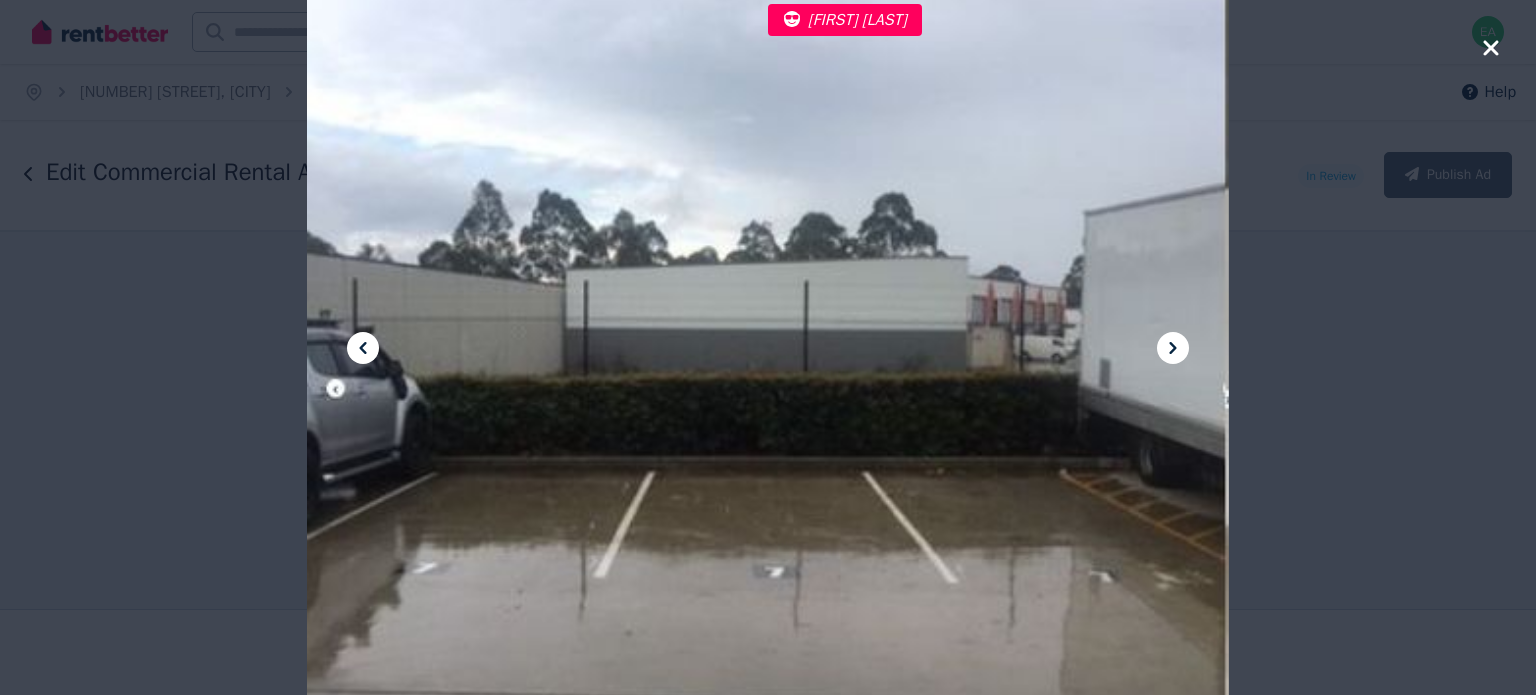 click 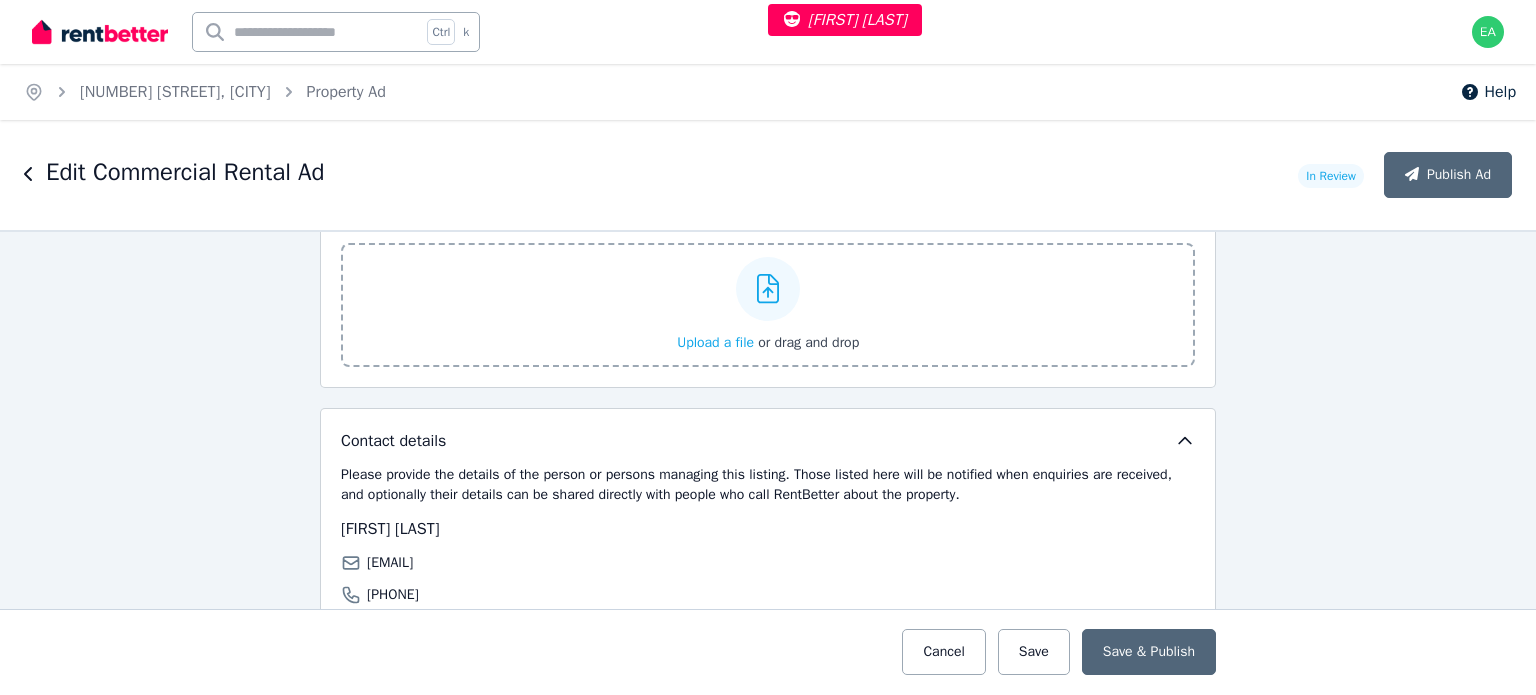 scroll, scrollTop: 2600, scrollLeft: 0, axis: vertical 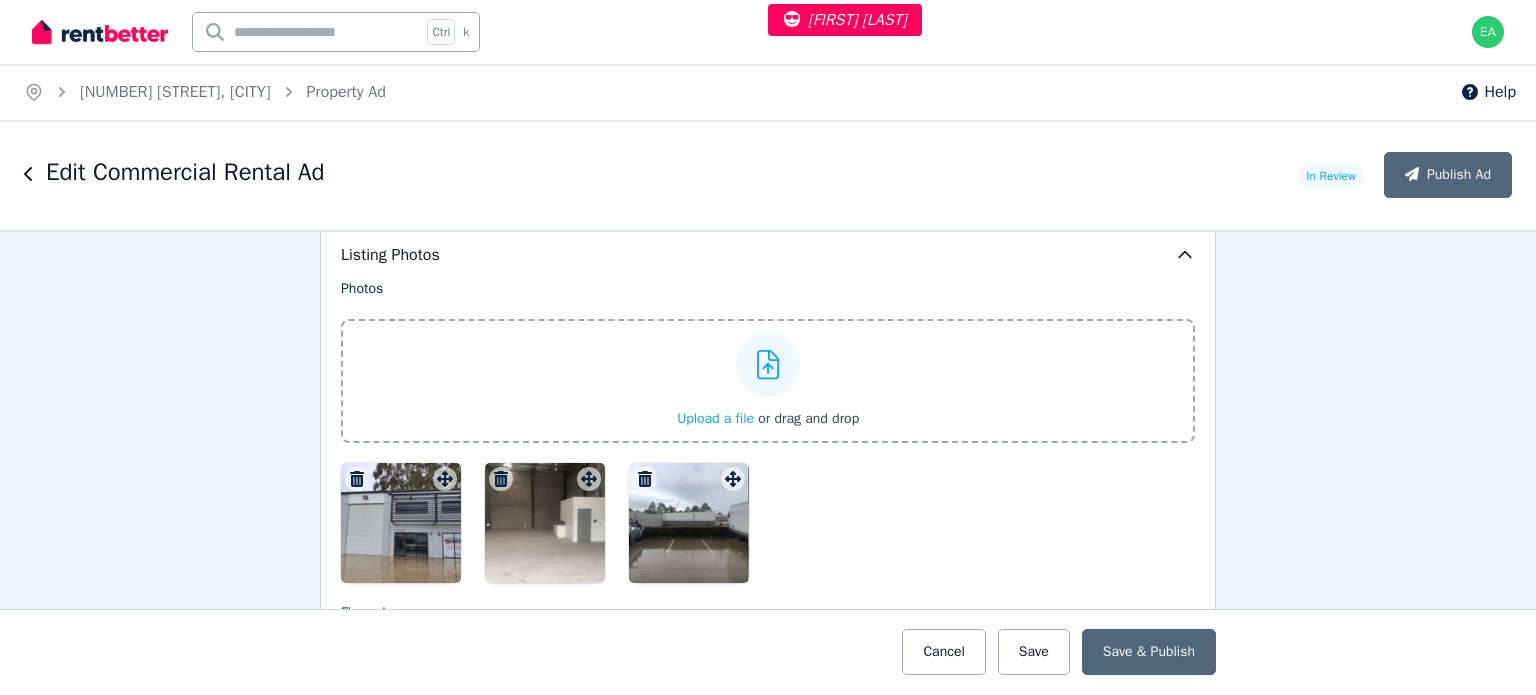 click at bounding box center [401, 523] 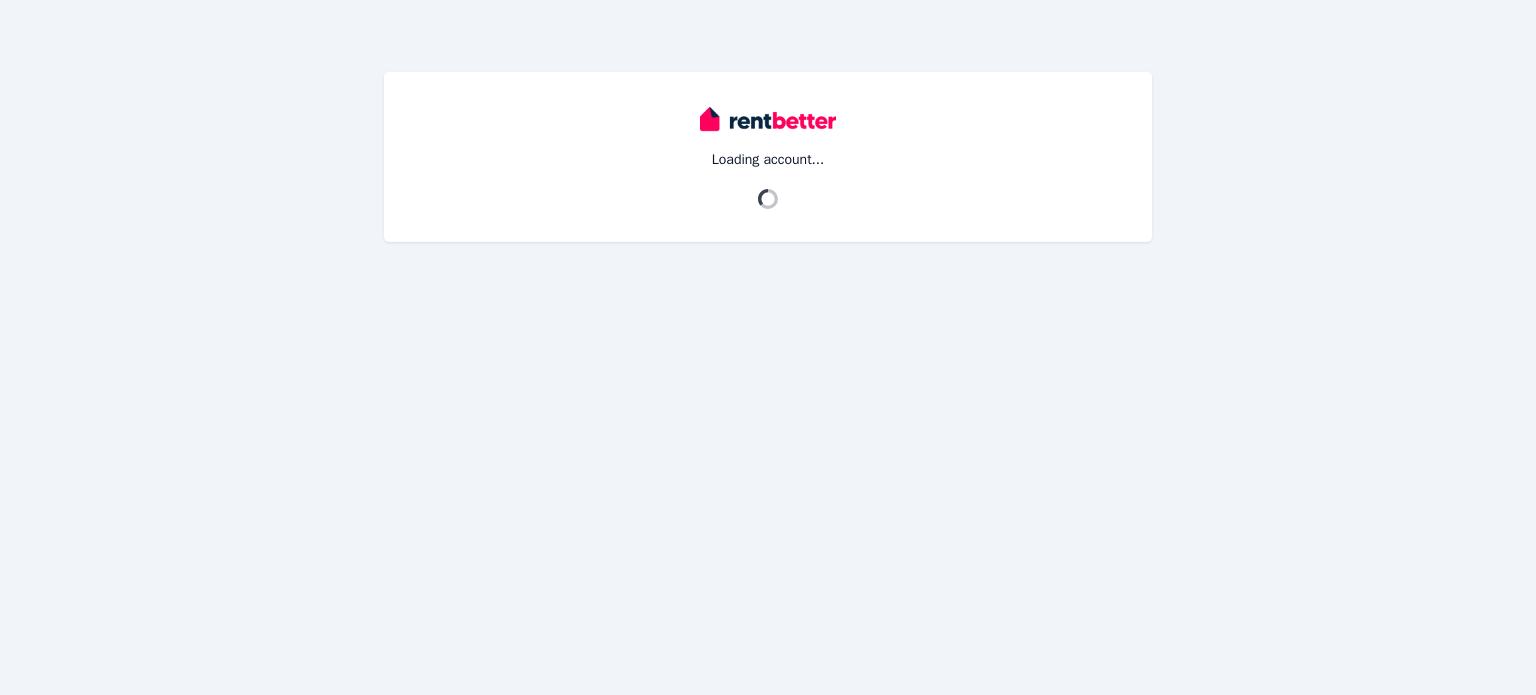 scroll, scrollTop: 0, scrollLeft: 0, axis: both 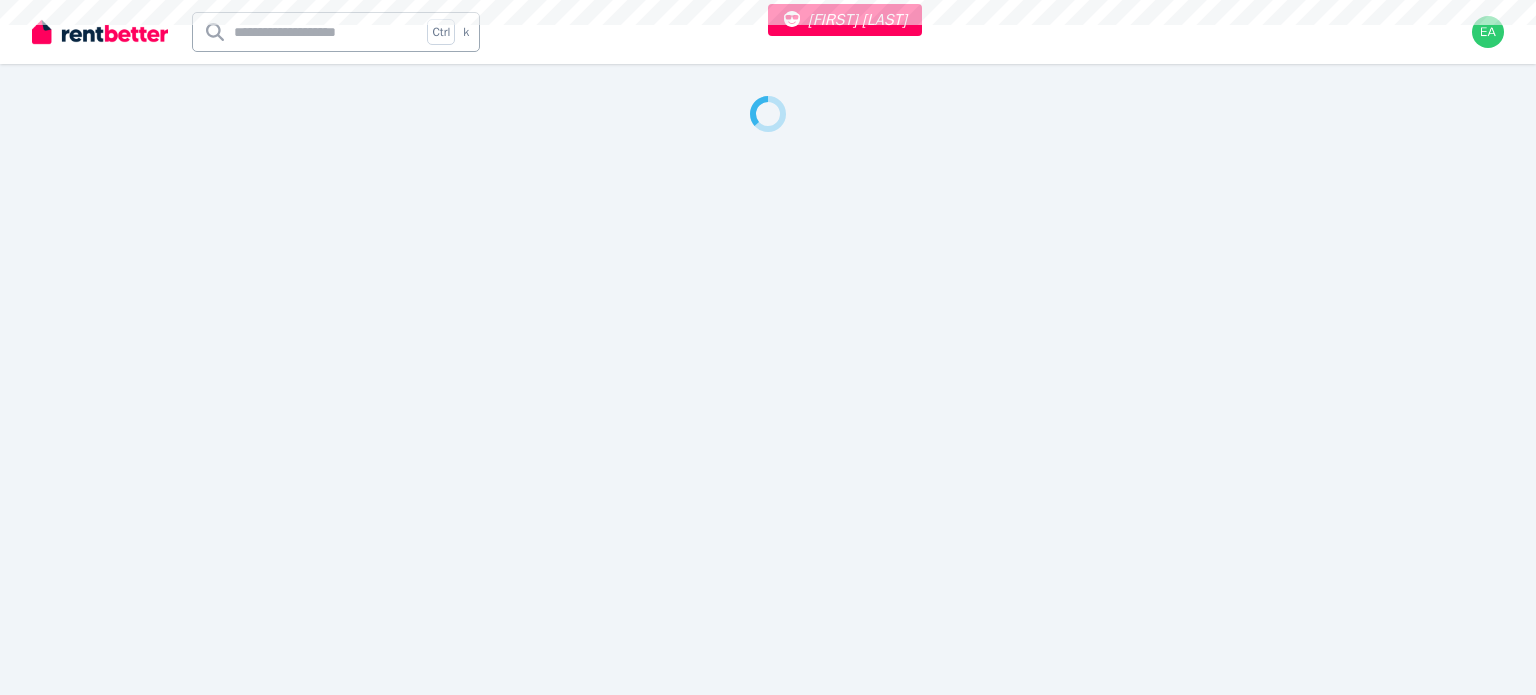 select on "***" 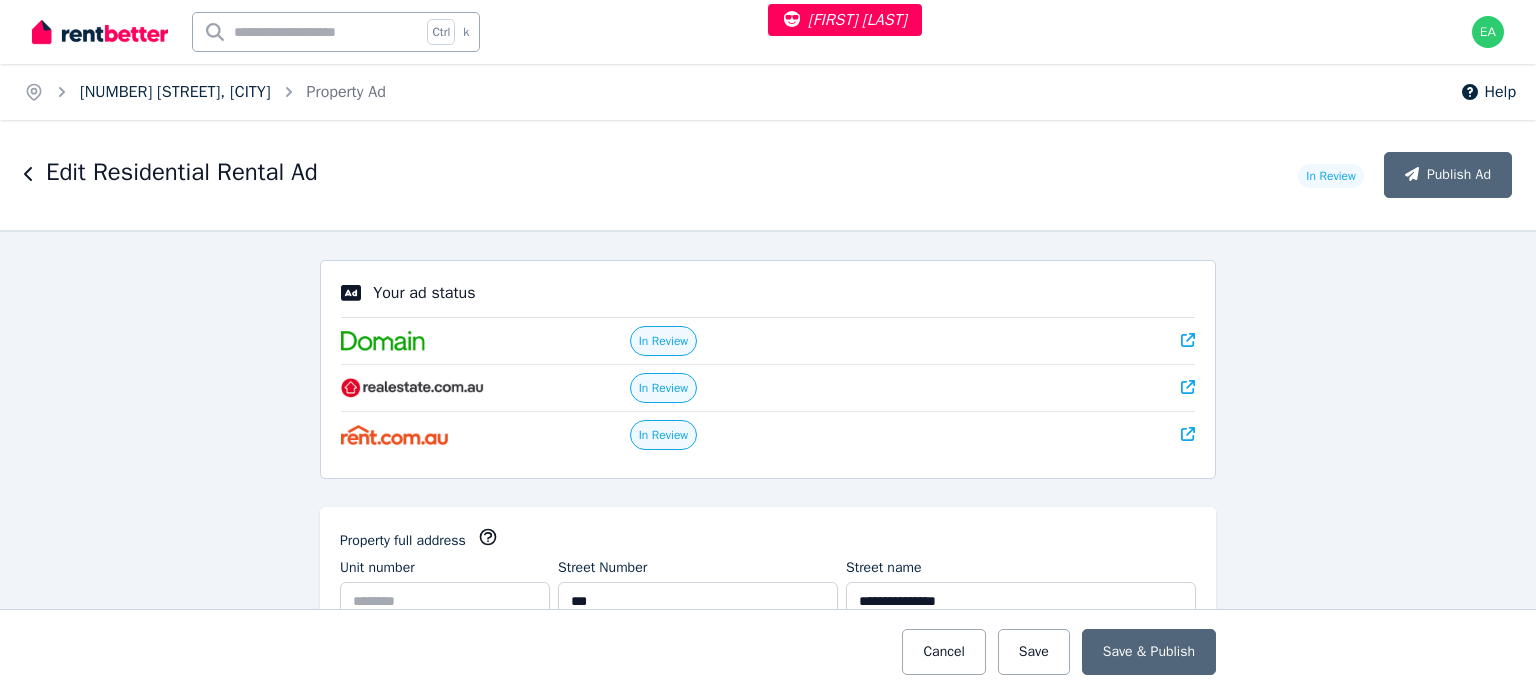 click on "119 Canterbury Road, Canterbury" at bounding box center (175, 92) 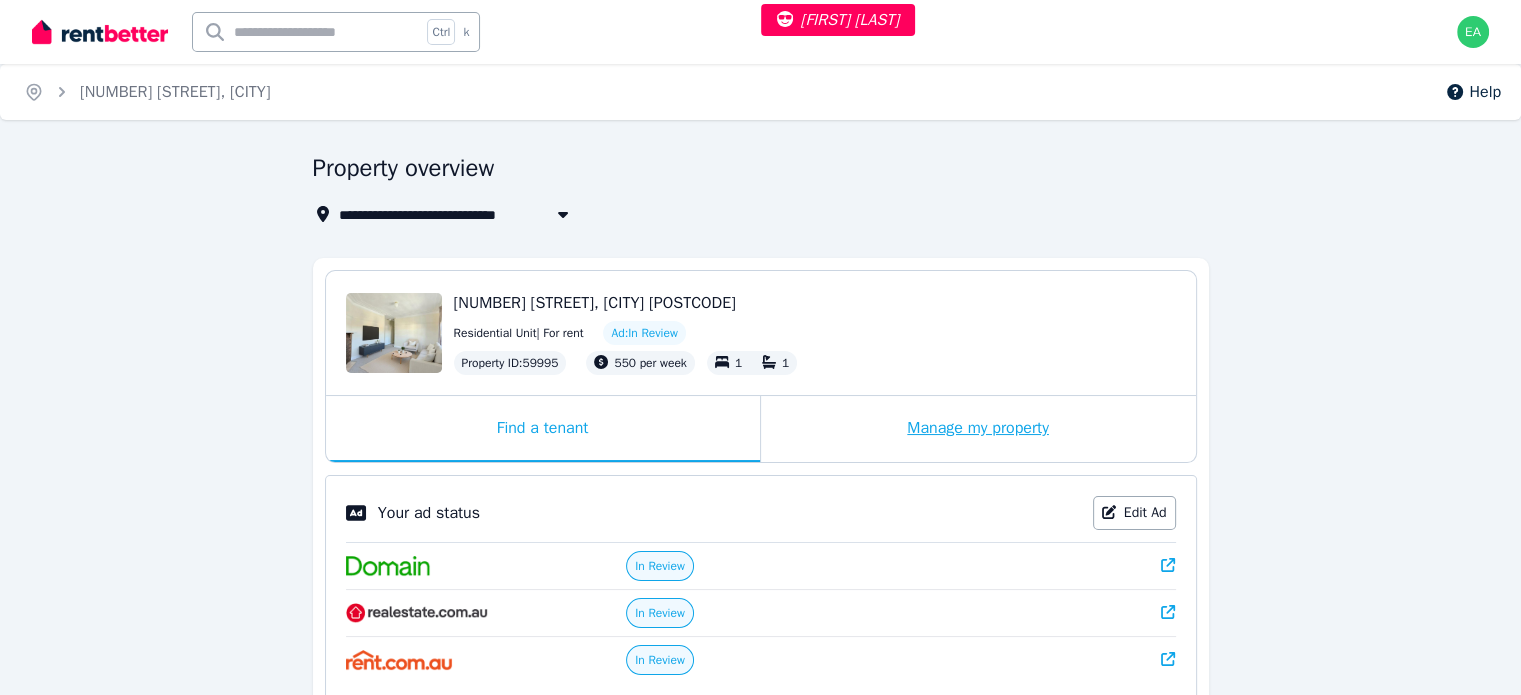 click on "Manage my property" at bounding box center (978, 429) 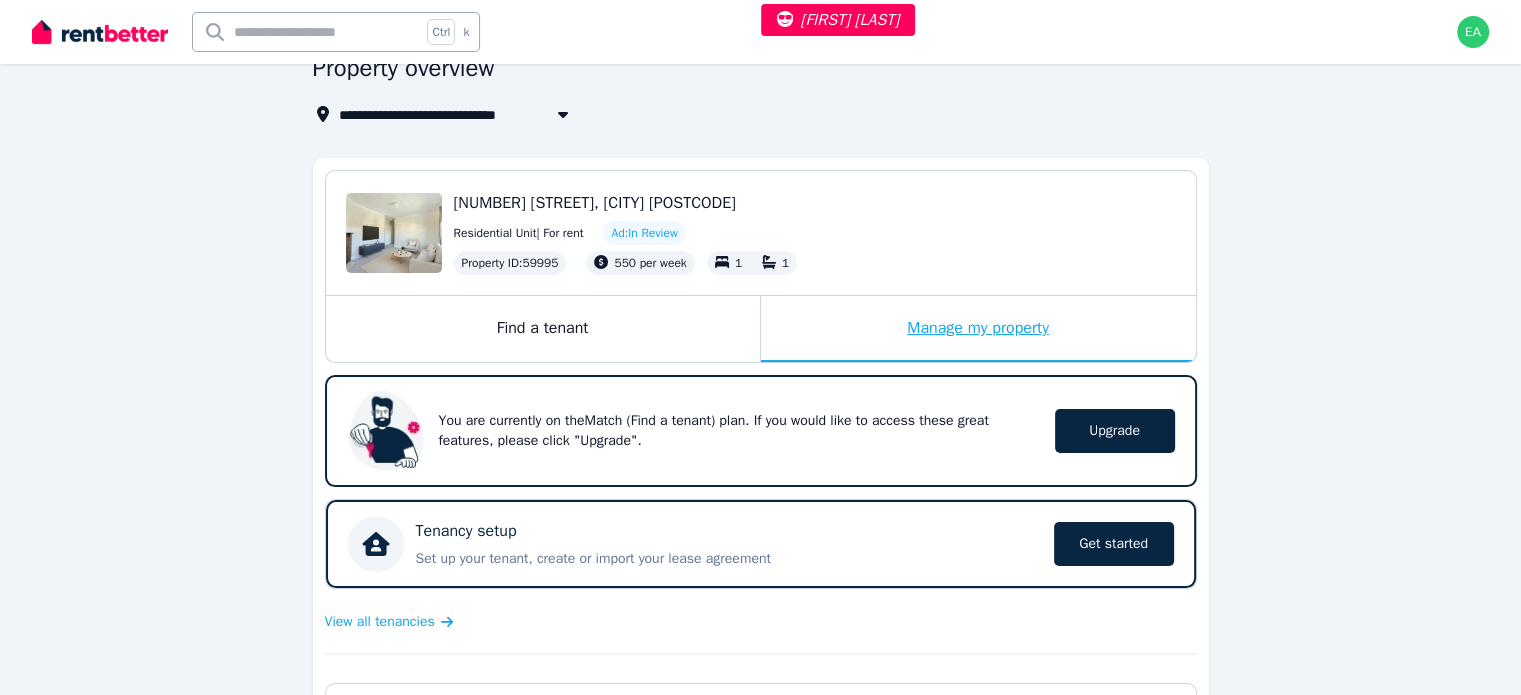 scroll, scrollTop: 400, scrollLeft: 0, axis: vertical 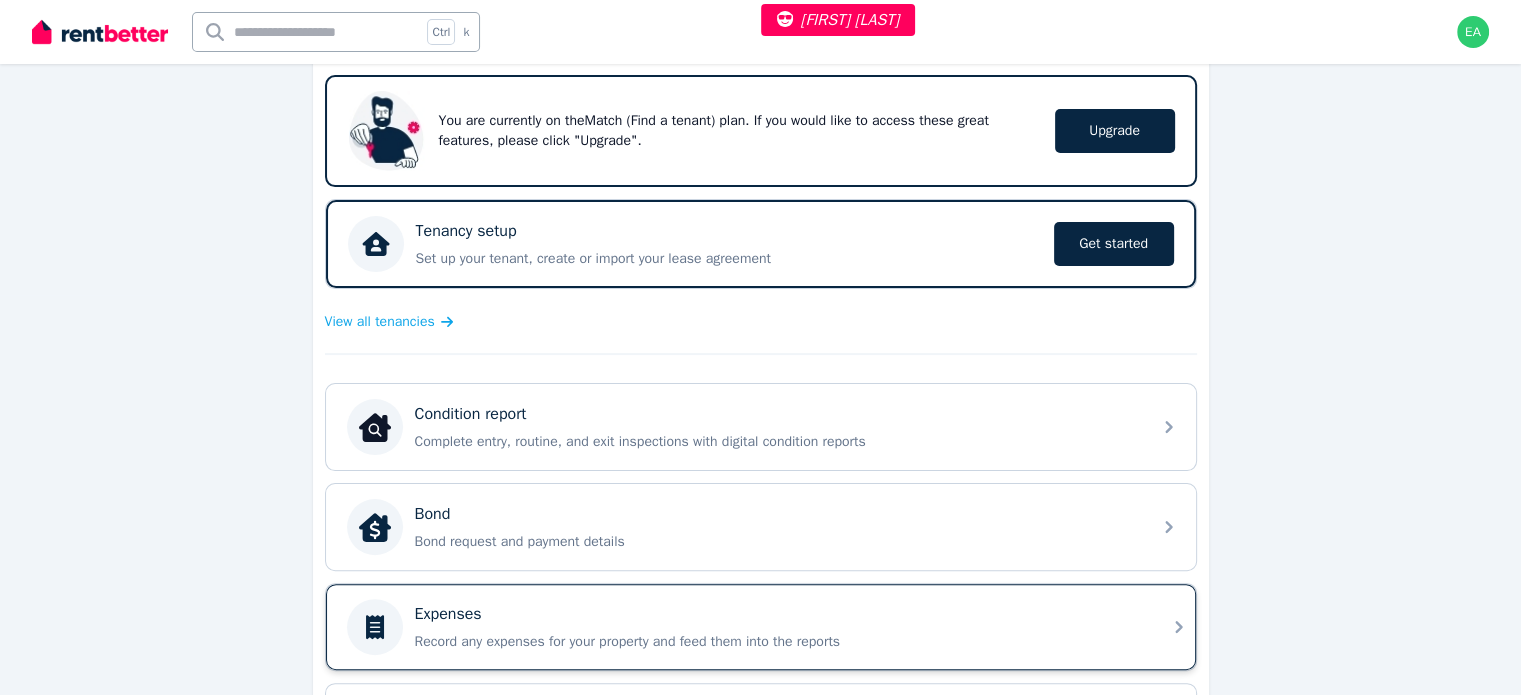 click on "Expenses Record any expenses for your property and feed them into the reports" at bounding box center (761, 627) 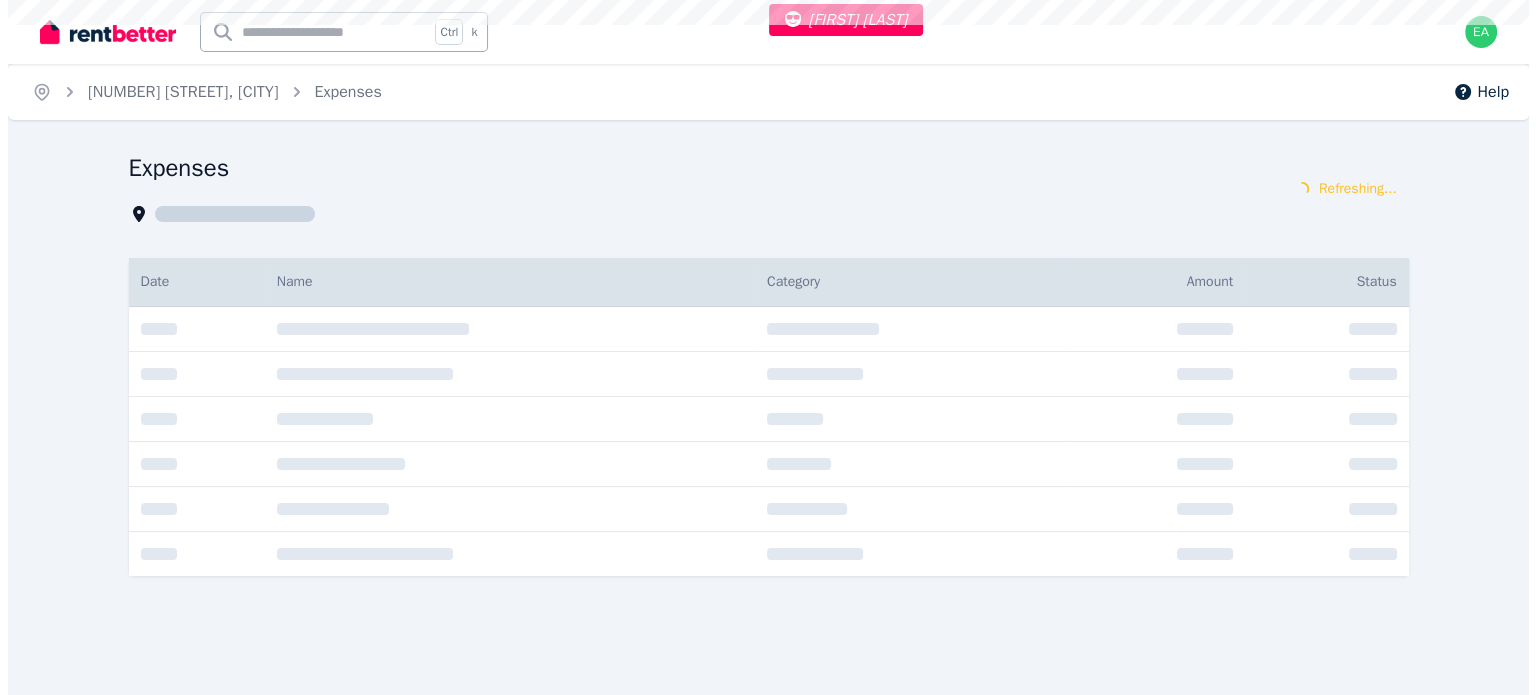 scroll, scrollTop: 0, scrollLeft: 0, axis: both 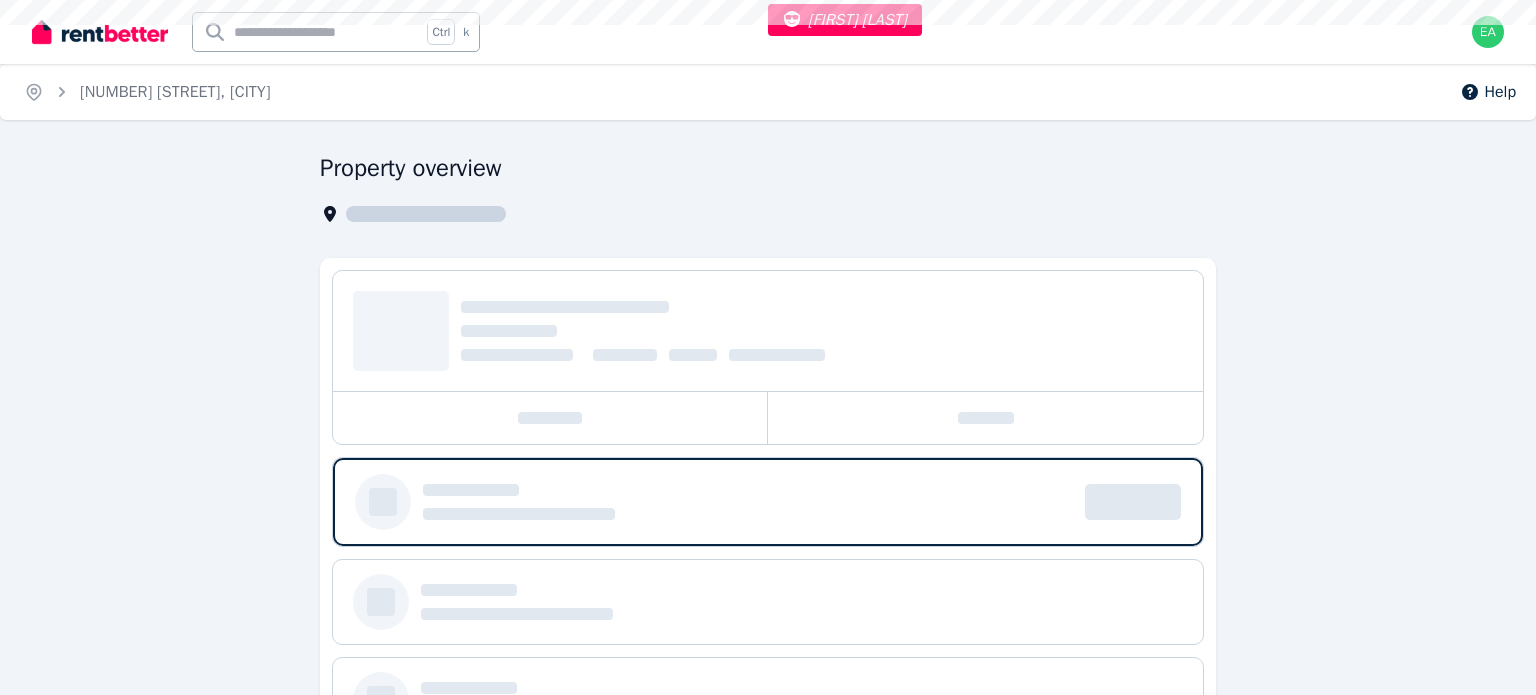 select on "***" 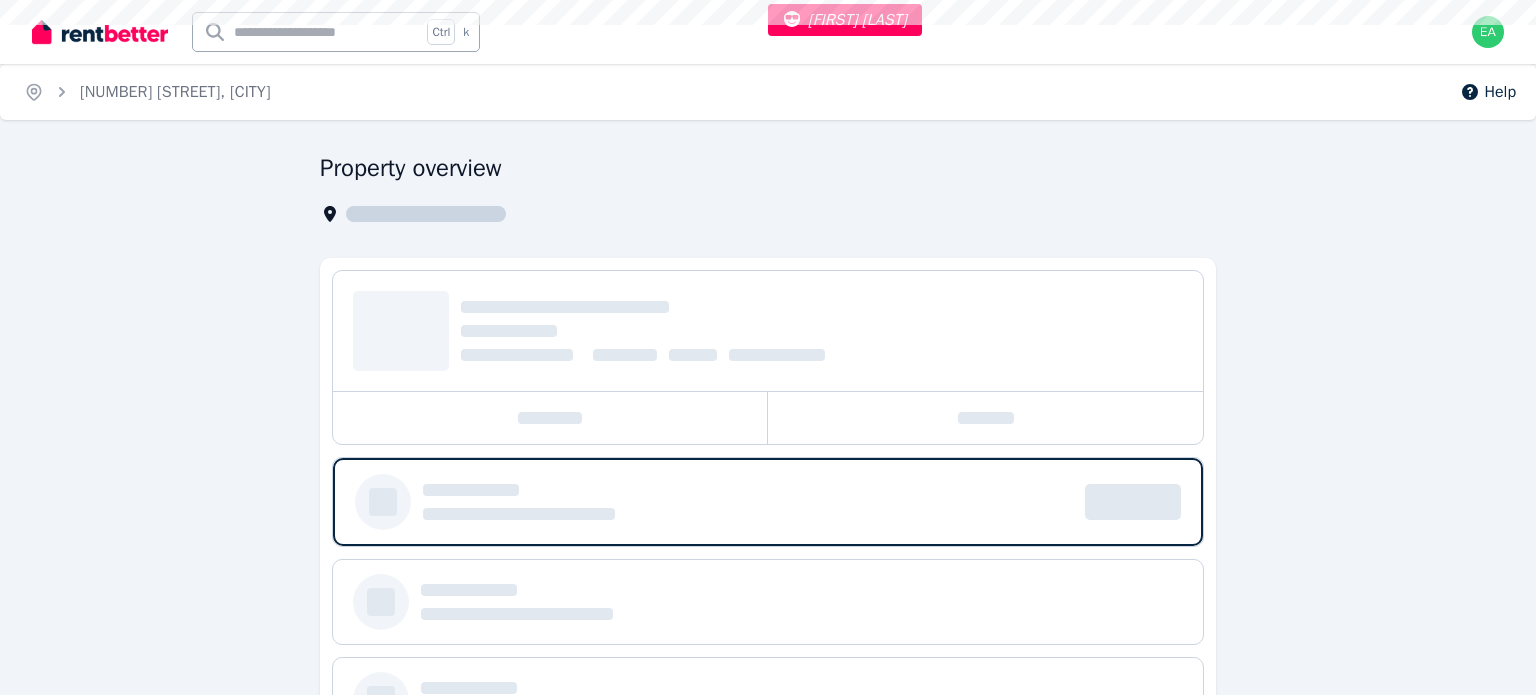 select on "**********" 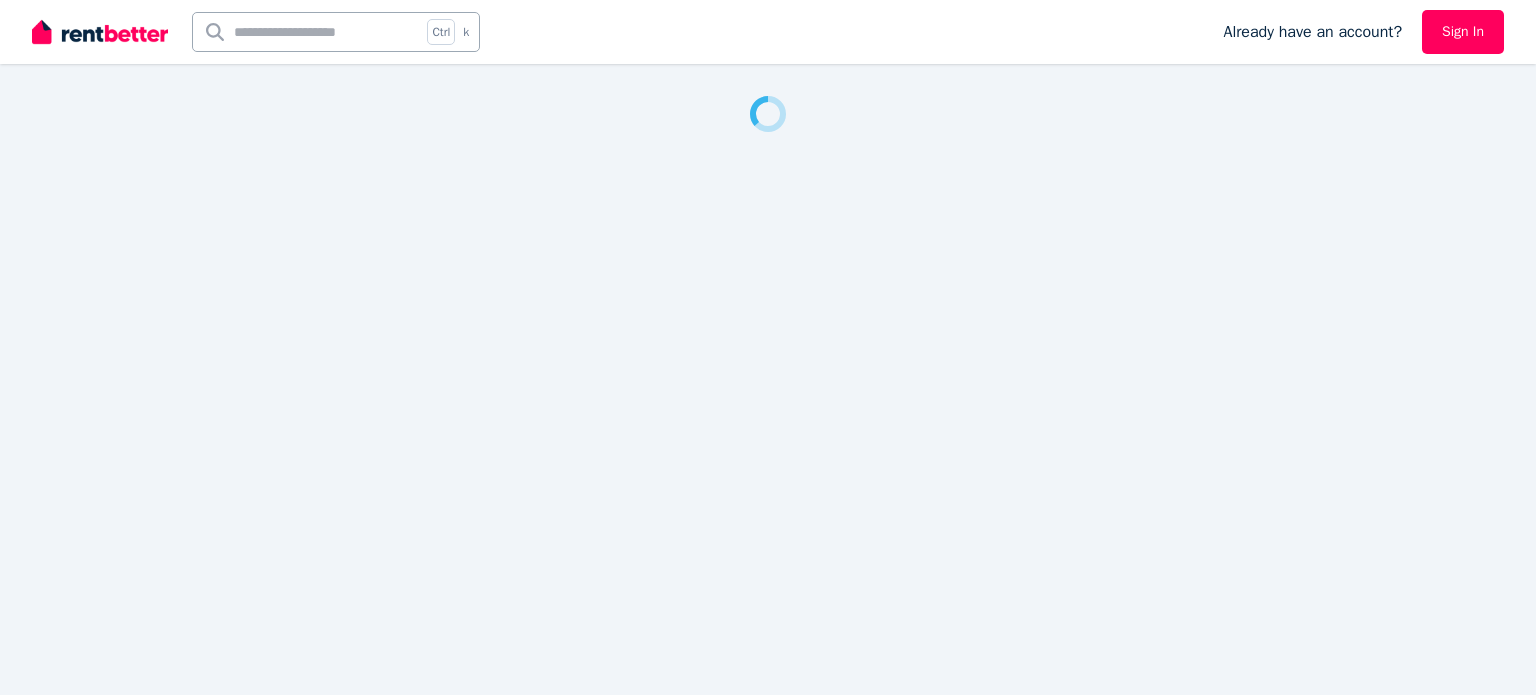 scroll, scrollTop: 0, scrollLeft: 0, axis: both 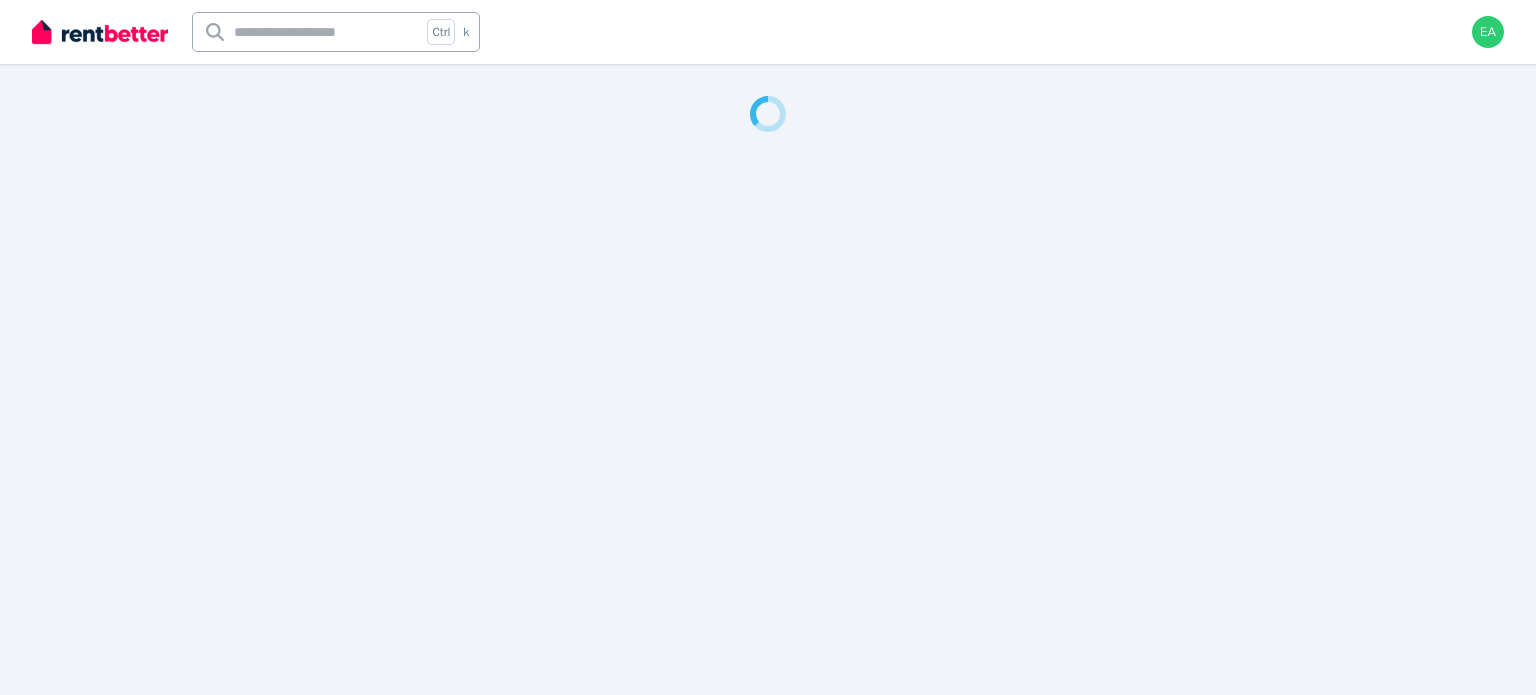 select on "***" 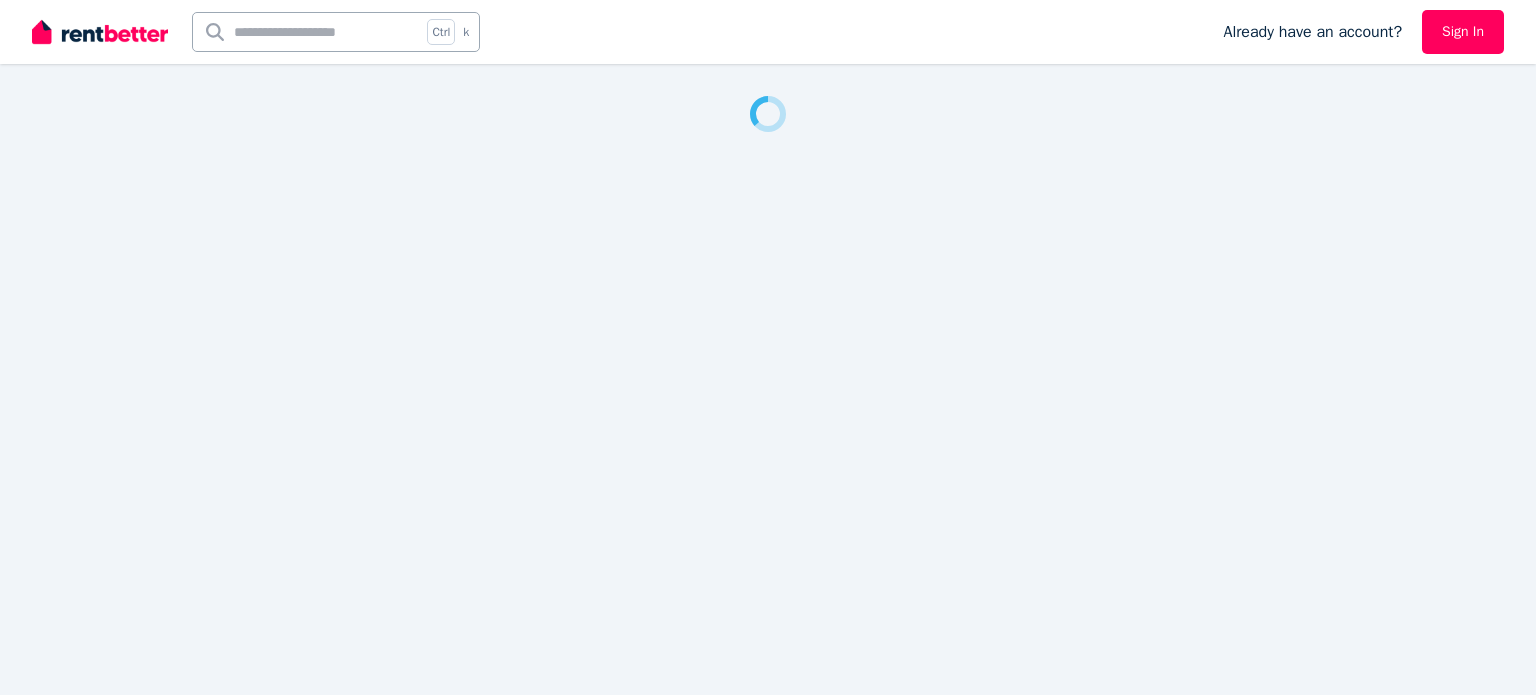 scroll, scrollTop: 0, scrollLeft: 0, axis: both 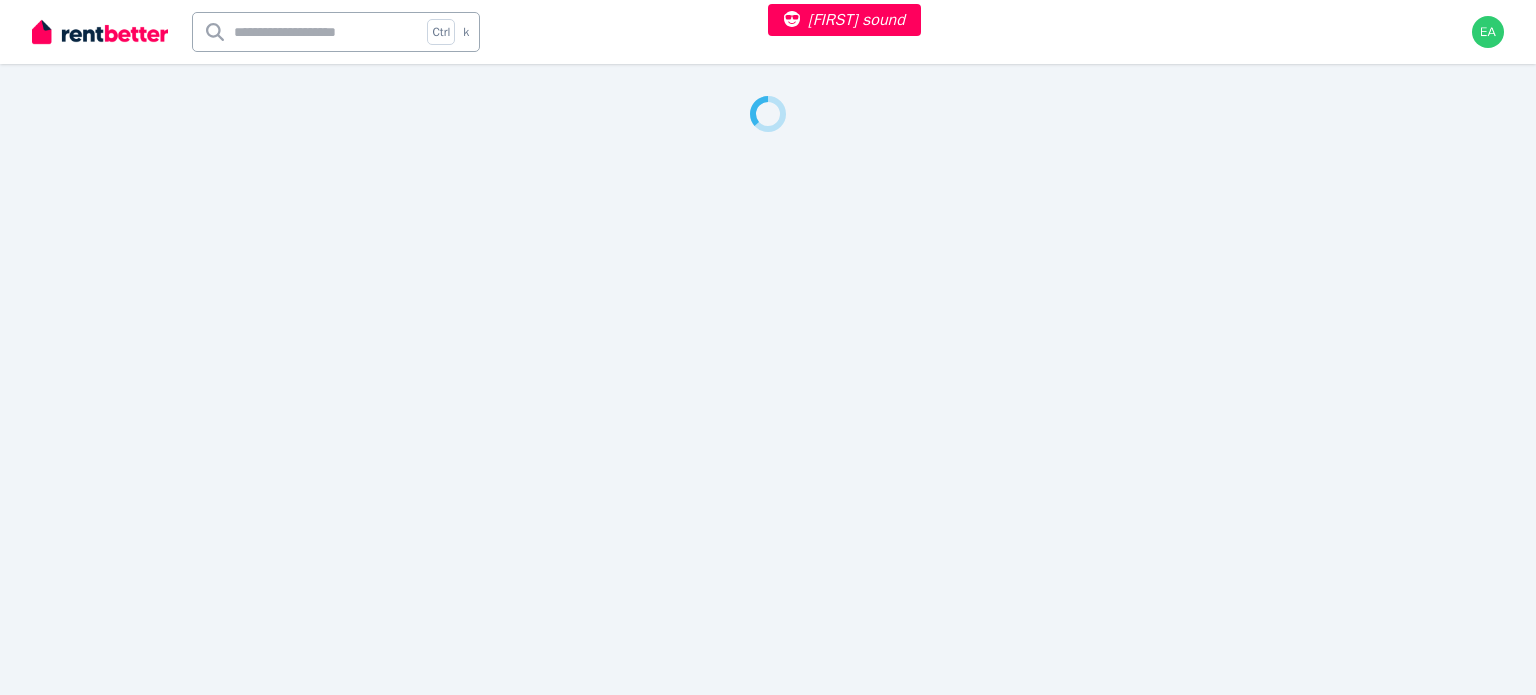 select on "***" 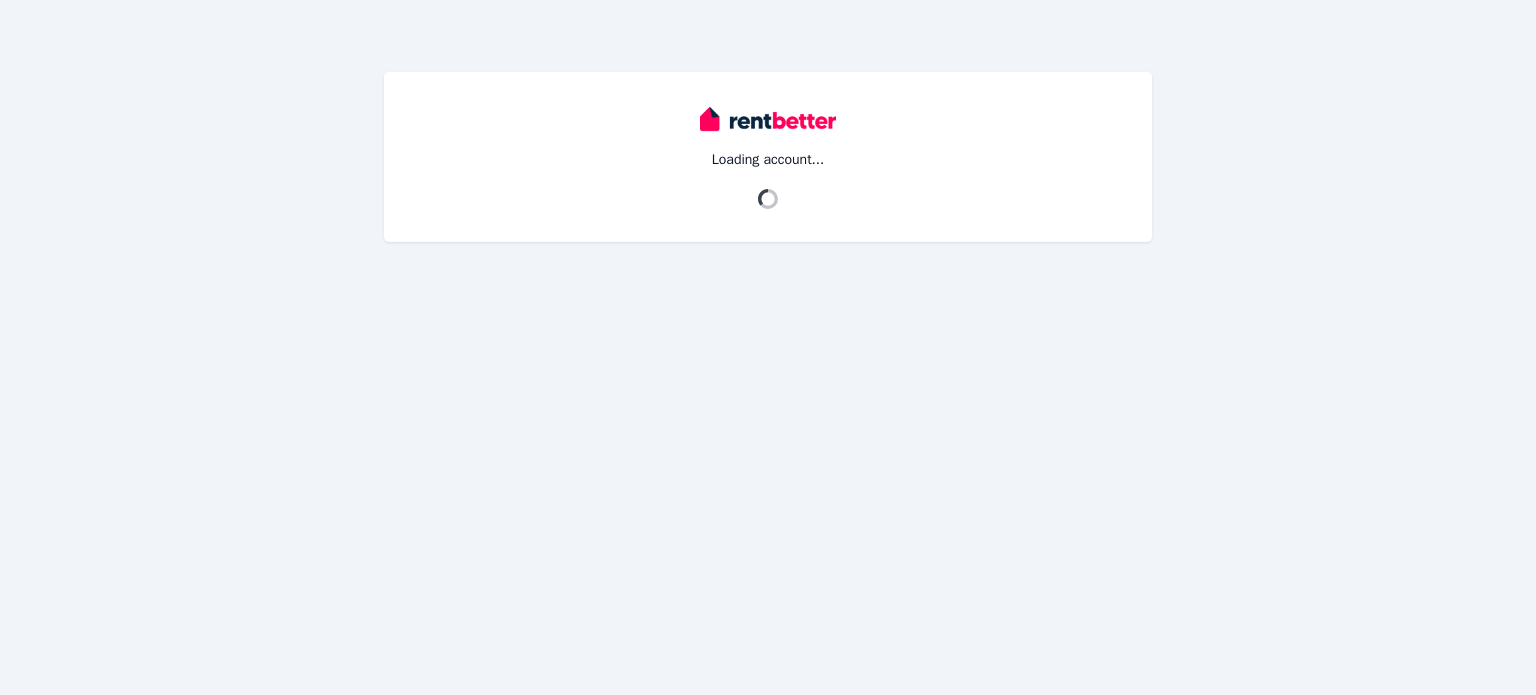 scroll, scrollTop: 0, scrollLeft: 0, axis: both 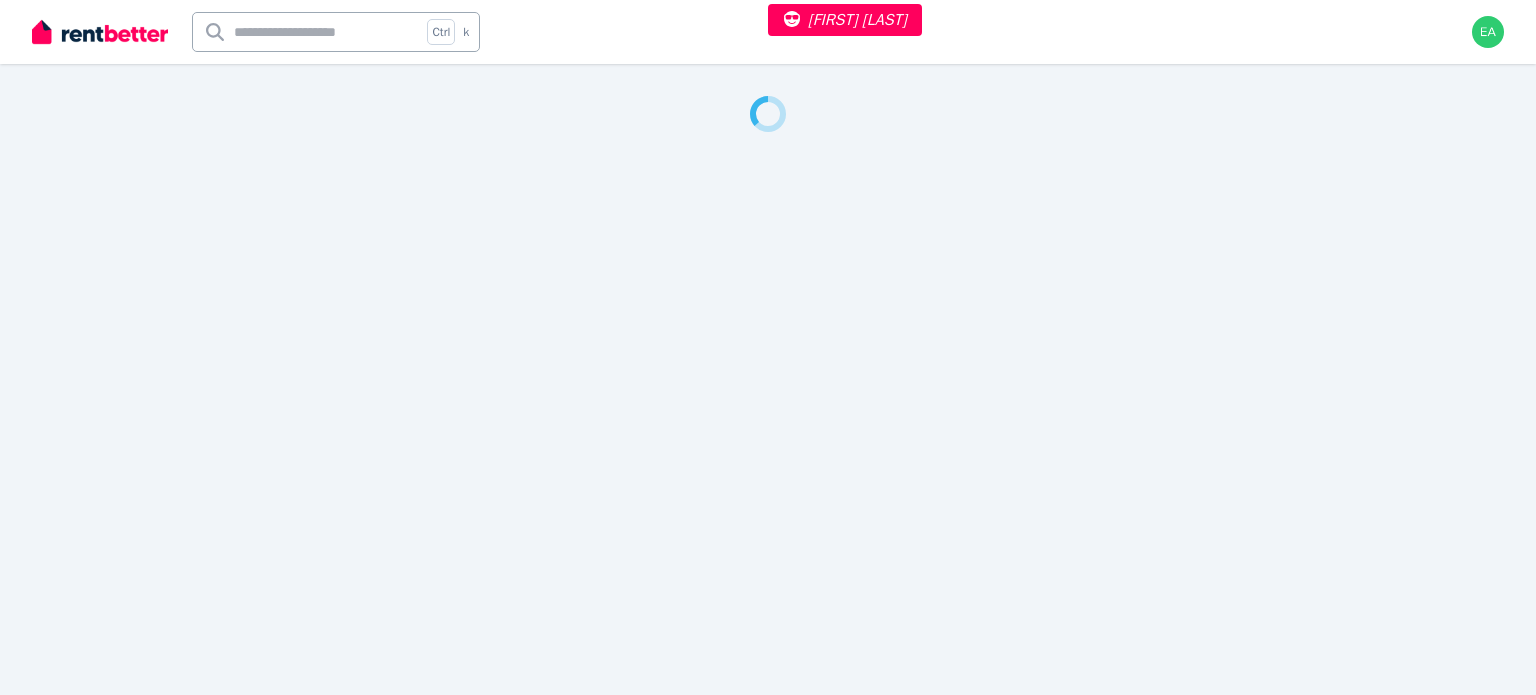 select on "***" 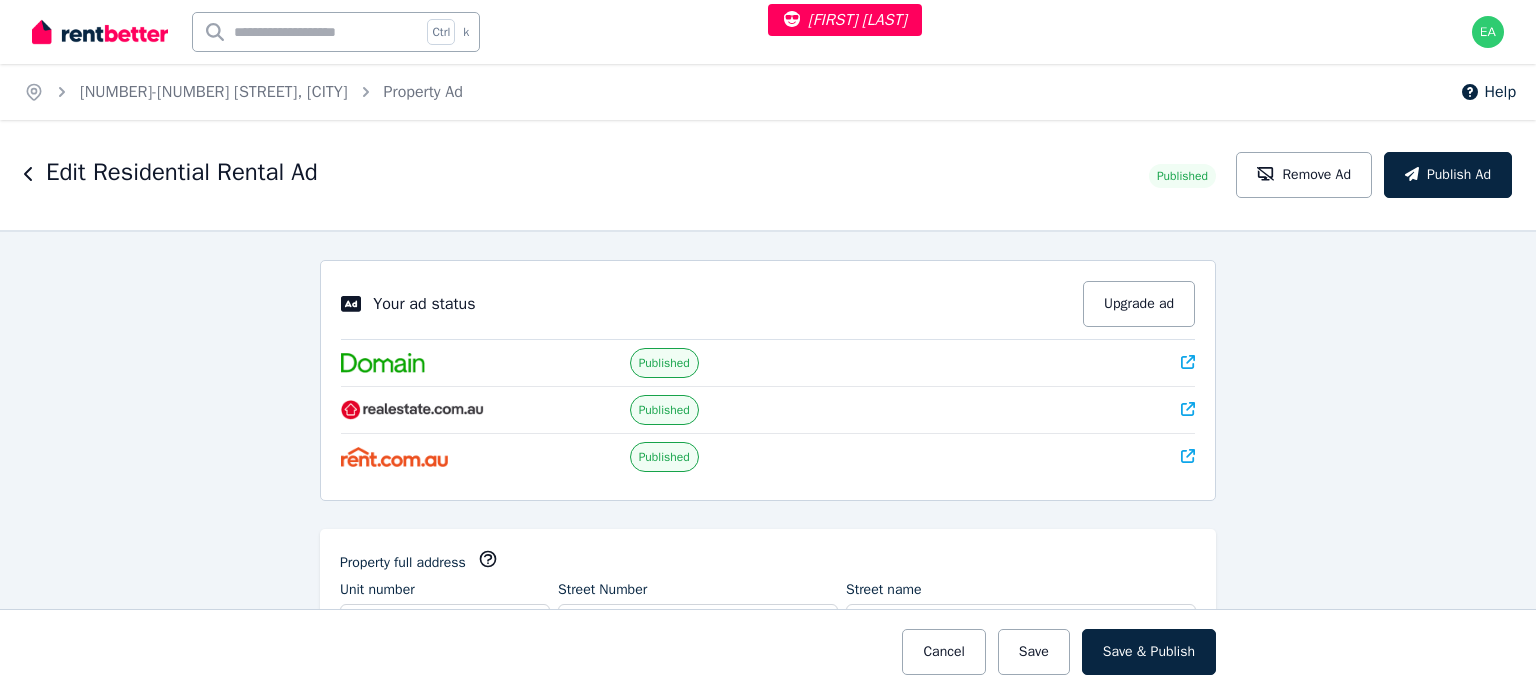 click 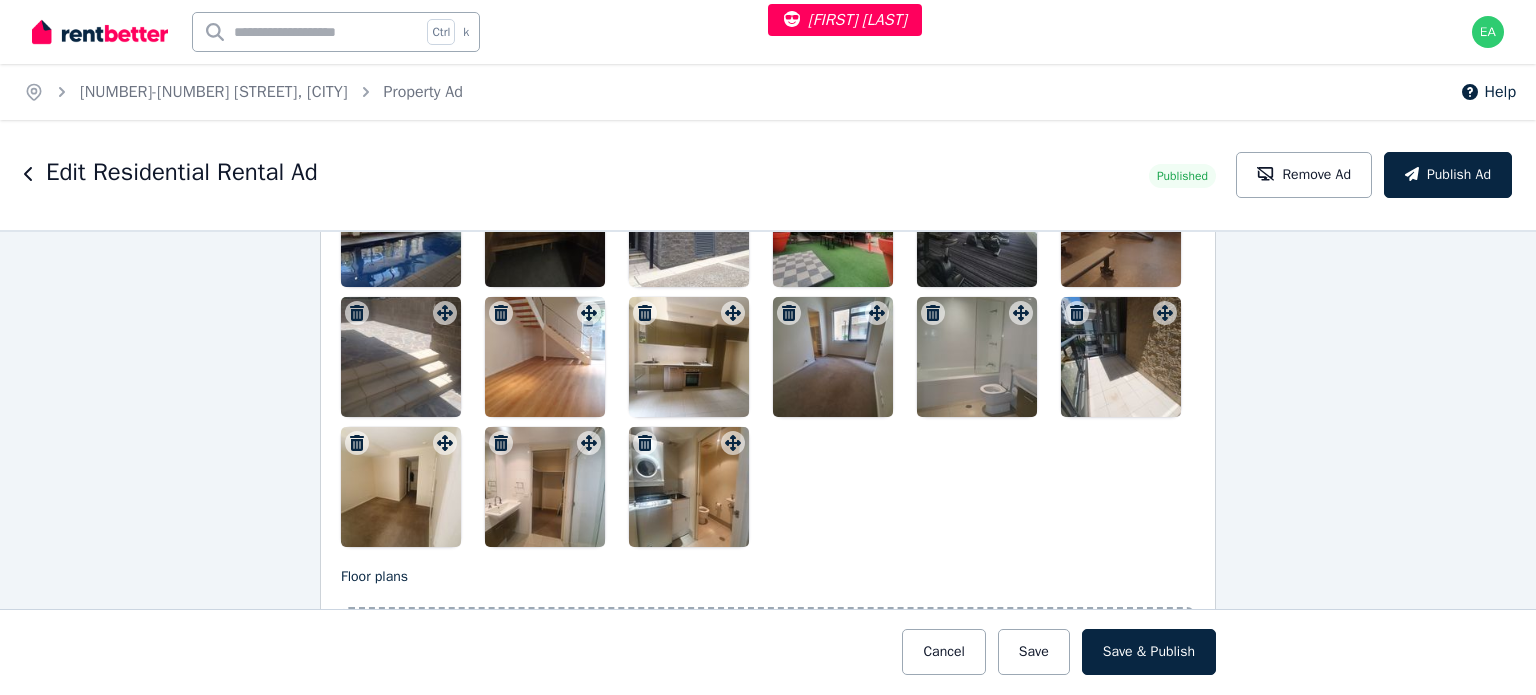 scroll, scrollTop: 2600, scrollLeft: 0, axis: vertical 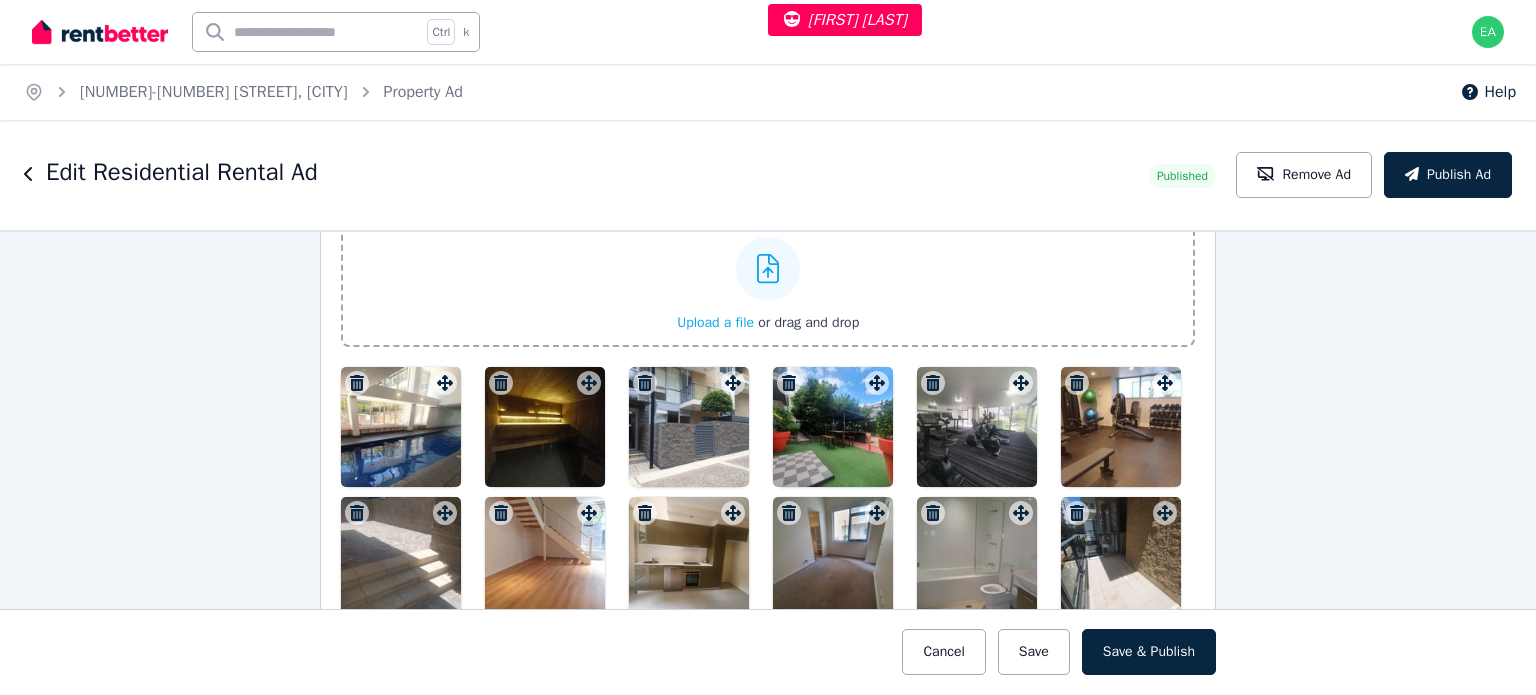 click at bounding box center (689, 427) 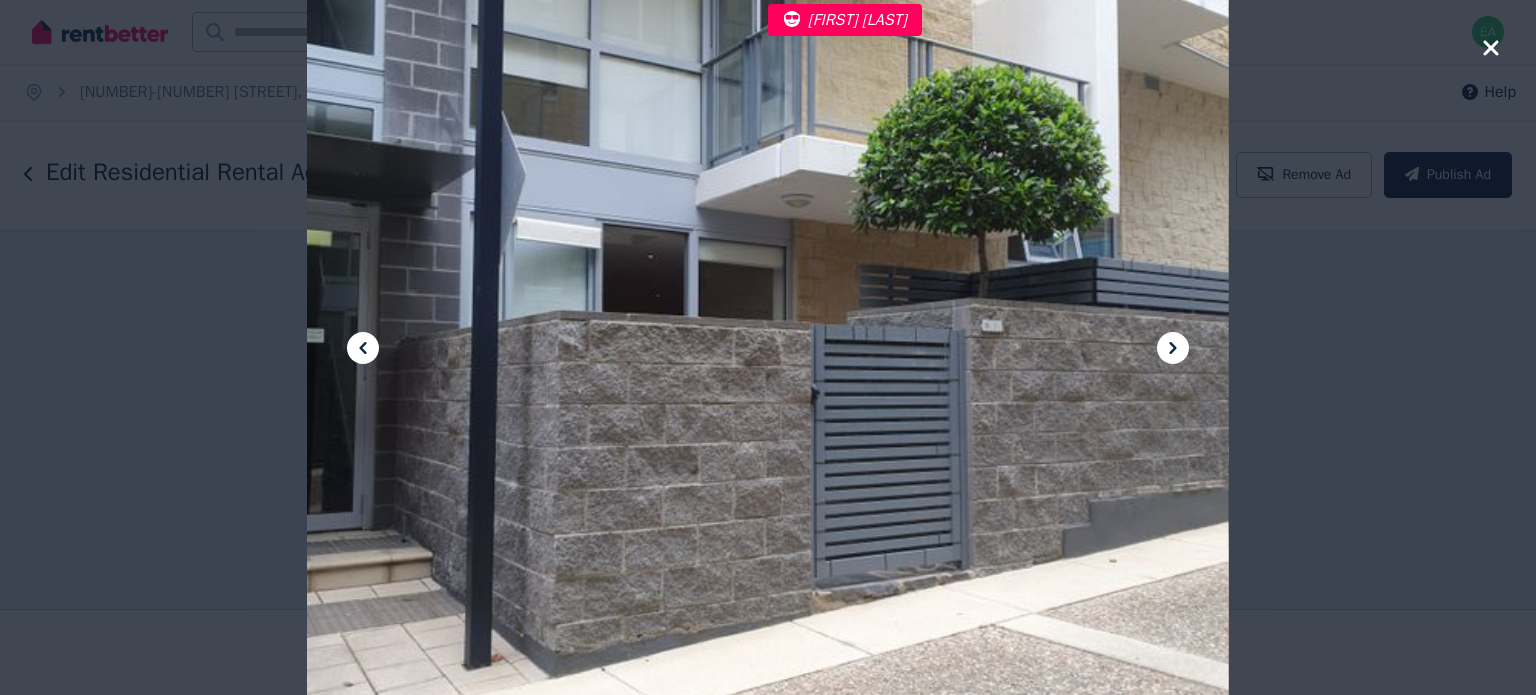 click 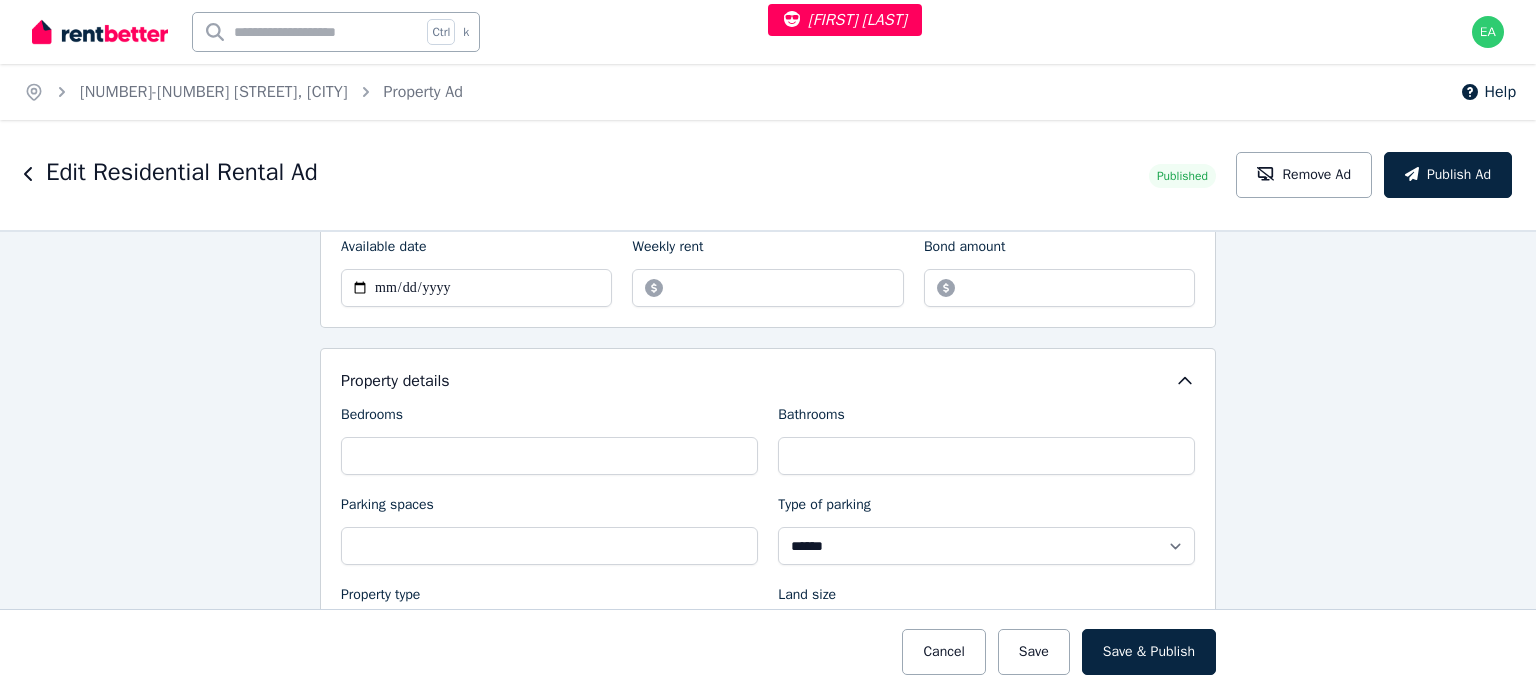 scroll, scrollTop: 1400, scrollLeft: 0, axis: vertical 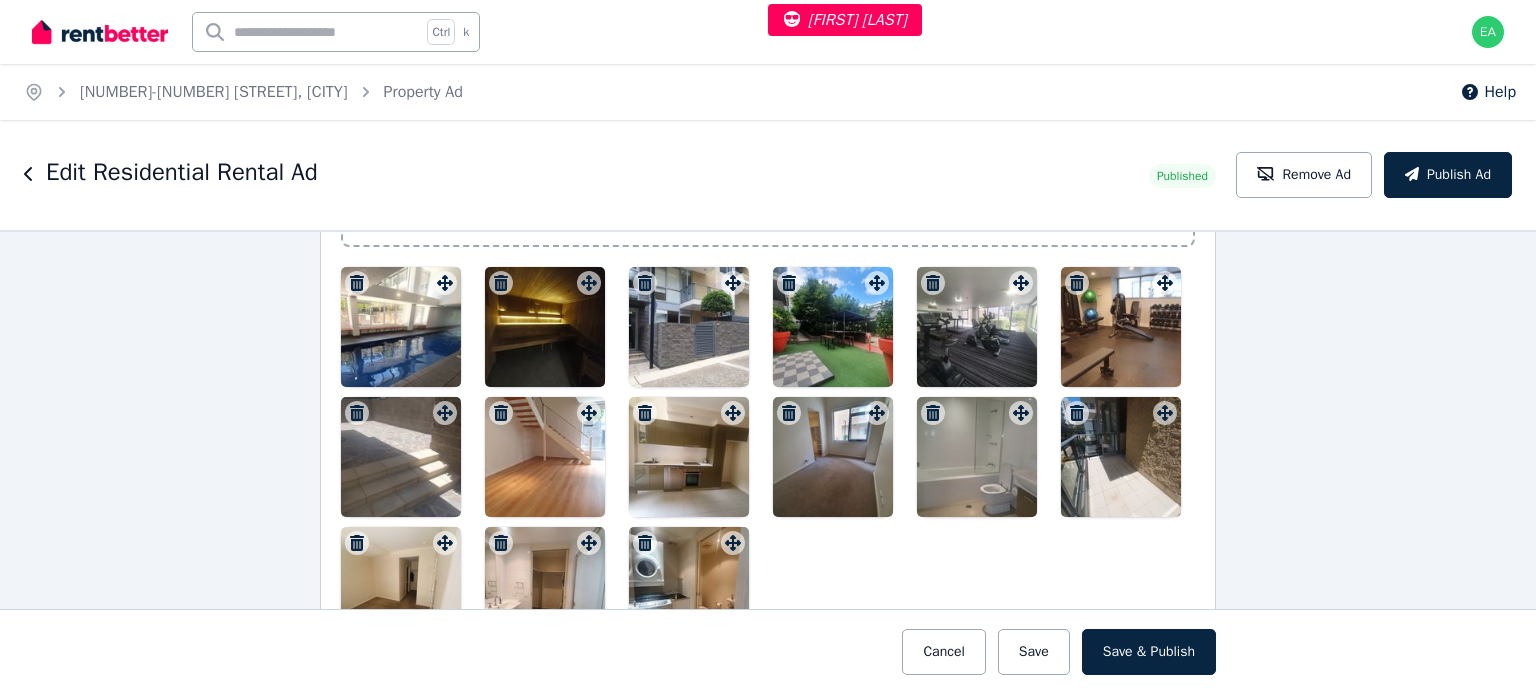 click at bounding box center (401, 327) 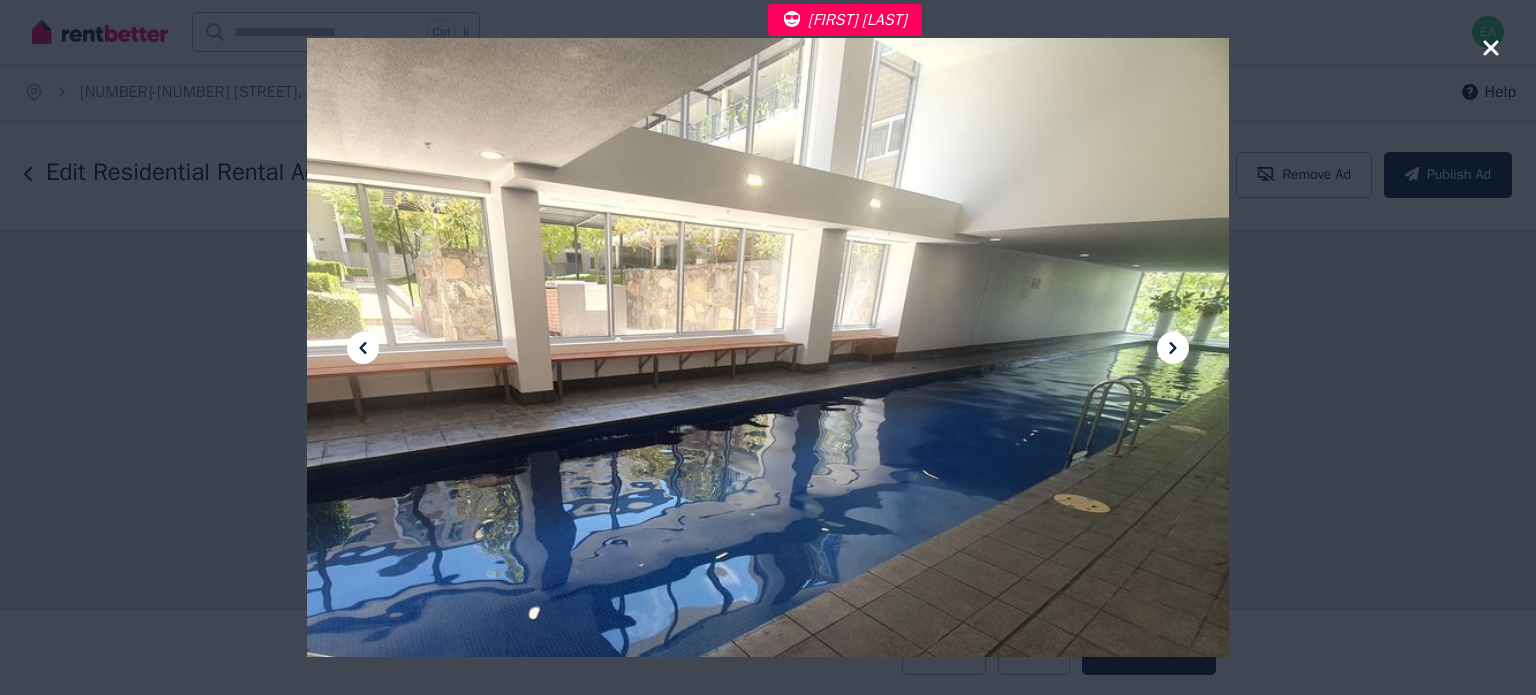 click 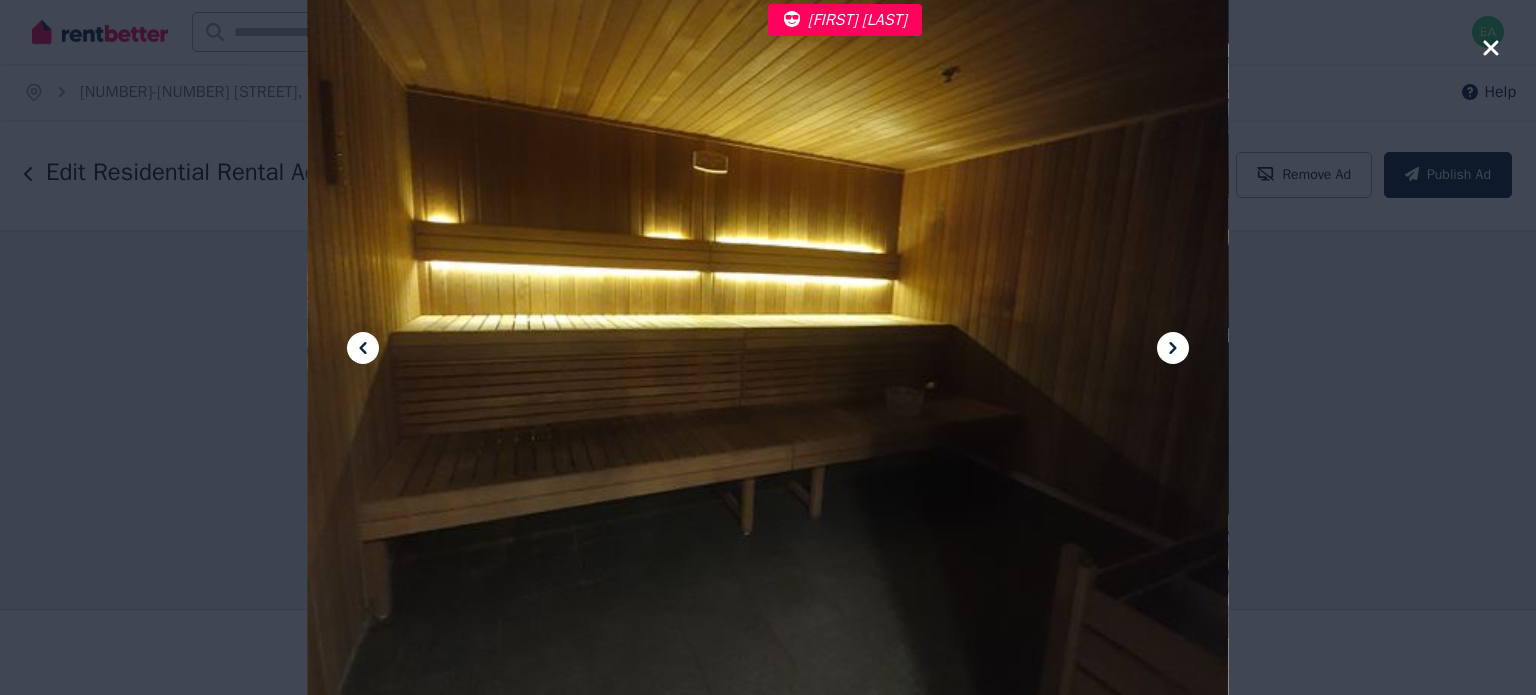 click 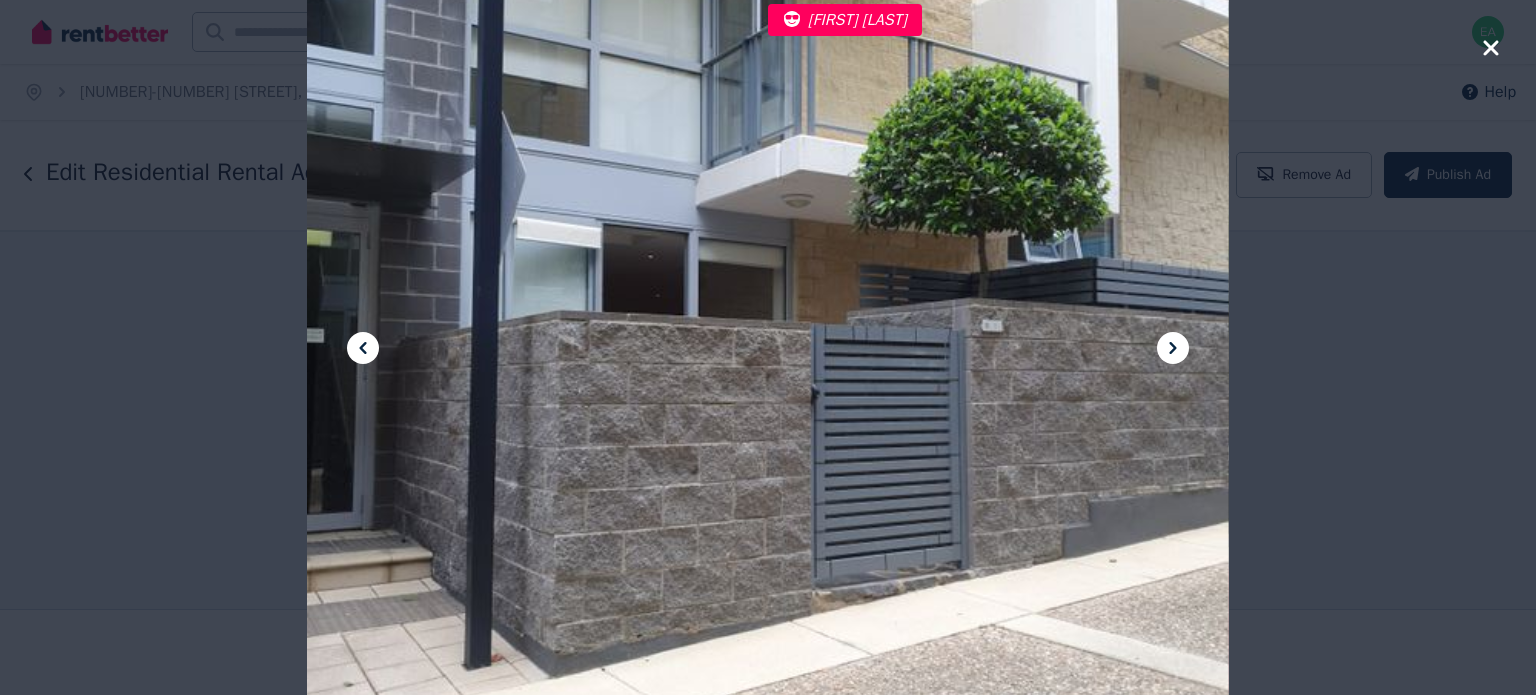 click 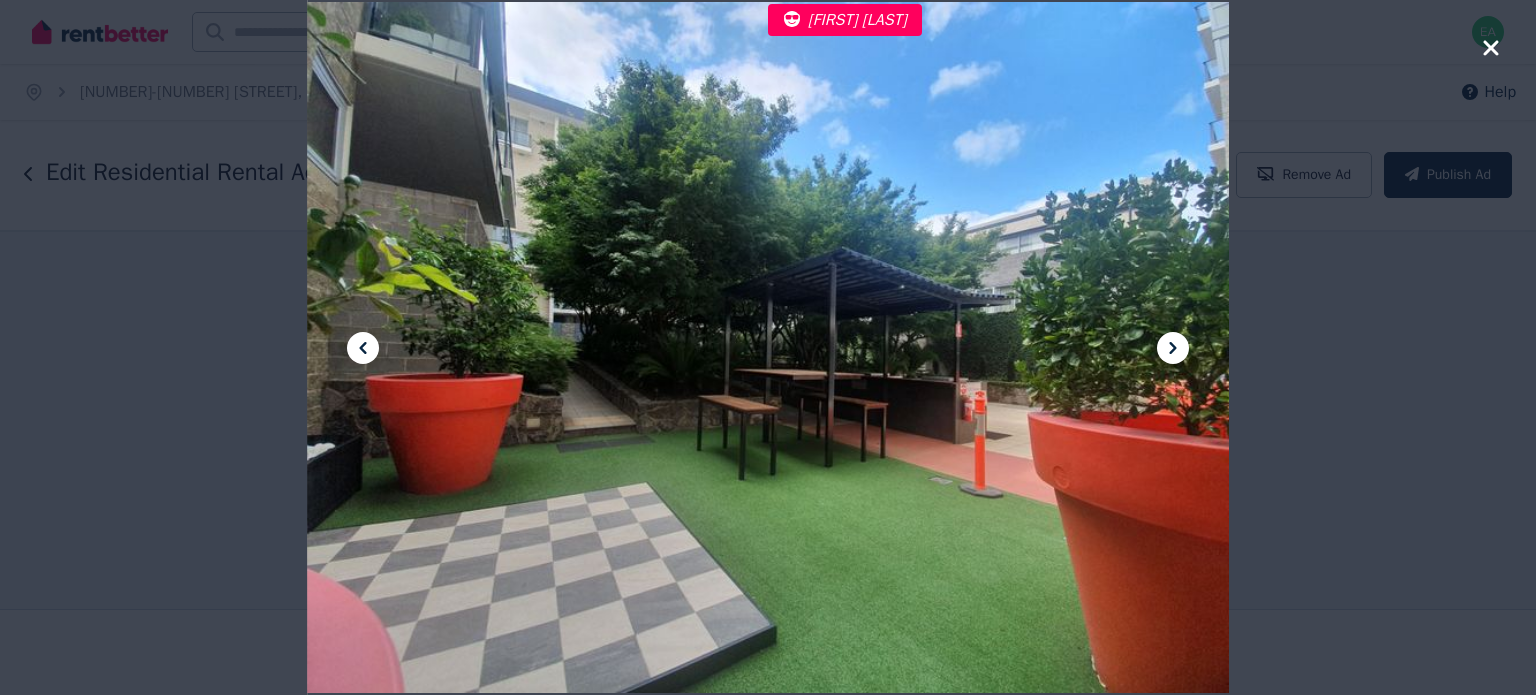 click 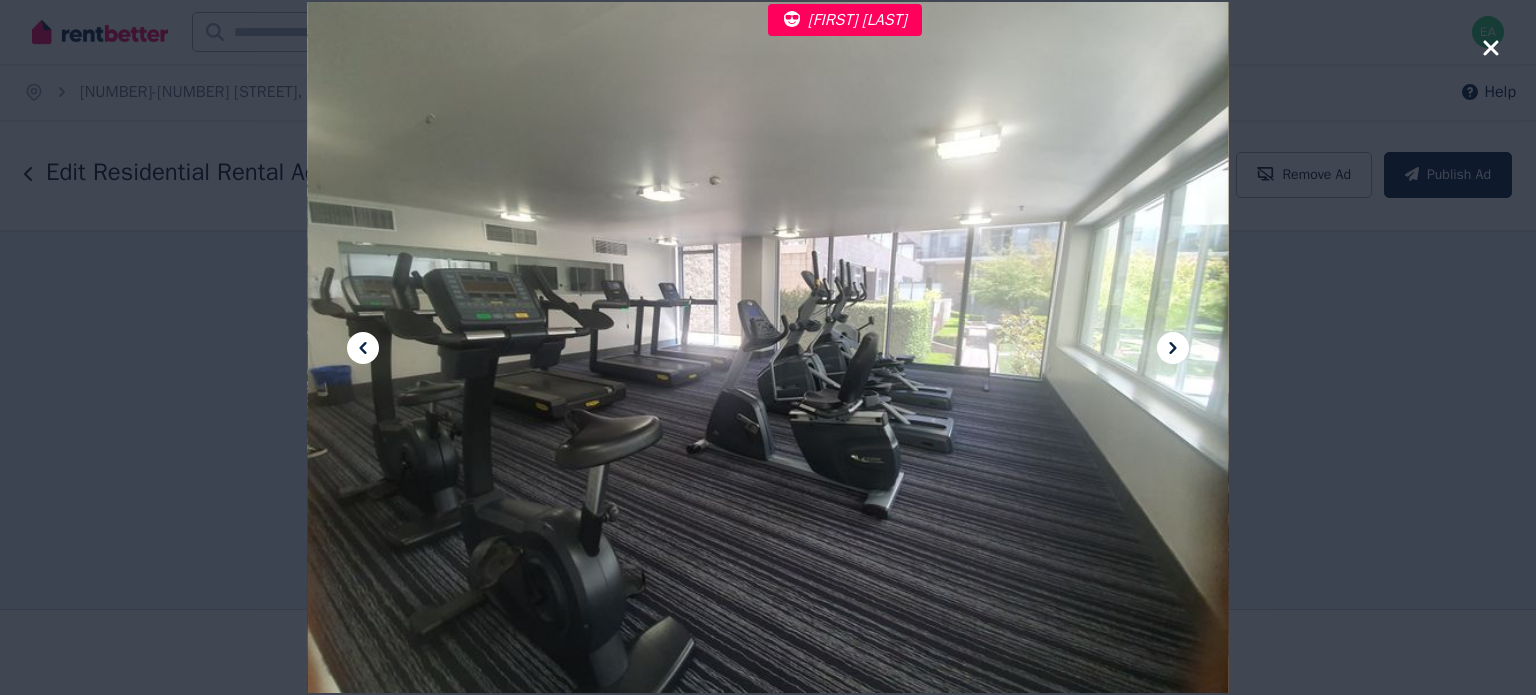 click 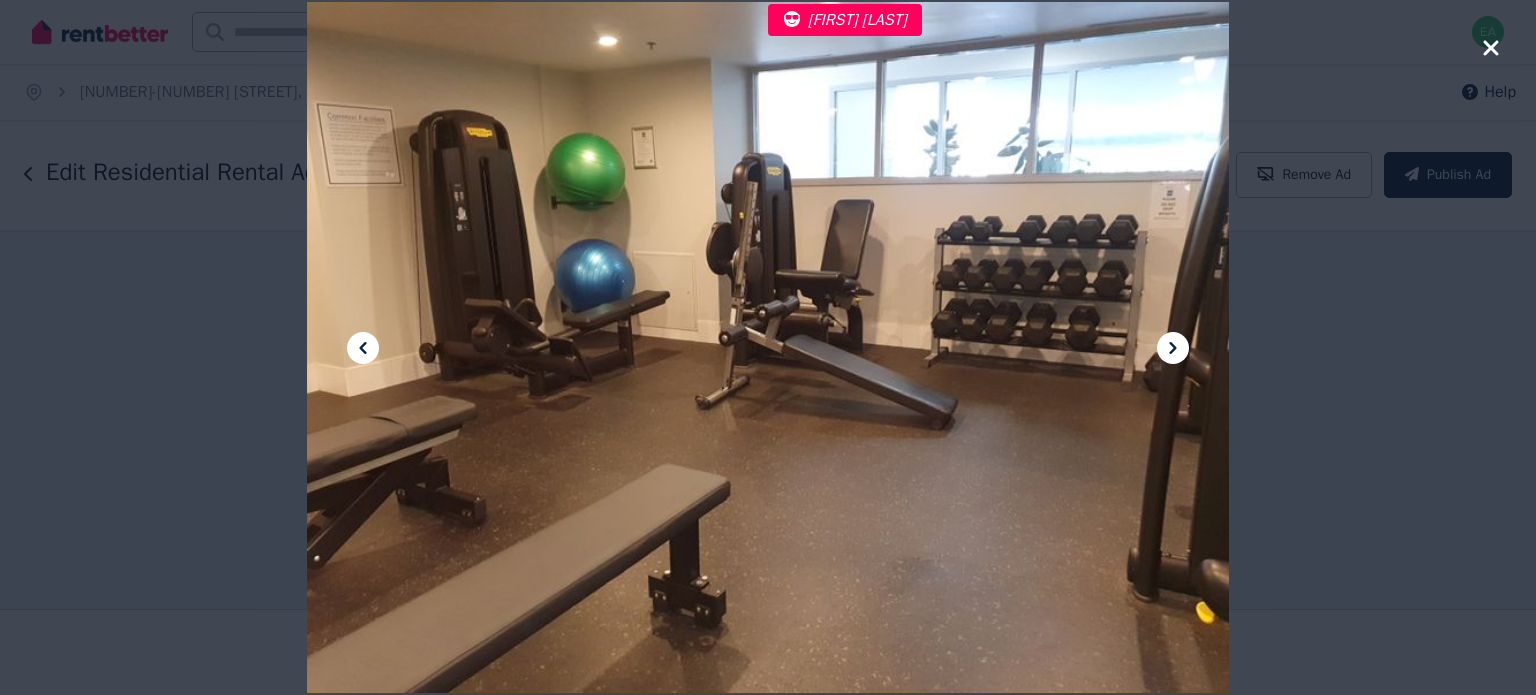 click 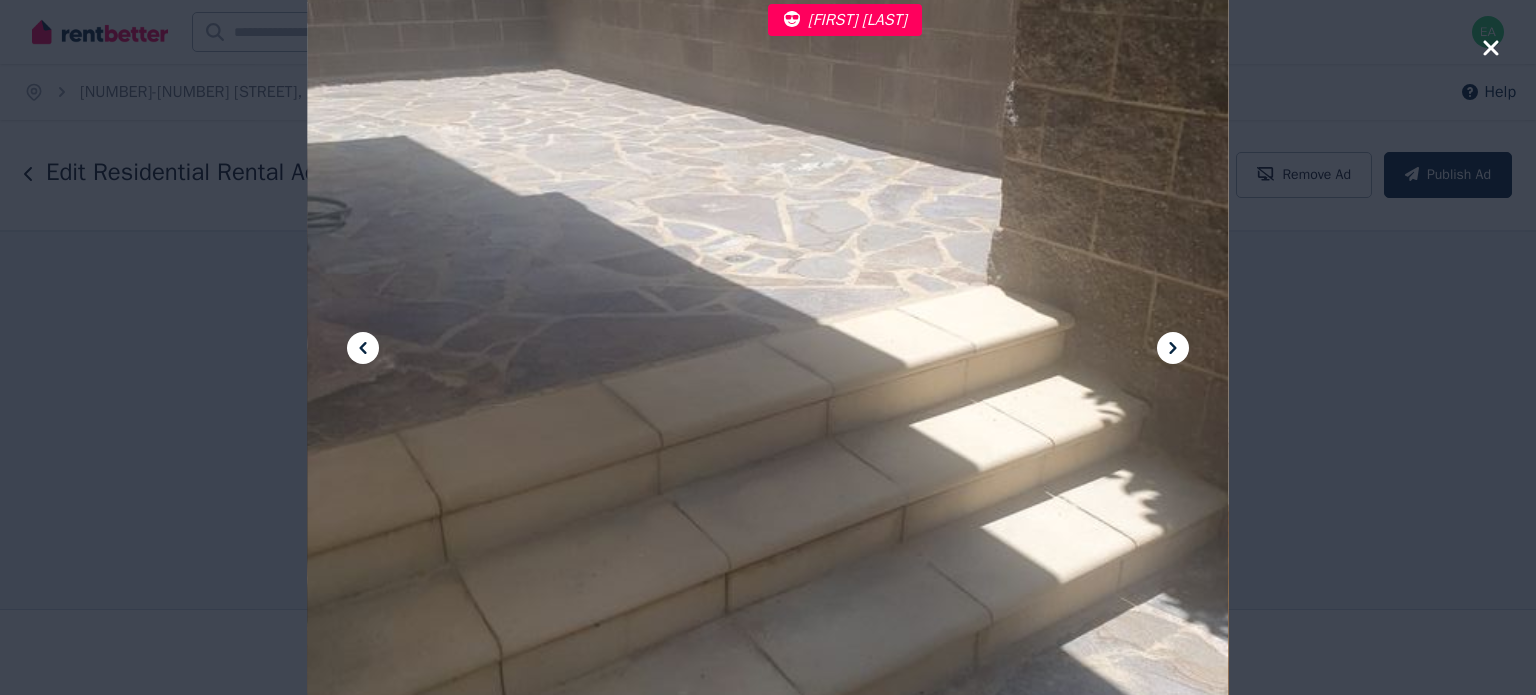 click 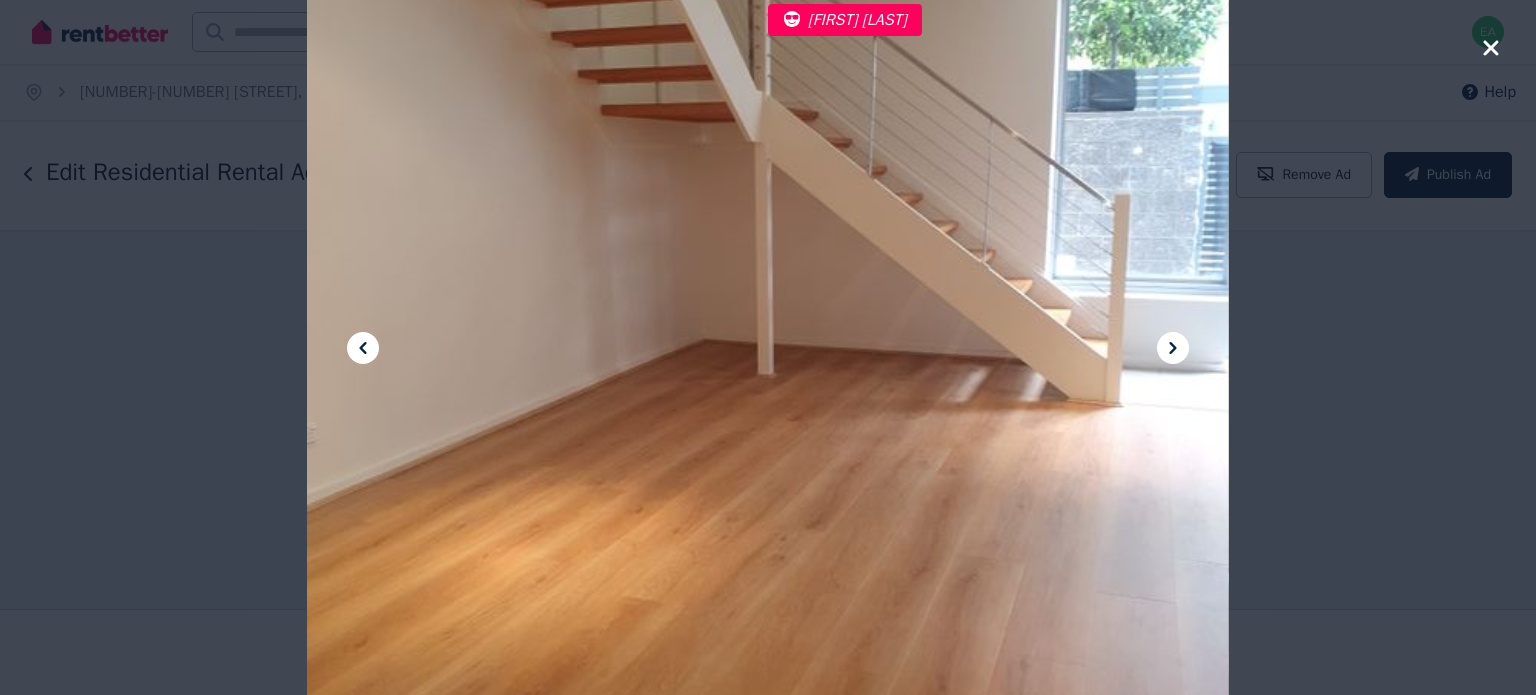 click 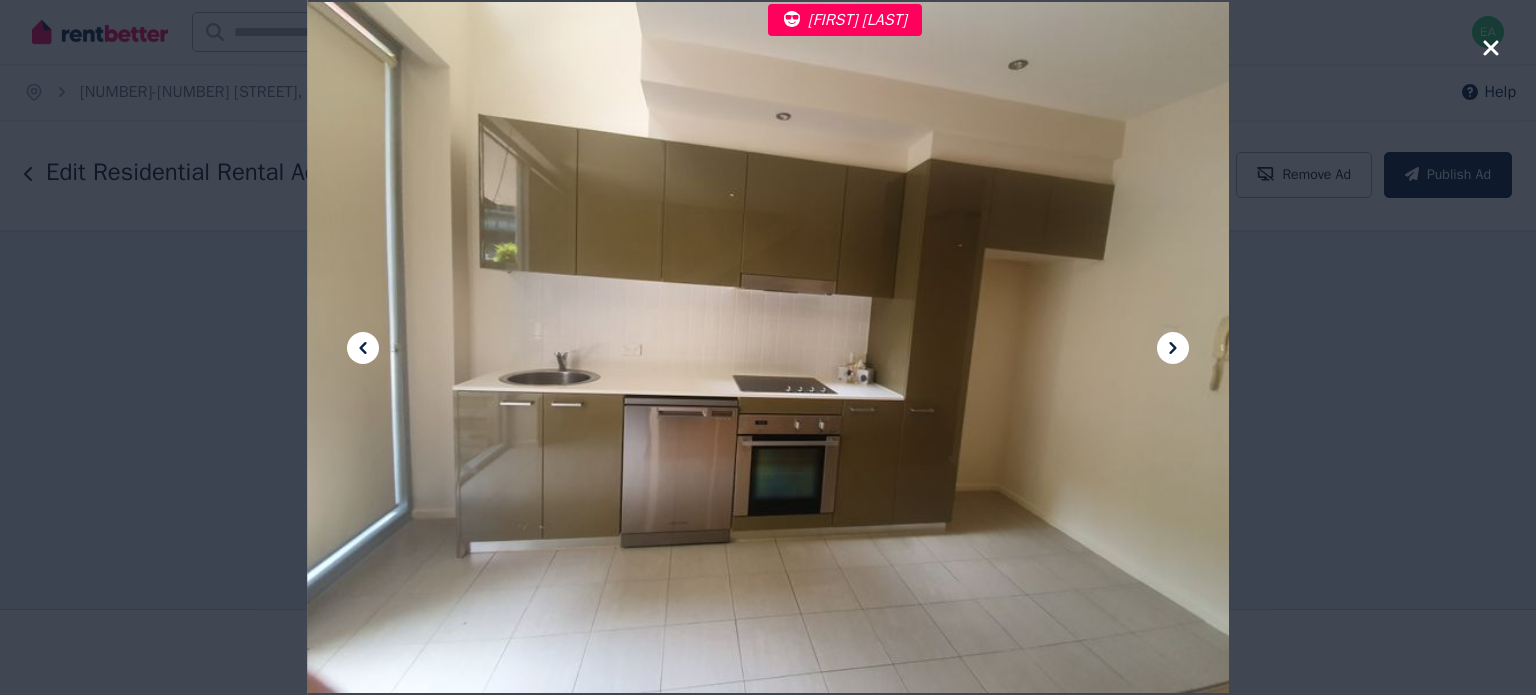 click 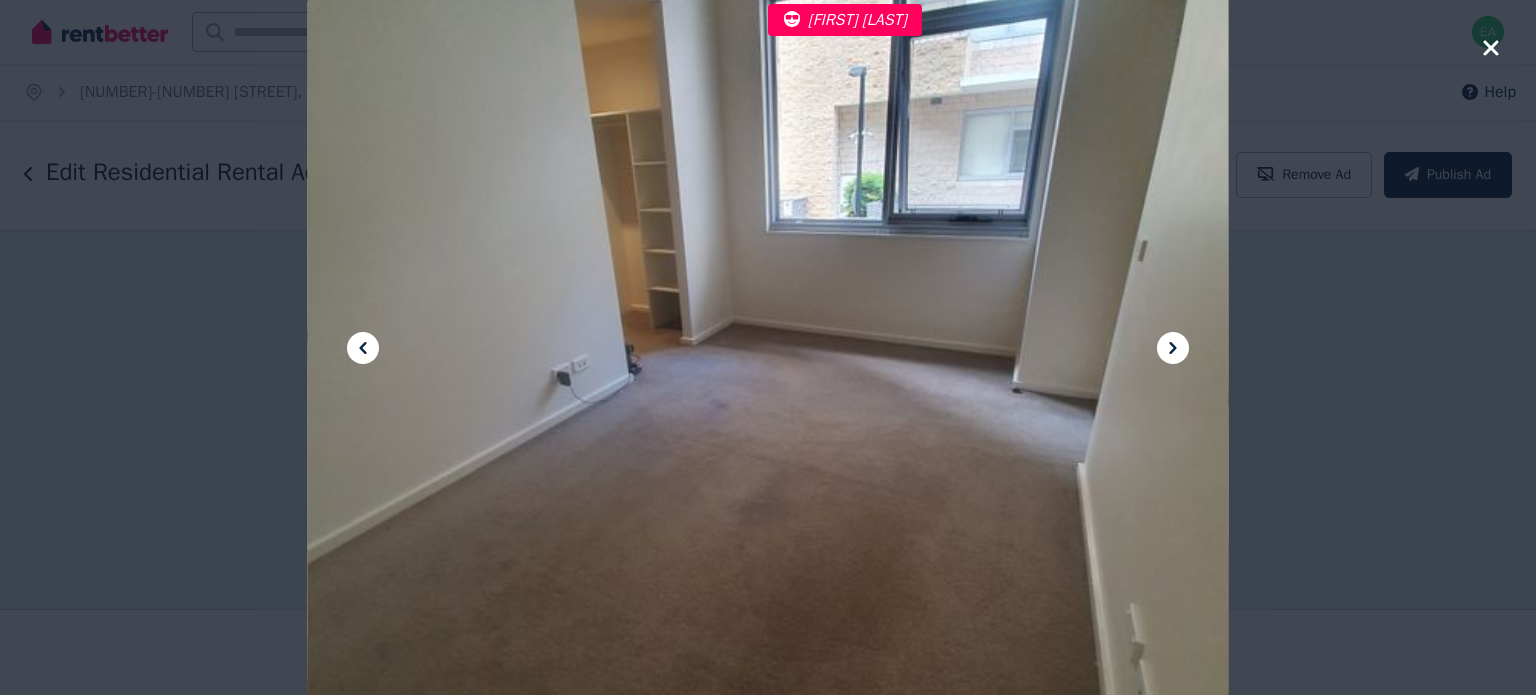 click 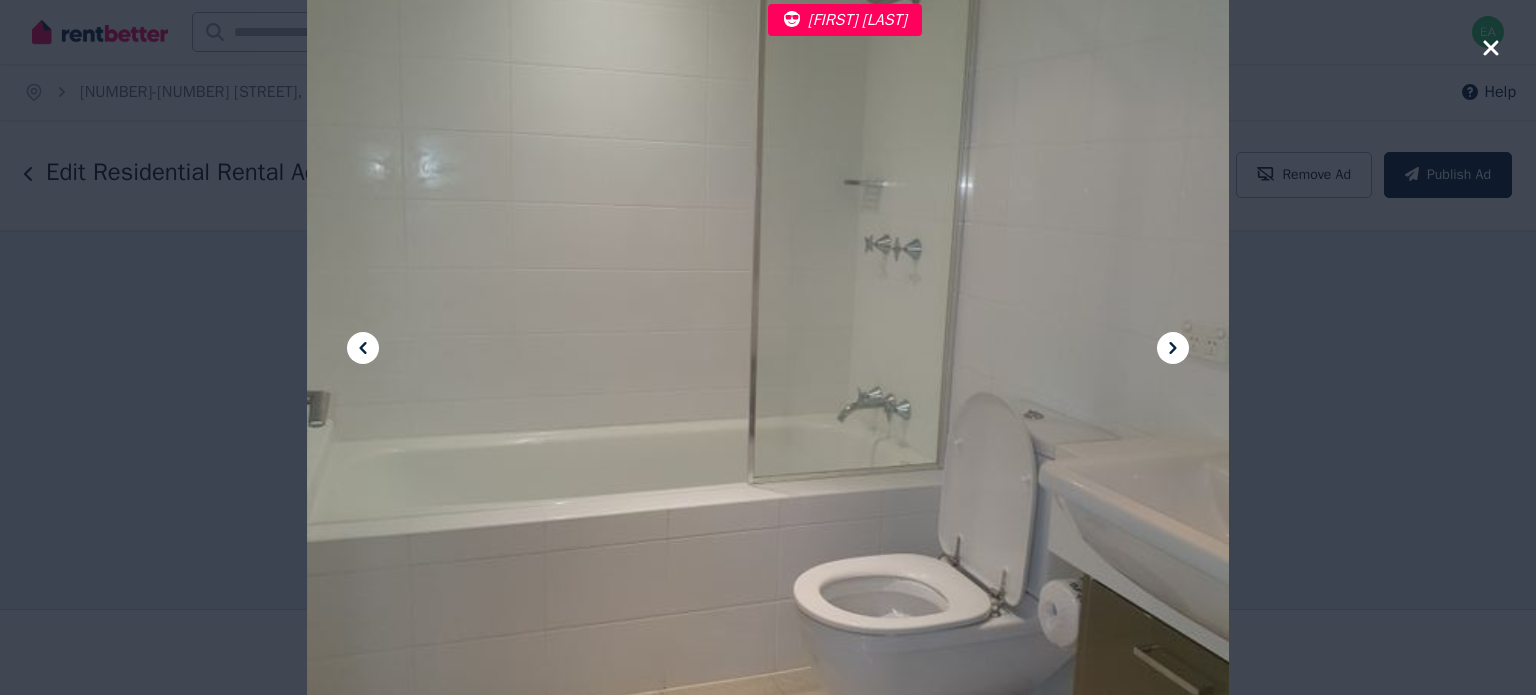 click 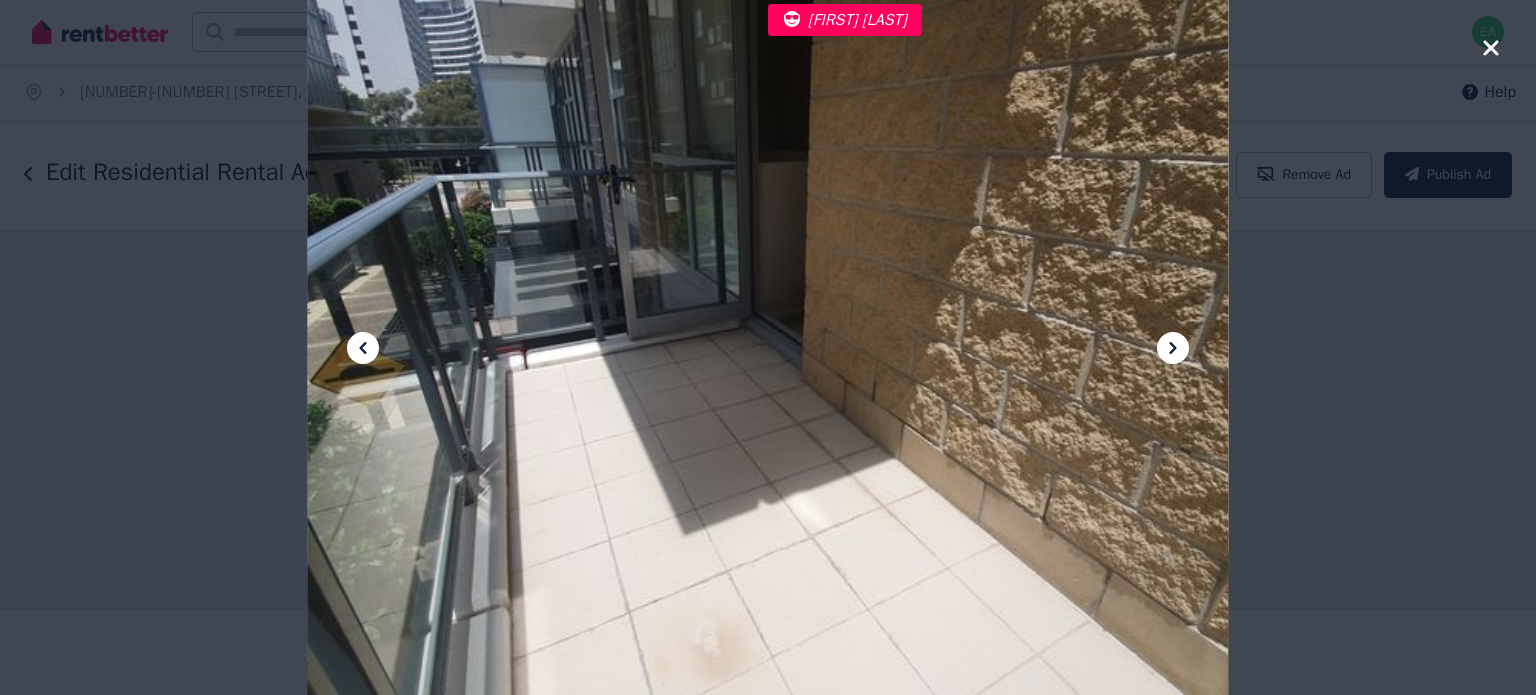 click 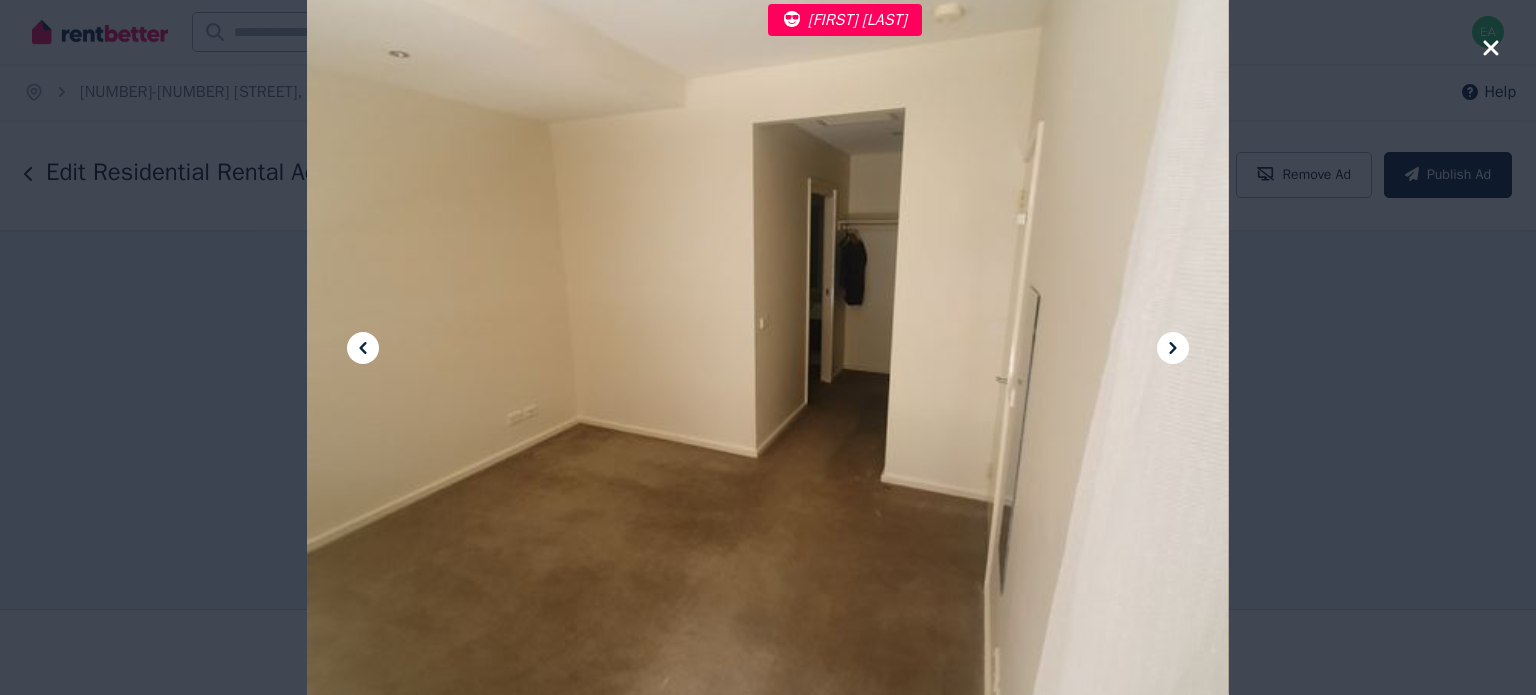 click 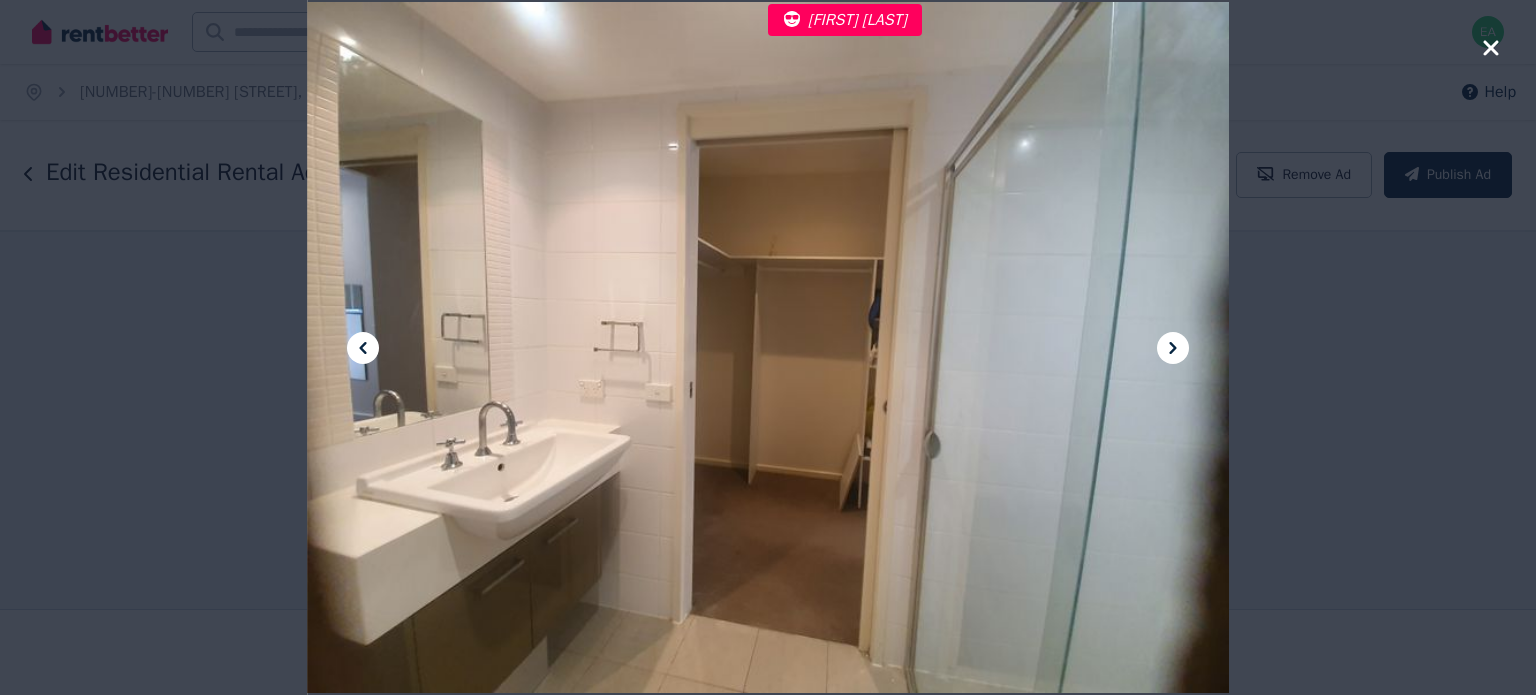 click 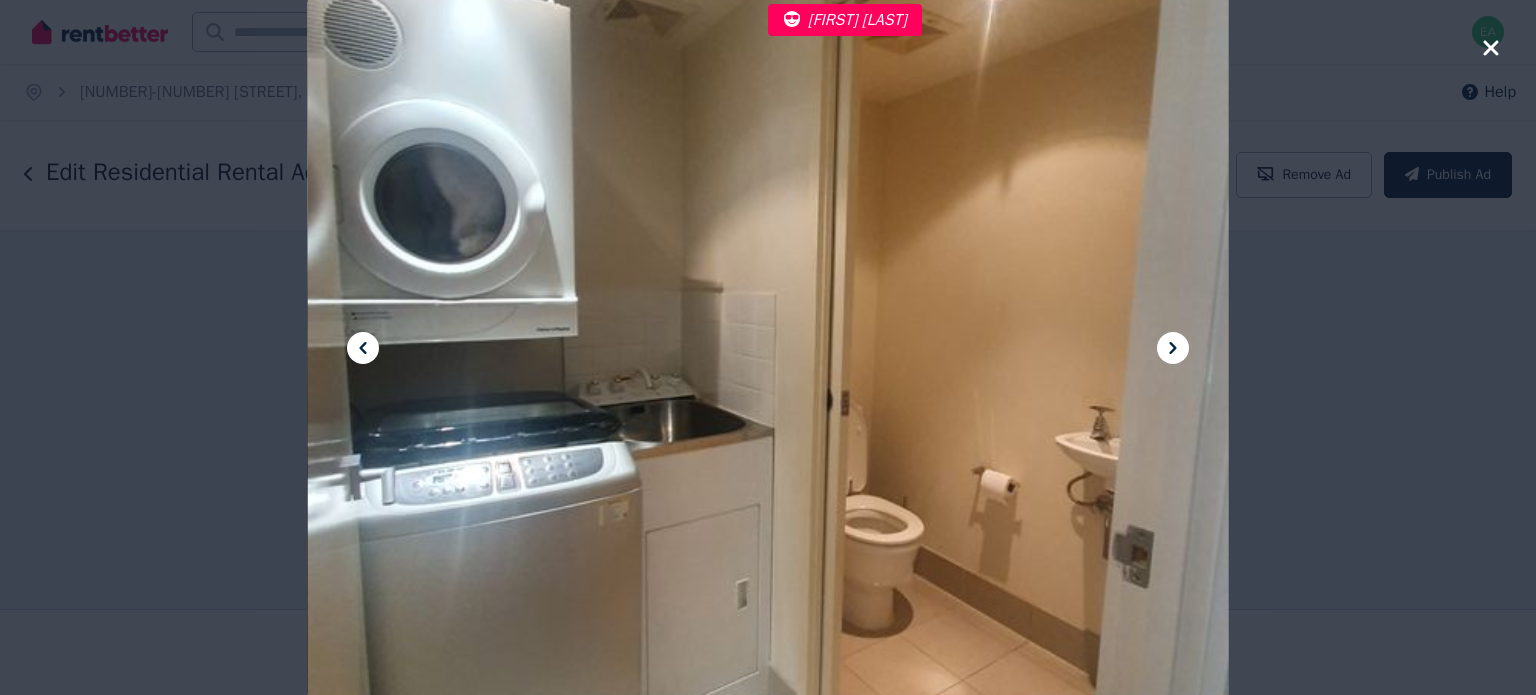 click 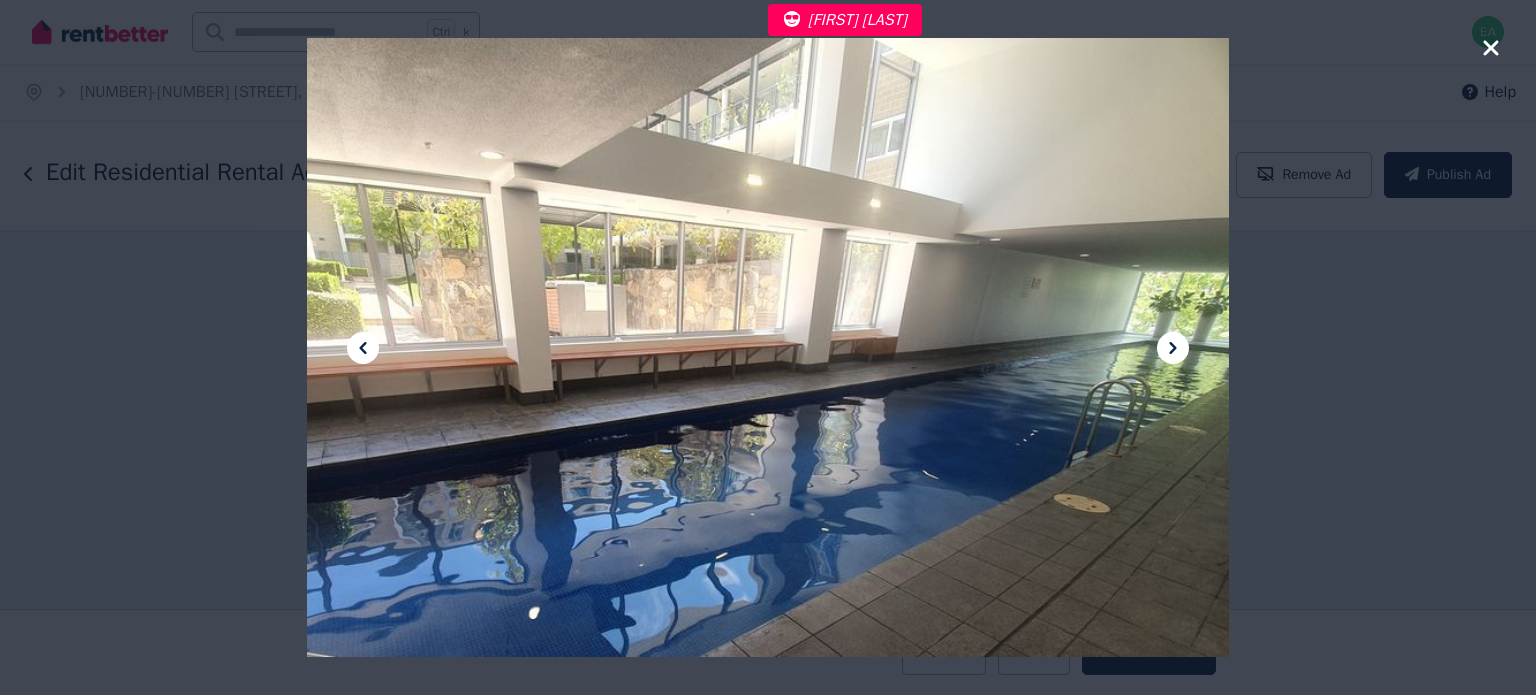 click 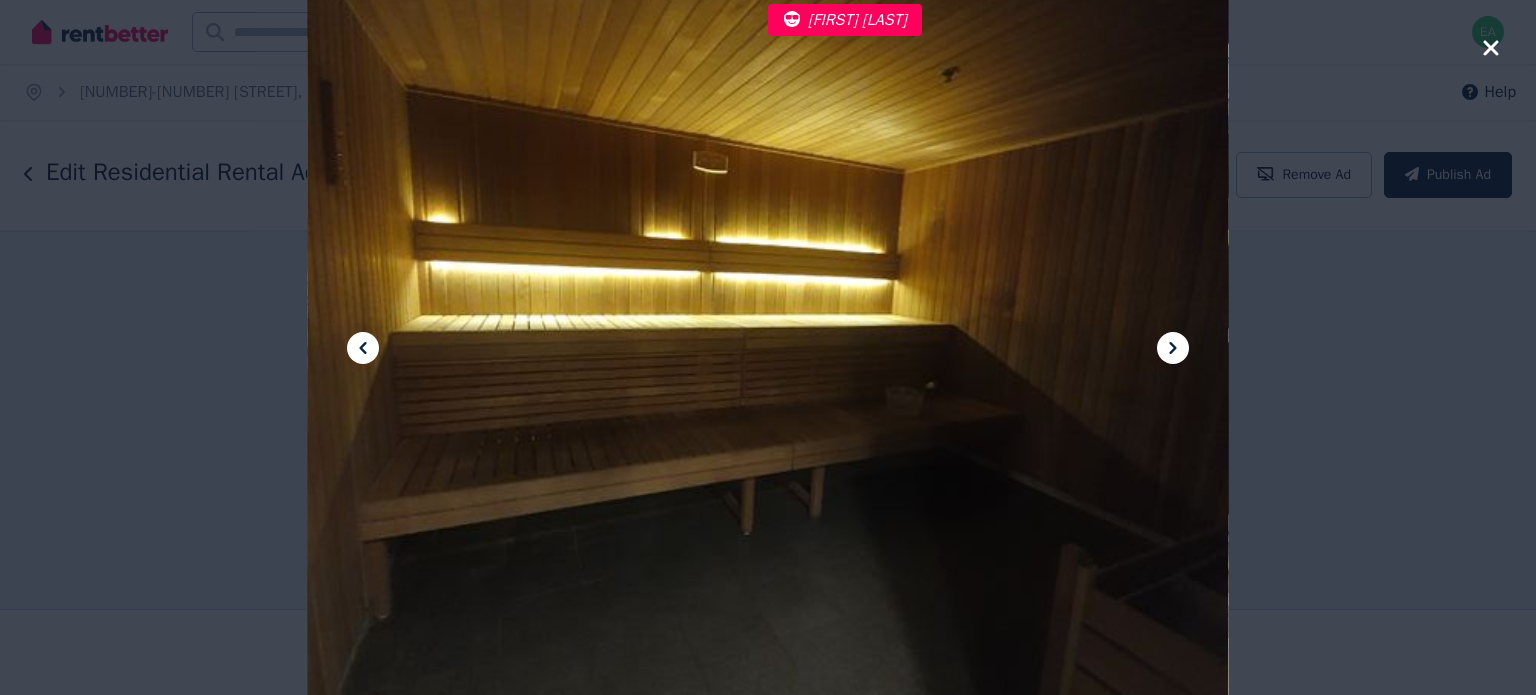 click 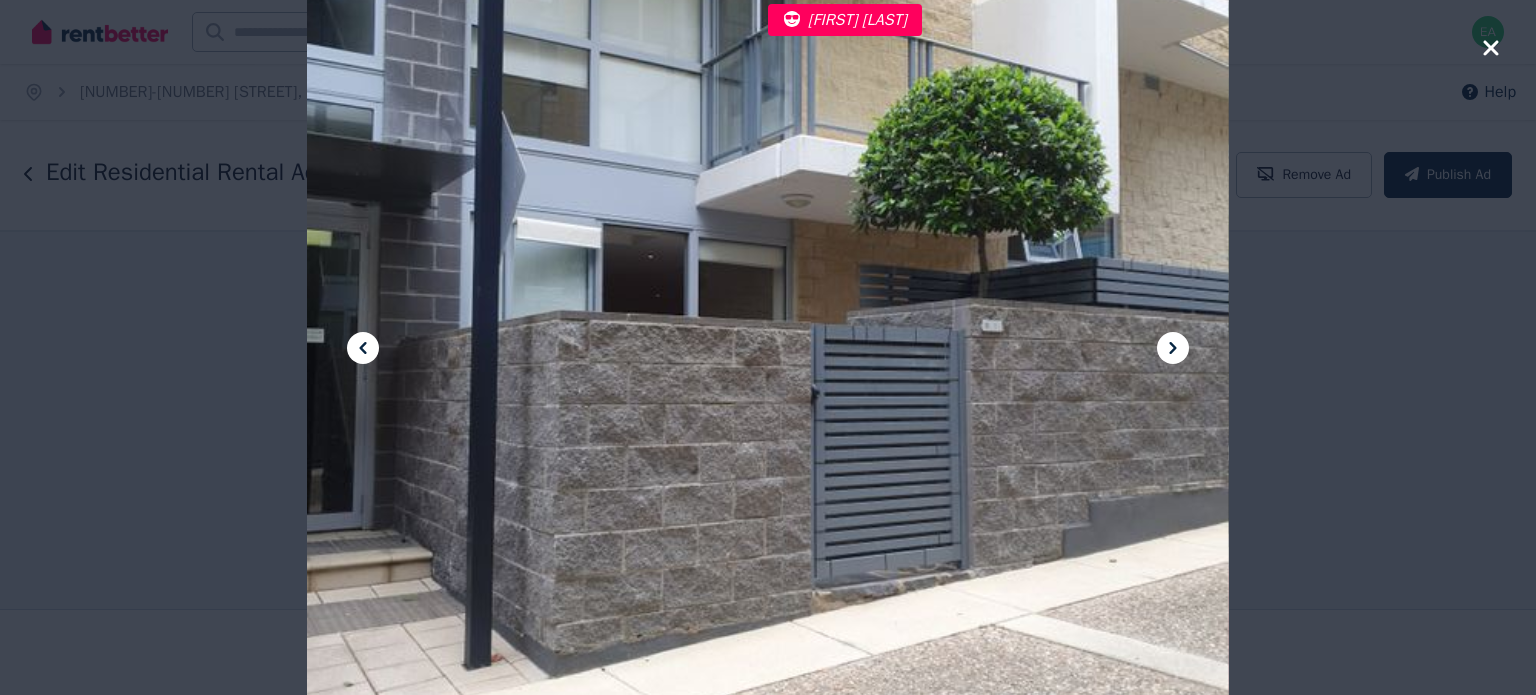 click 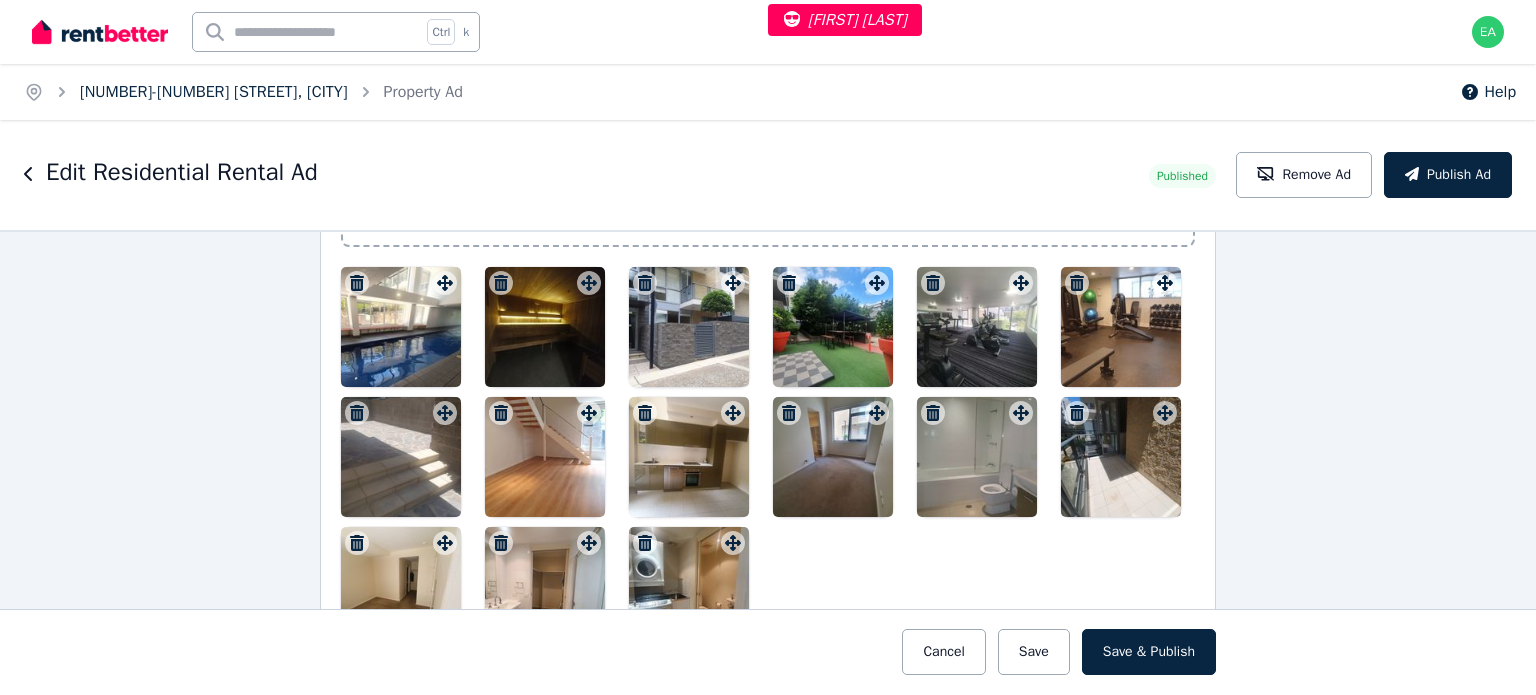 click on "1-2 The Mews, Canberra" at bounding box center [214, 92] 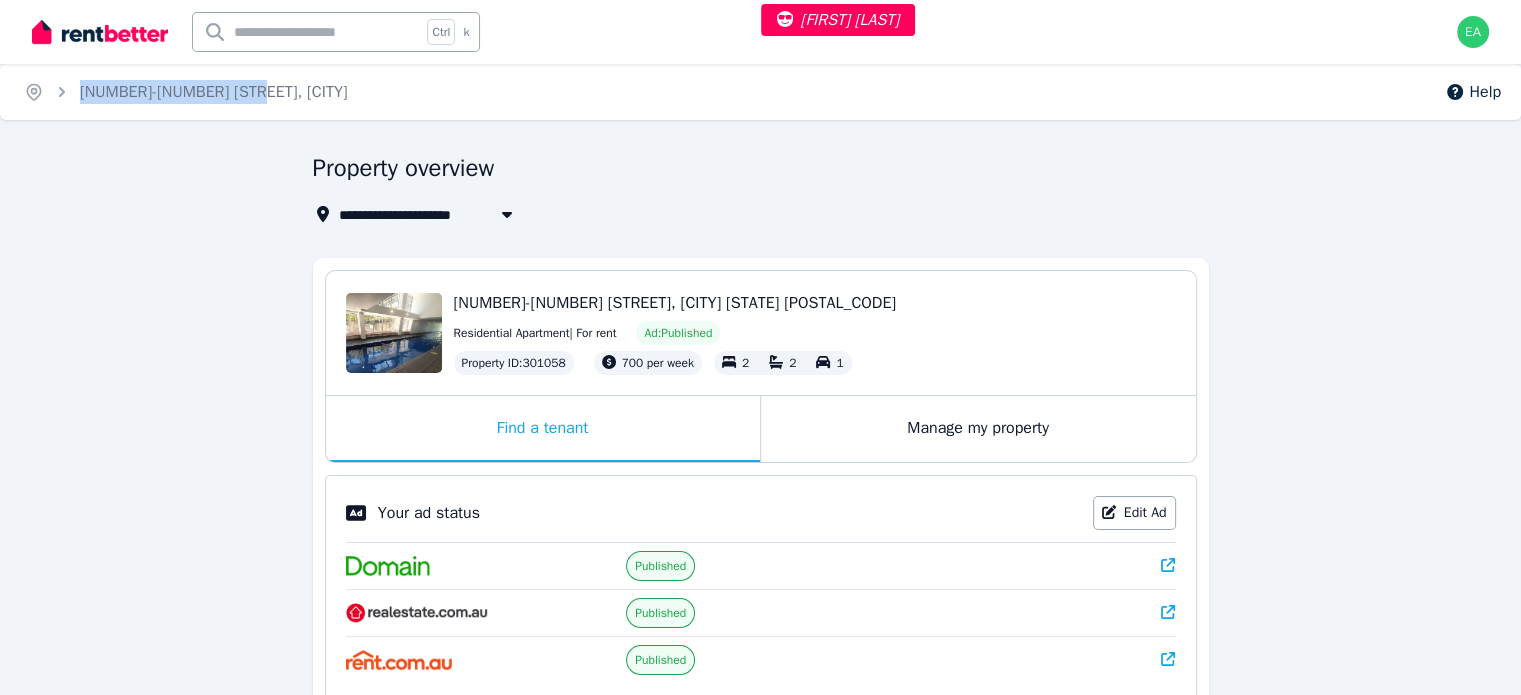 drag, startPoint x: 255, startPoint y: 99, endPoint x: 76, endPoint y: 105, distance: 179.10052 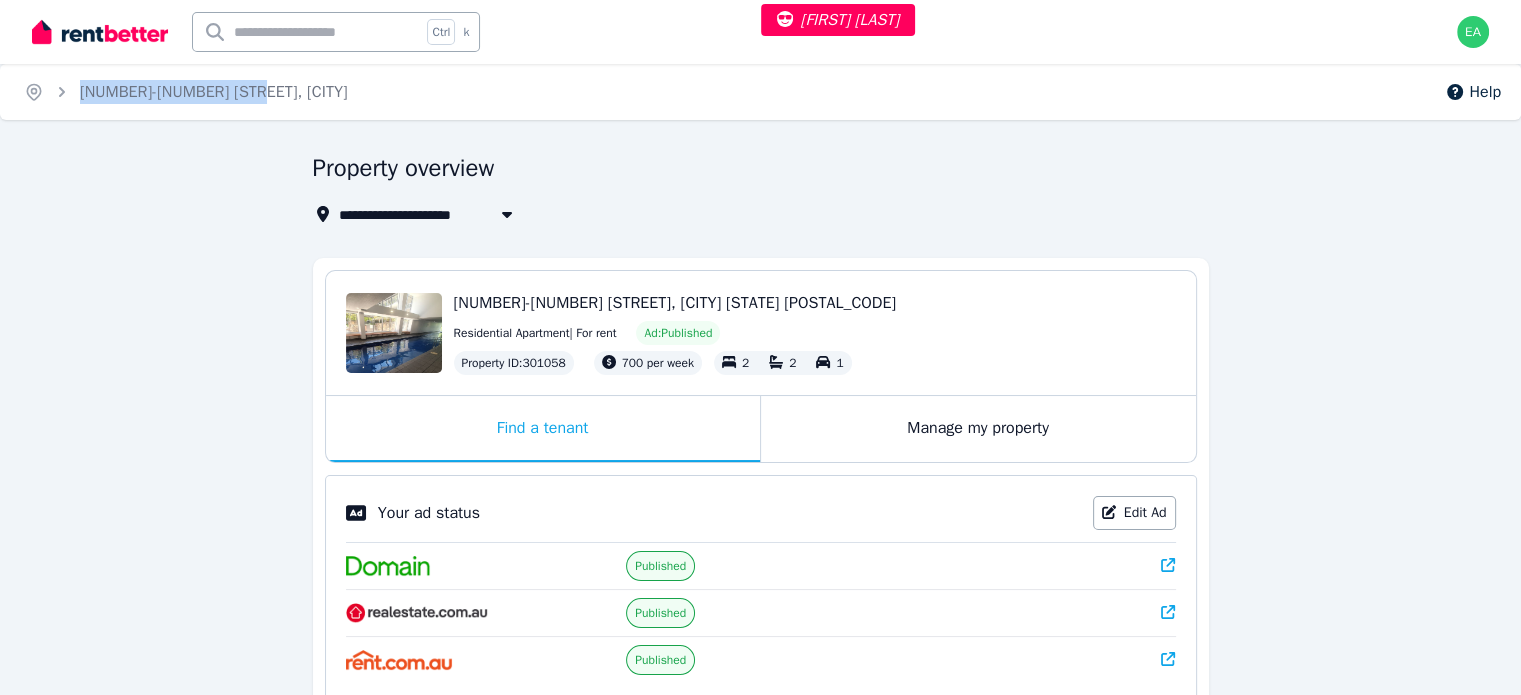 click on "Home 1-2 The Mews, Canberra" at bounding box center [186, 92] 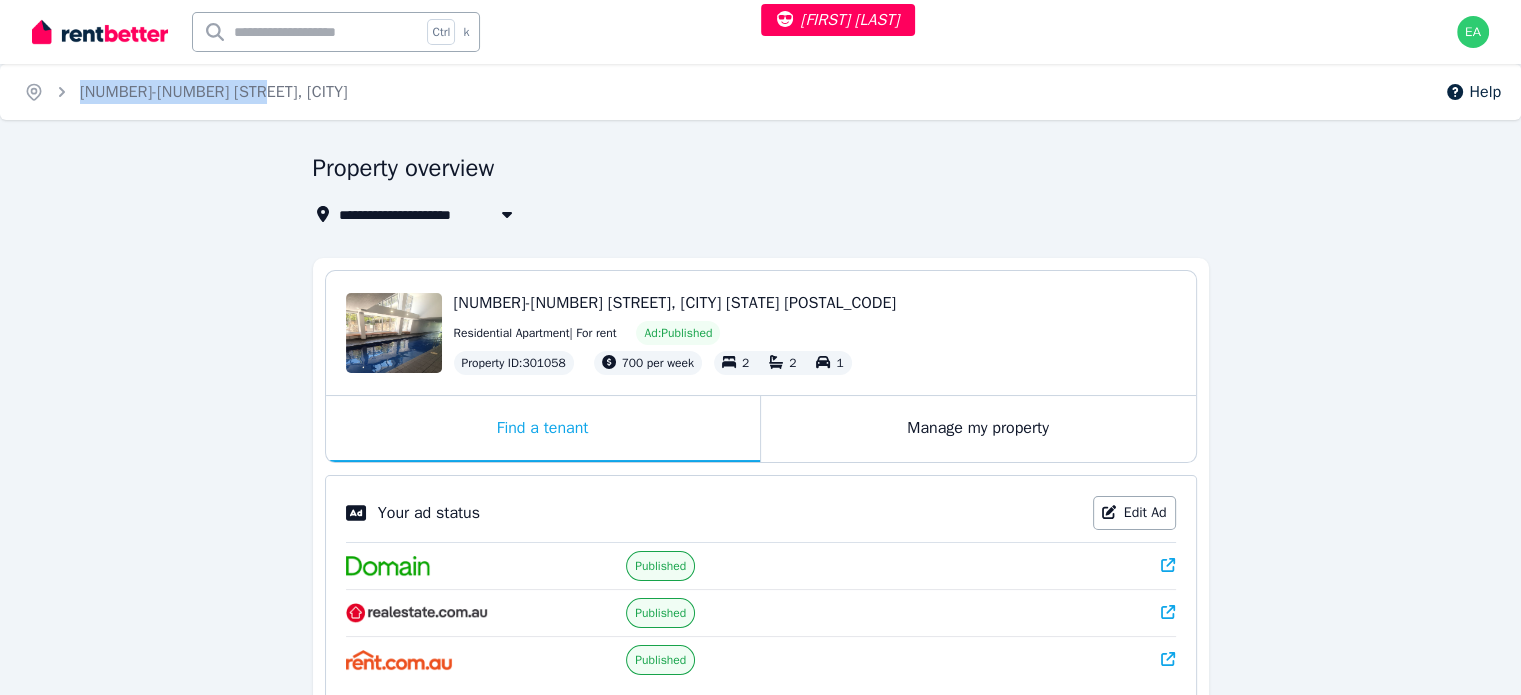 copy on "1-2 The Mews, Canberra" 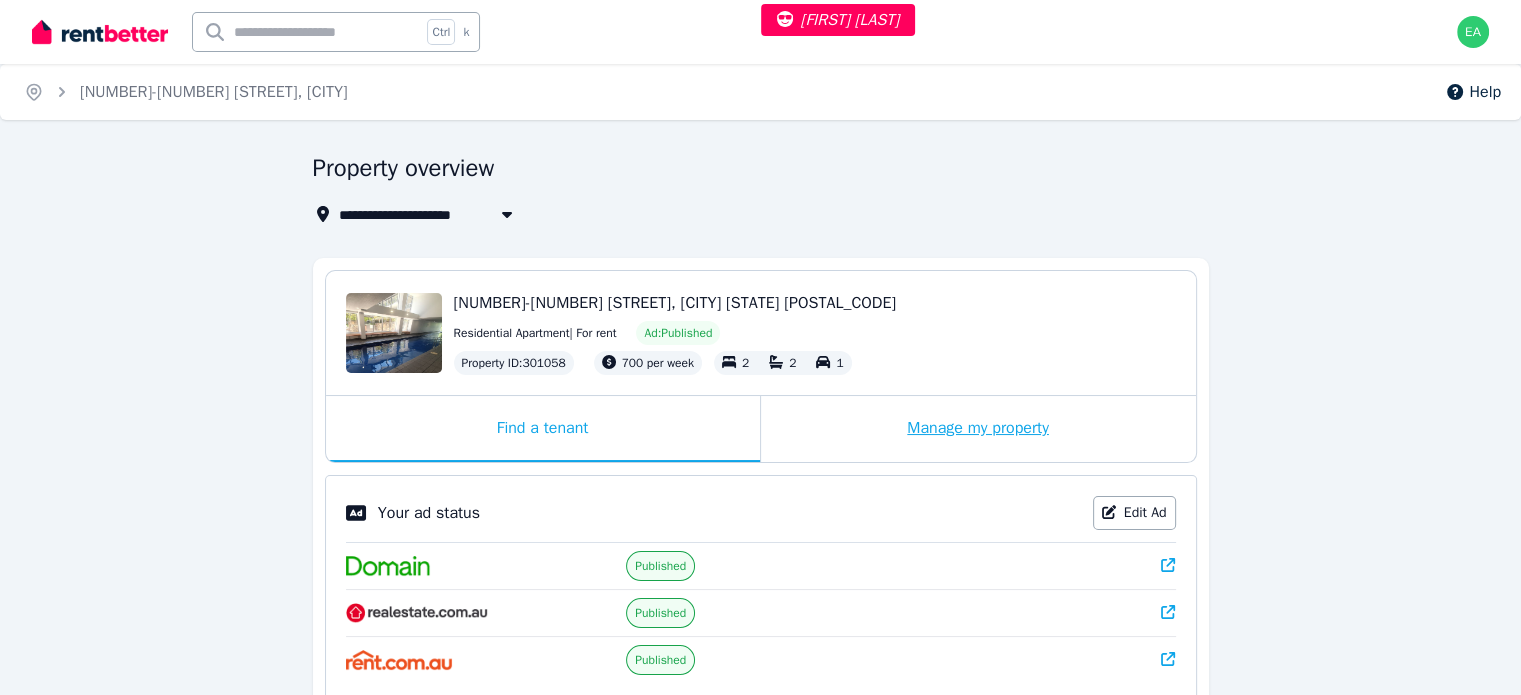 click on "Manage my property" at bounding box center (978, 429) 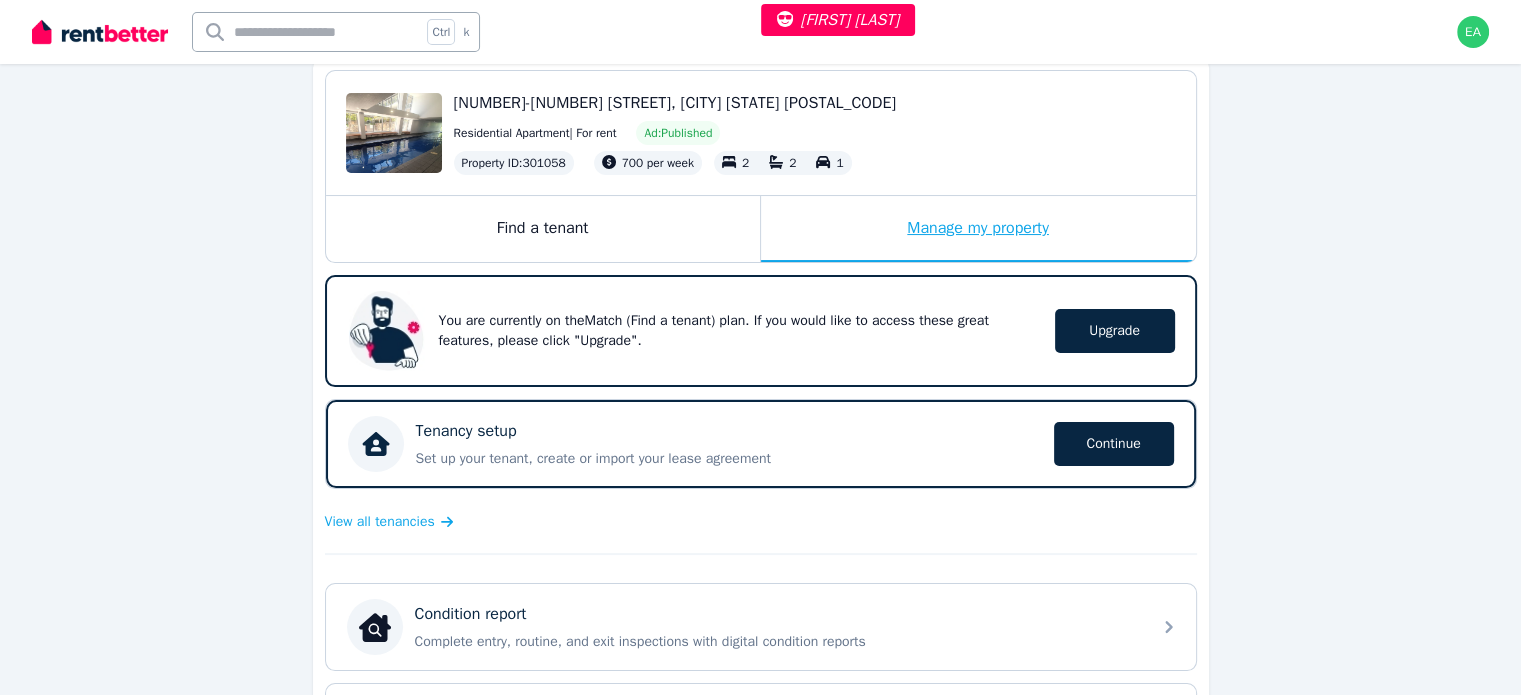 scroll, scrollTop: 0, scrollLeft: 0, axis: both 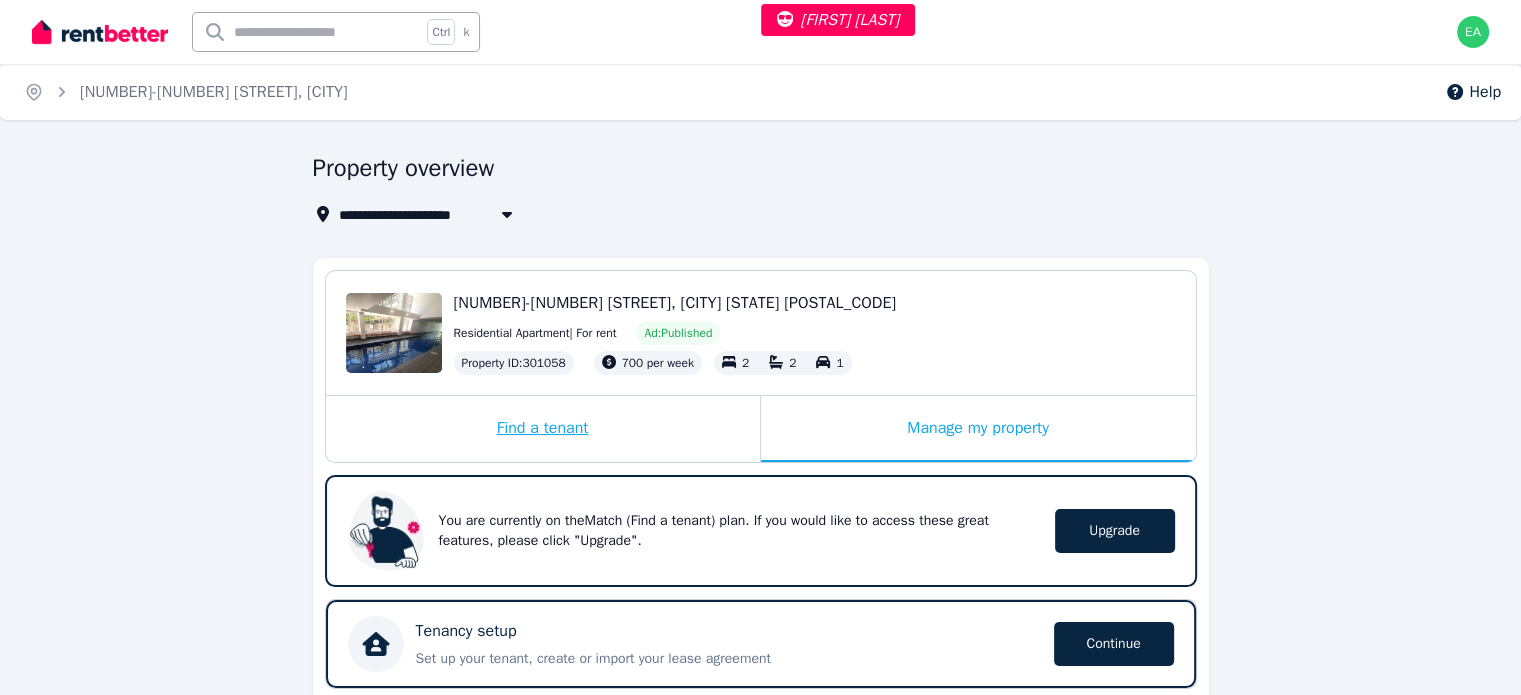 click on "Find a tenant" at bounding box center [543, 429] 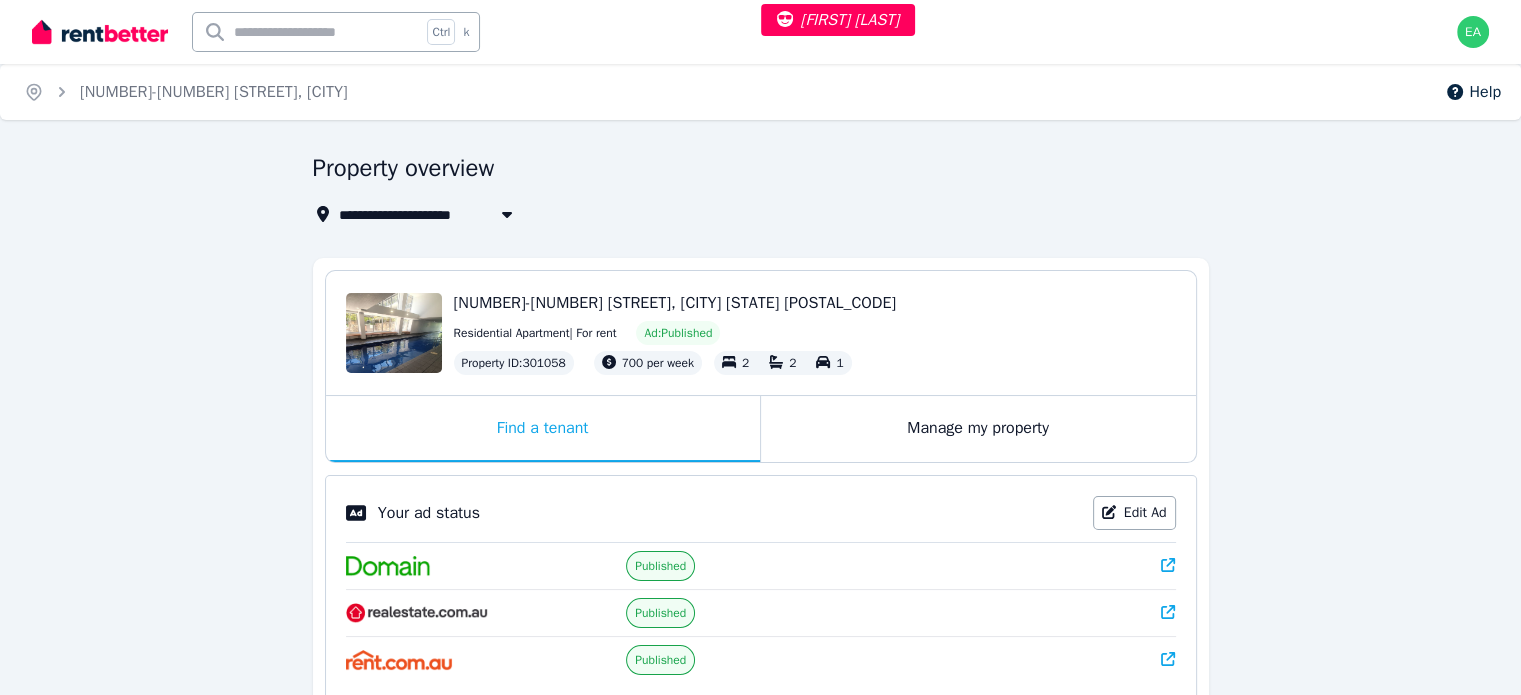 click 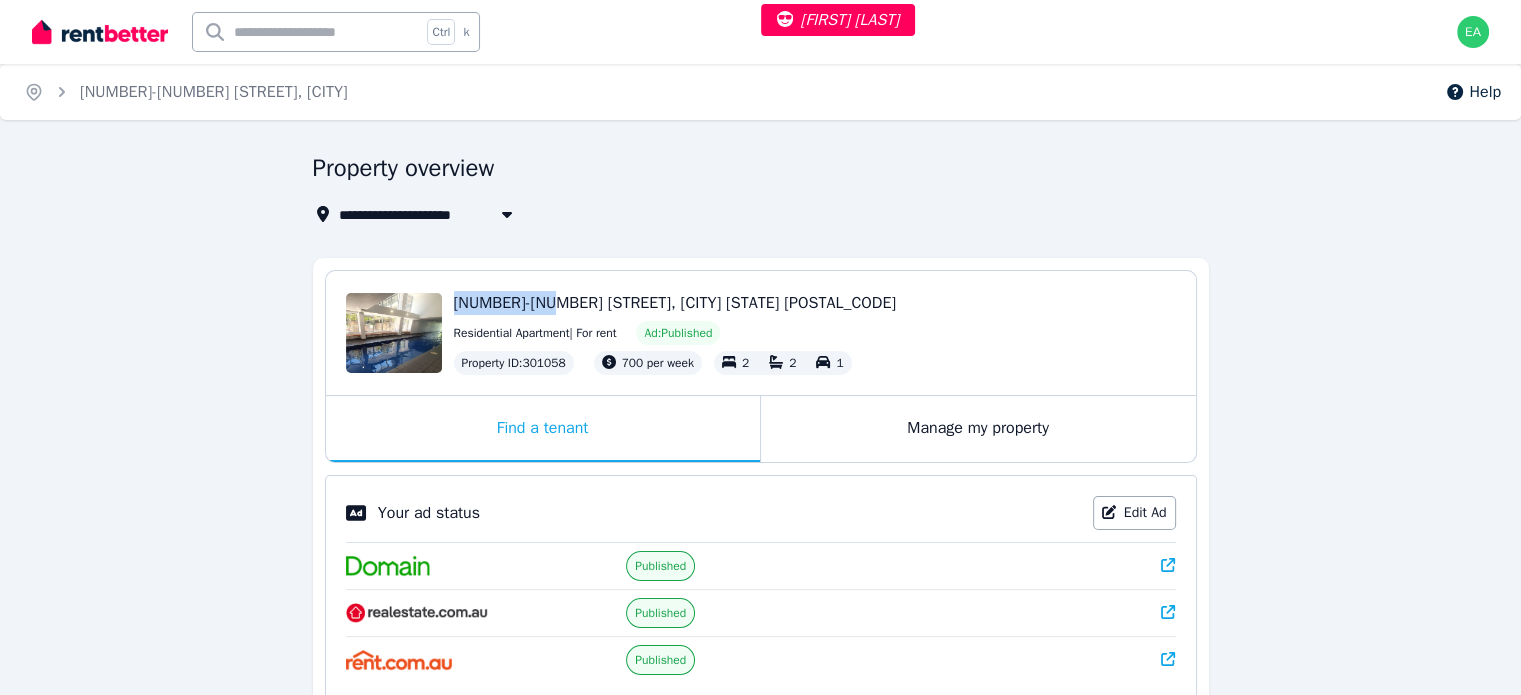 drag, startPoint x: 452, startPoint y: 302, endPoint x: 552, endPoint y: 304, distance: 100.02 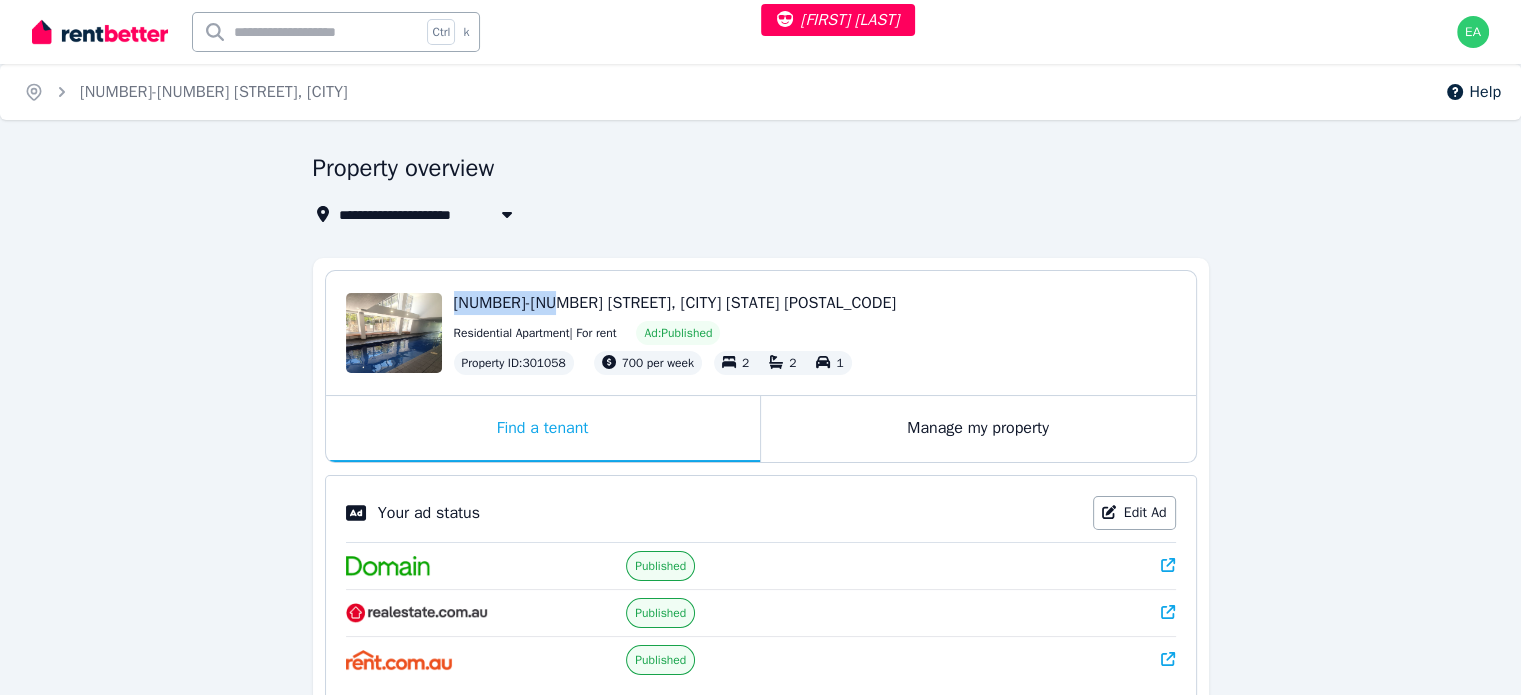 click on "1-2 The Mews, Canberra ACT 2601" at bounding box center (675, 303) 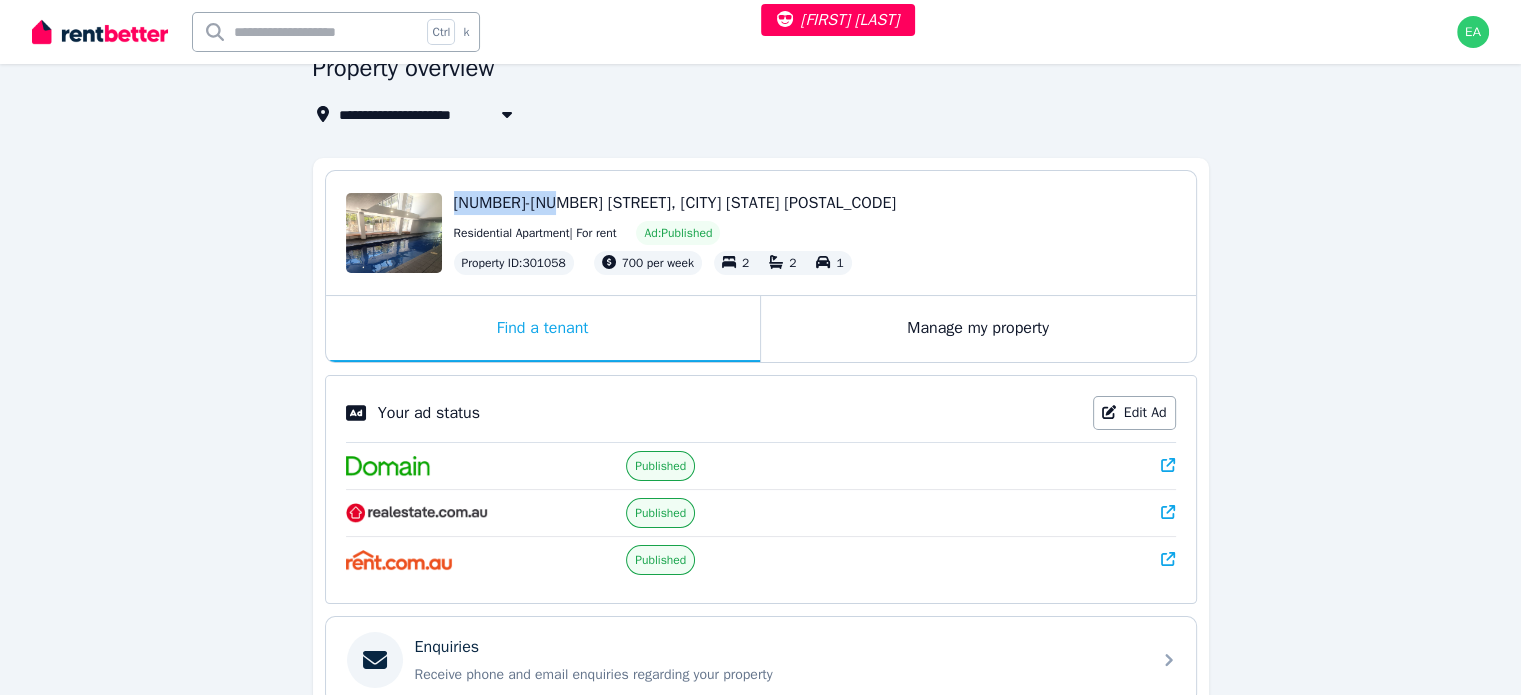 scroll, scrollTop: 0, scrollLeft: 0, axis: both 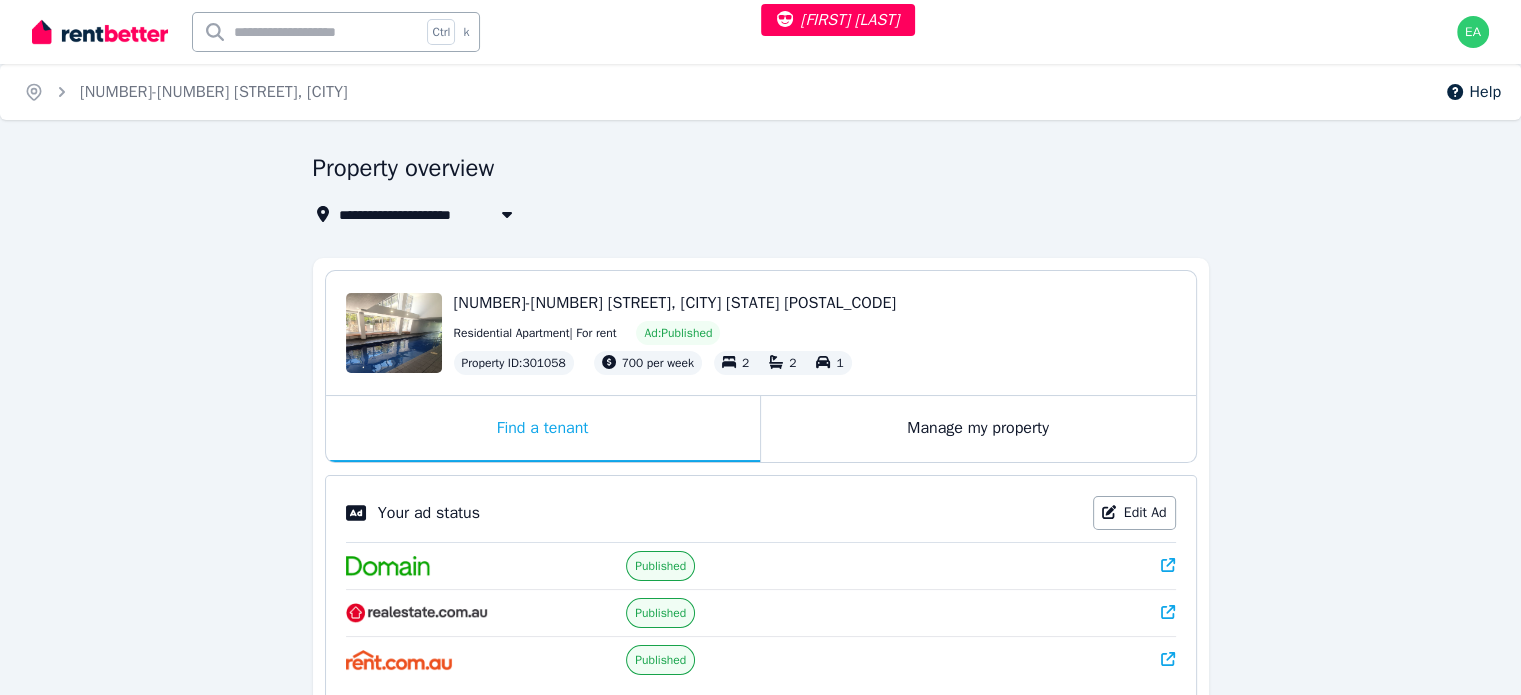 click on "1-2 The Mews, Canberra" at bounding box center [474, 214] 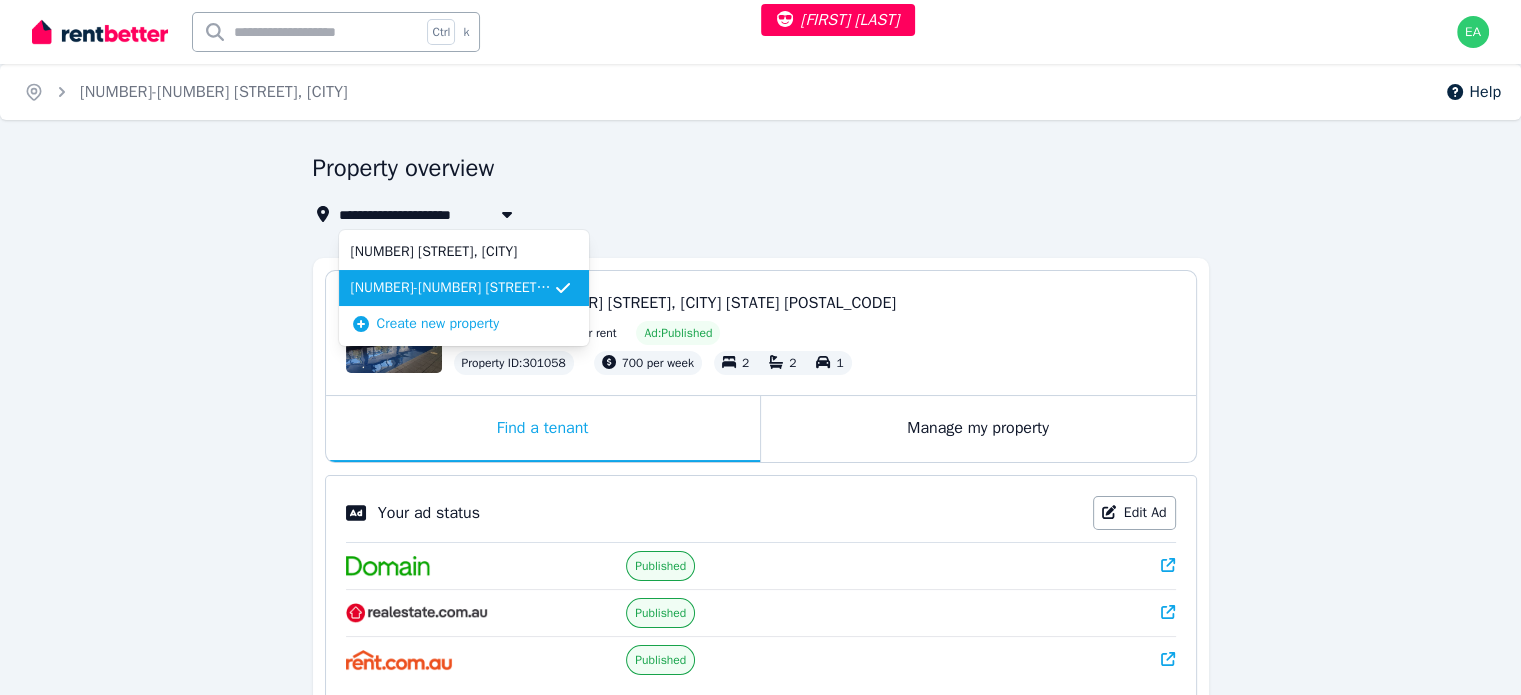 click on "**********" at bounding box center [755, 214] 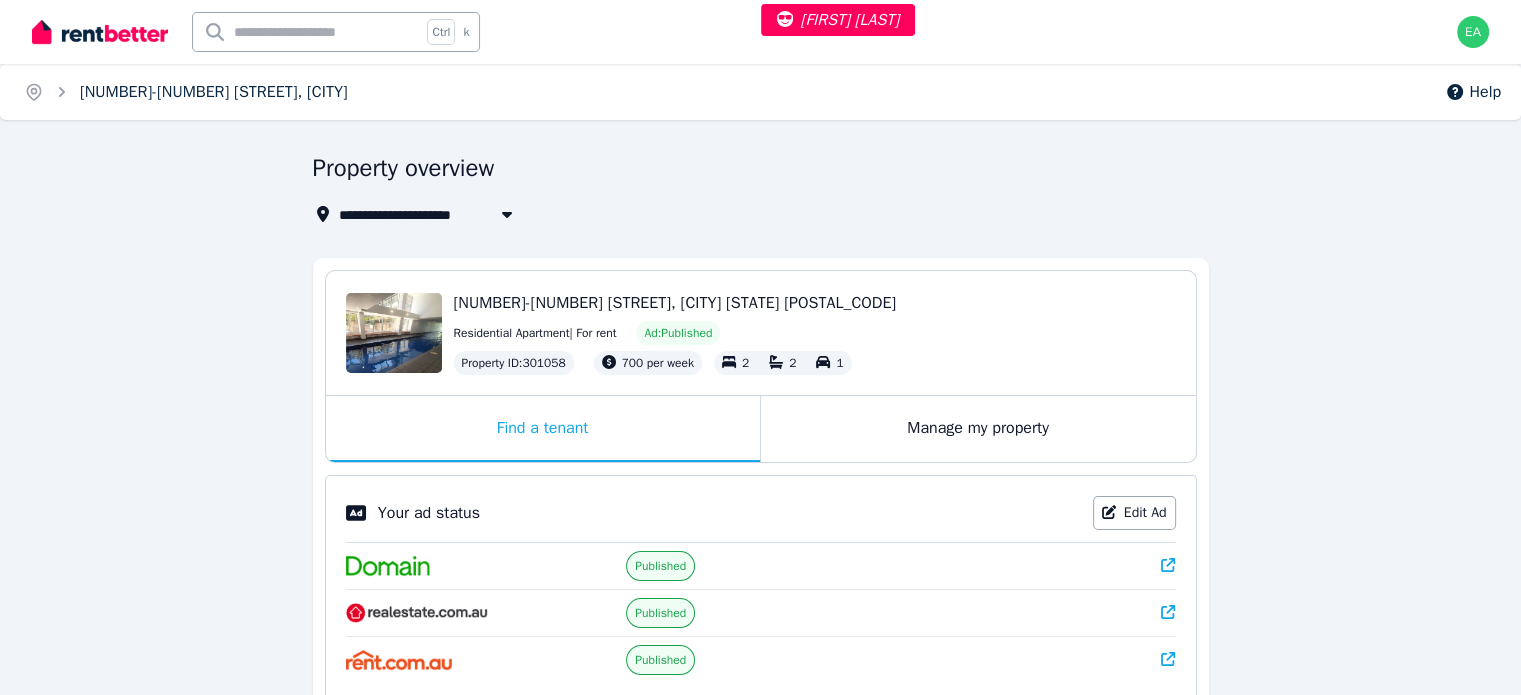 click on "1-2 The Mews, Canberra" at bounding box center (214, 92) 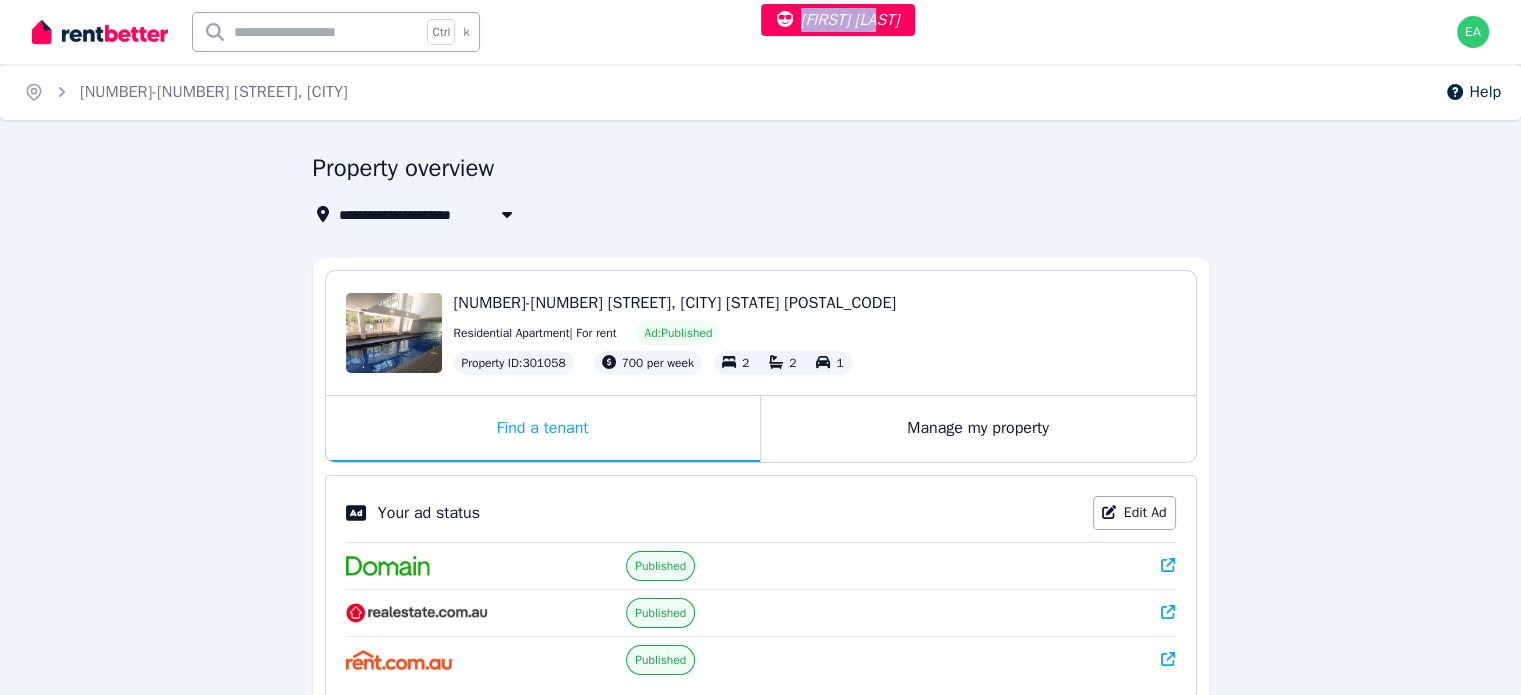 drag, startPoint x: 888, startPoint y: 20, endPoint x: 802, endPoint y: 19, distance: 86.00581 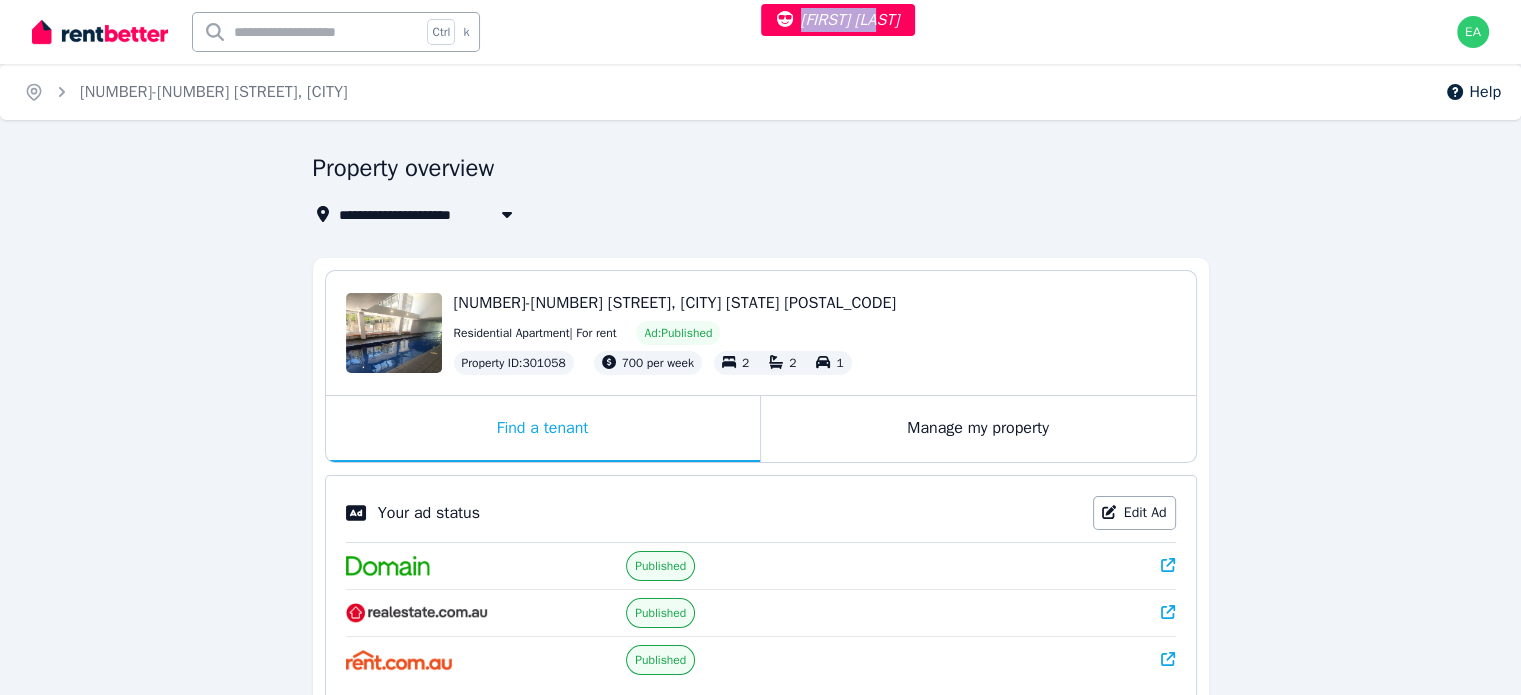 copy on "Marilyn Yue" 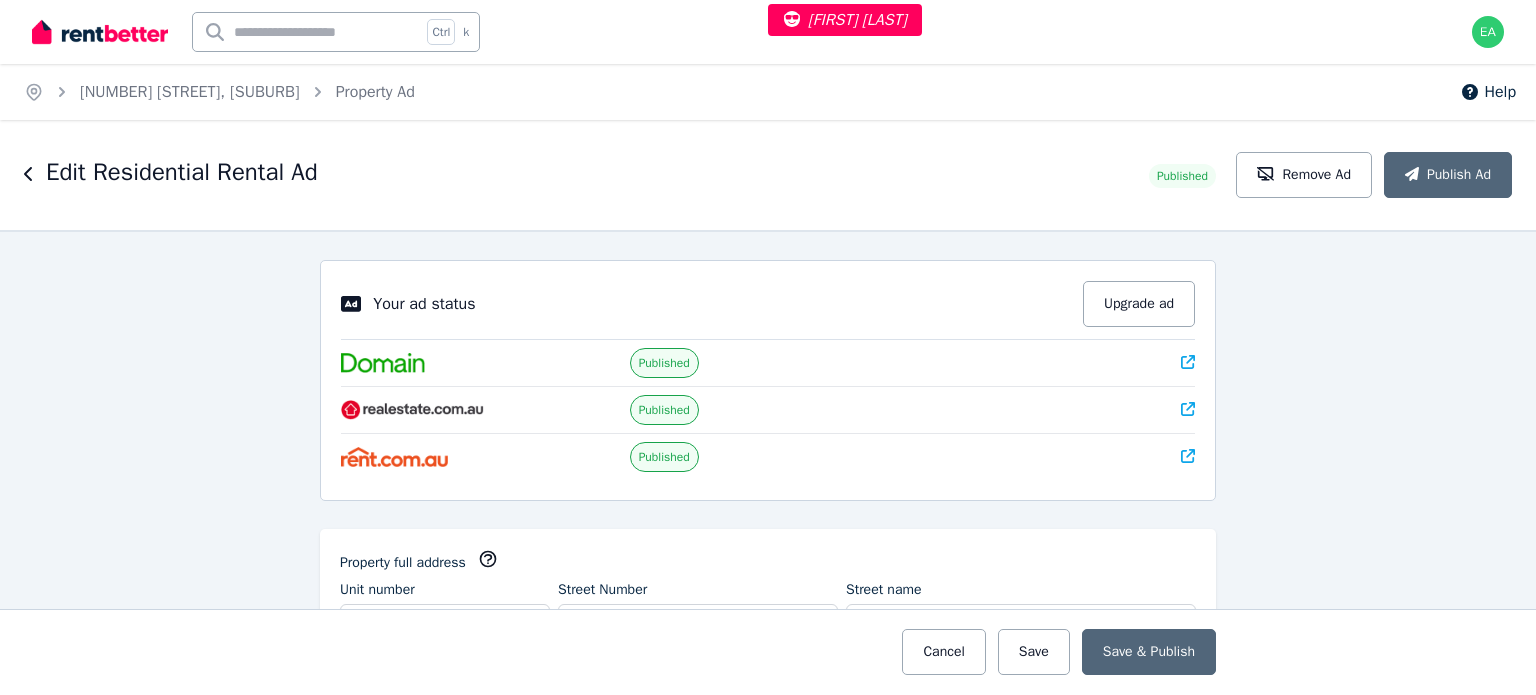 select on "***" 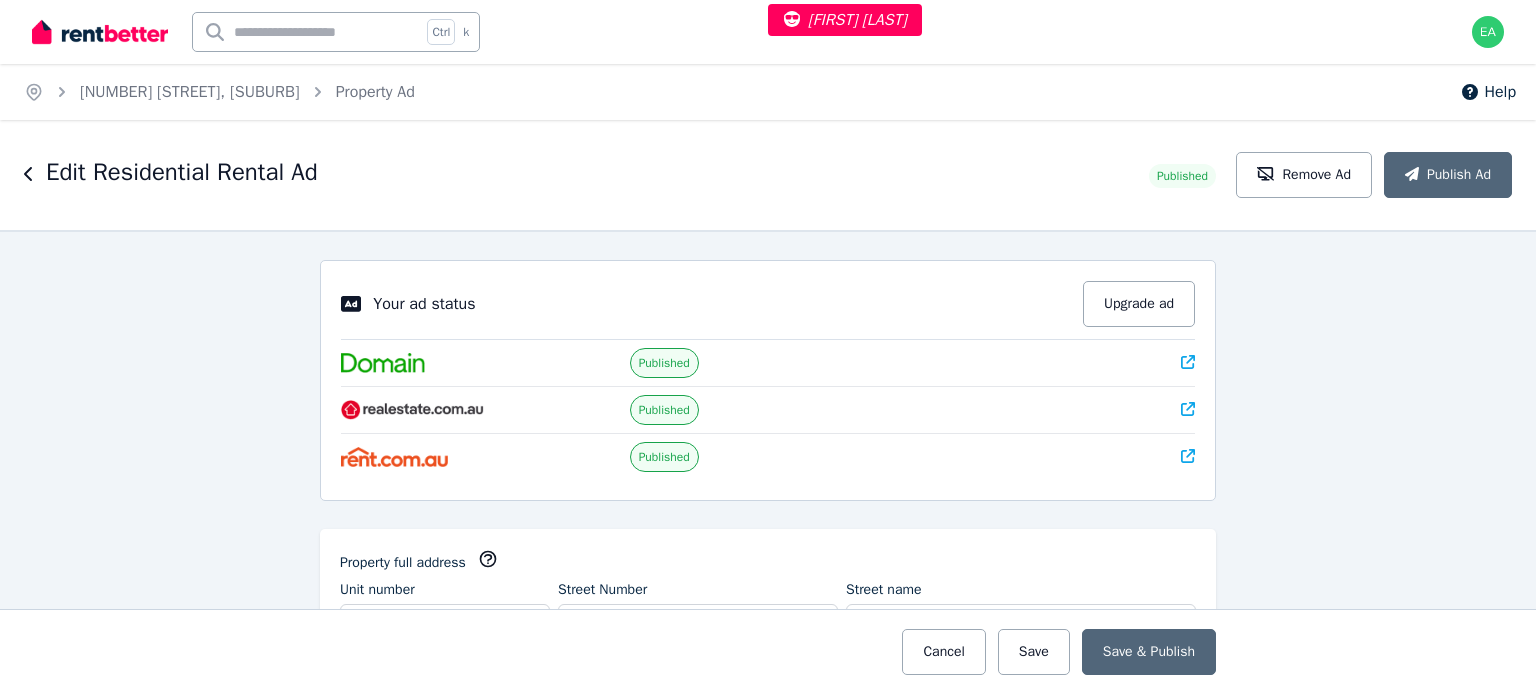 scroll, scrollTop: 0, scrollLeft: 0, axis: both 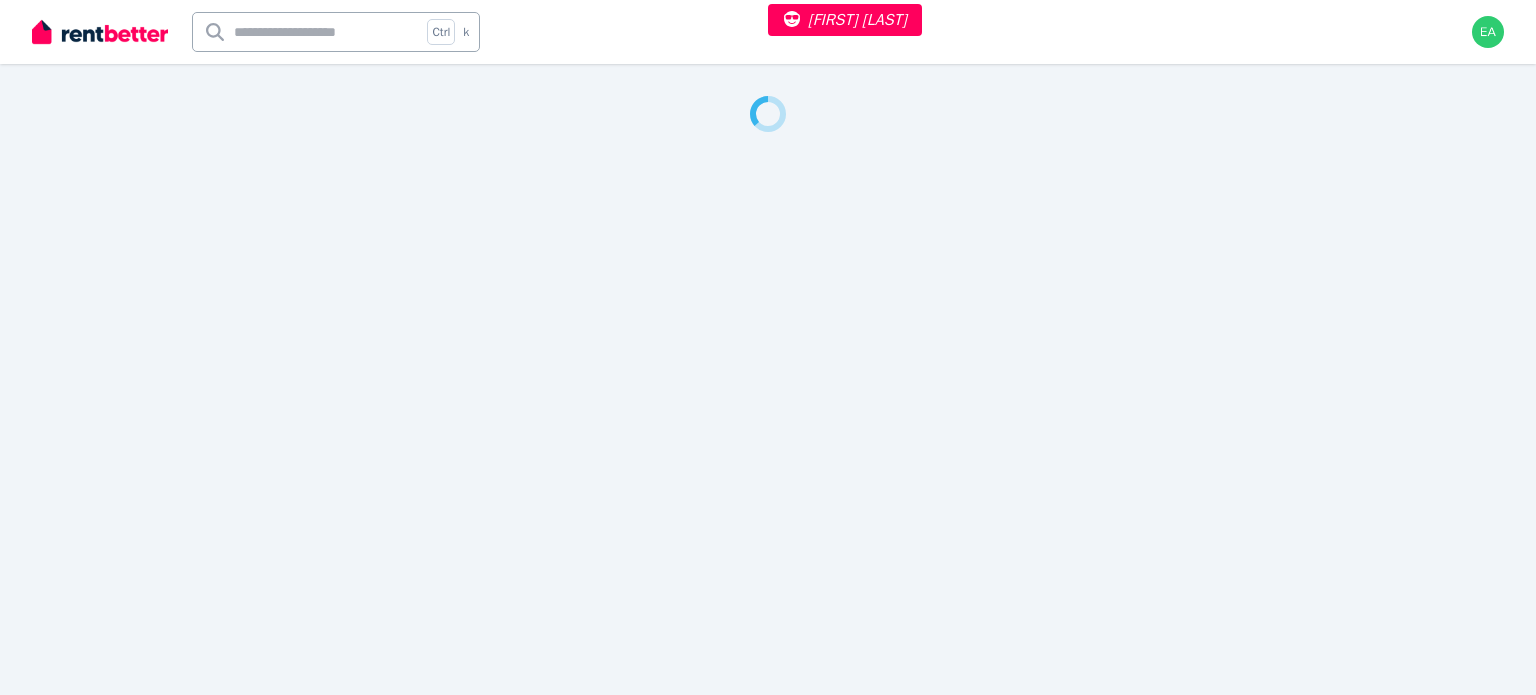 select on "***" 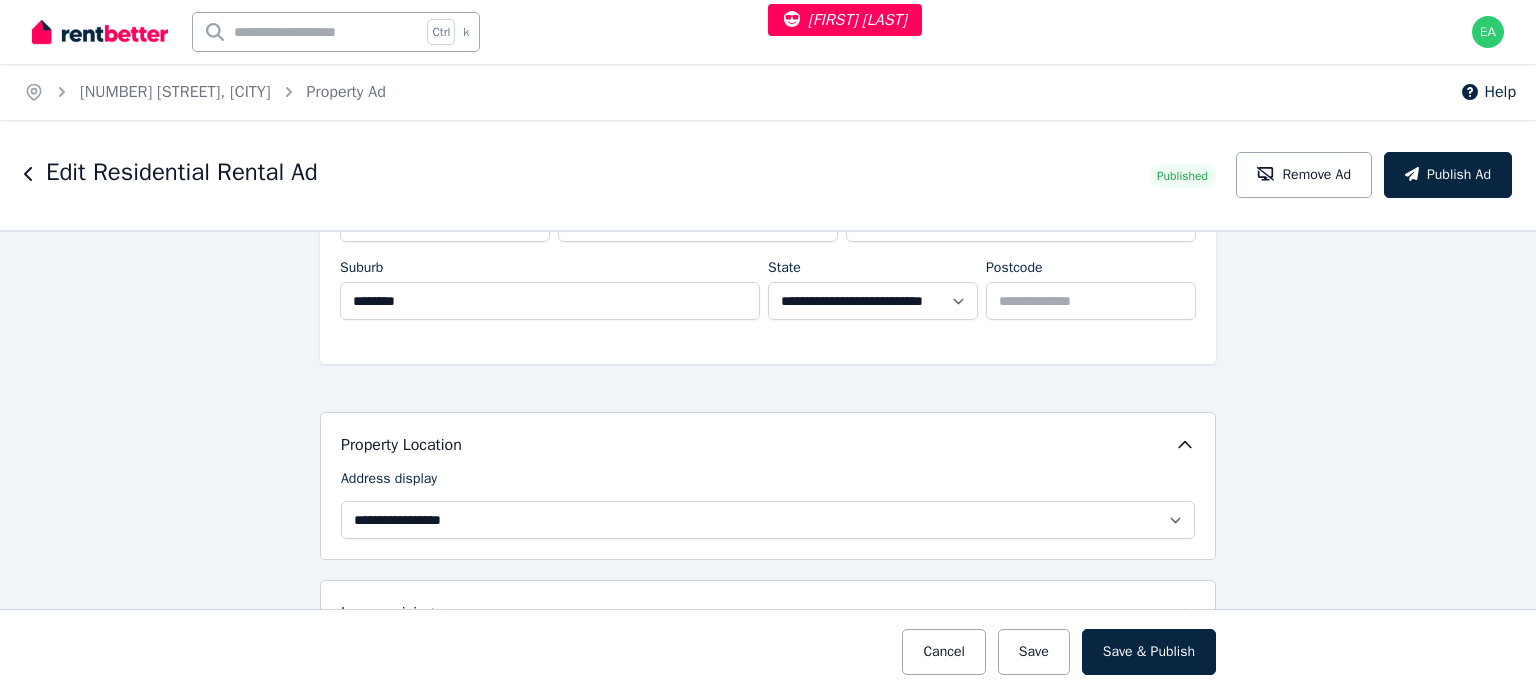 scroll, scrollTop: 200, scrollLeft: 0, axis: vertical 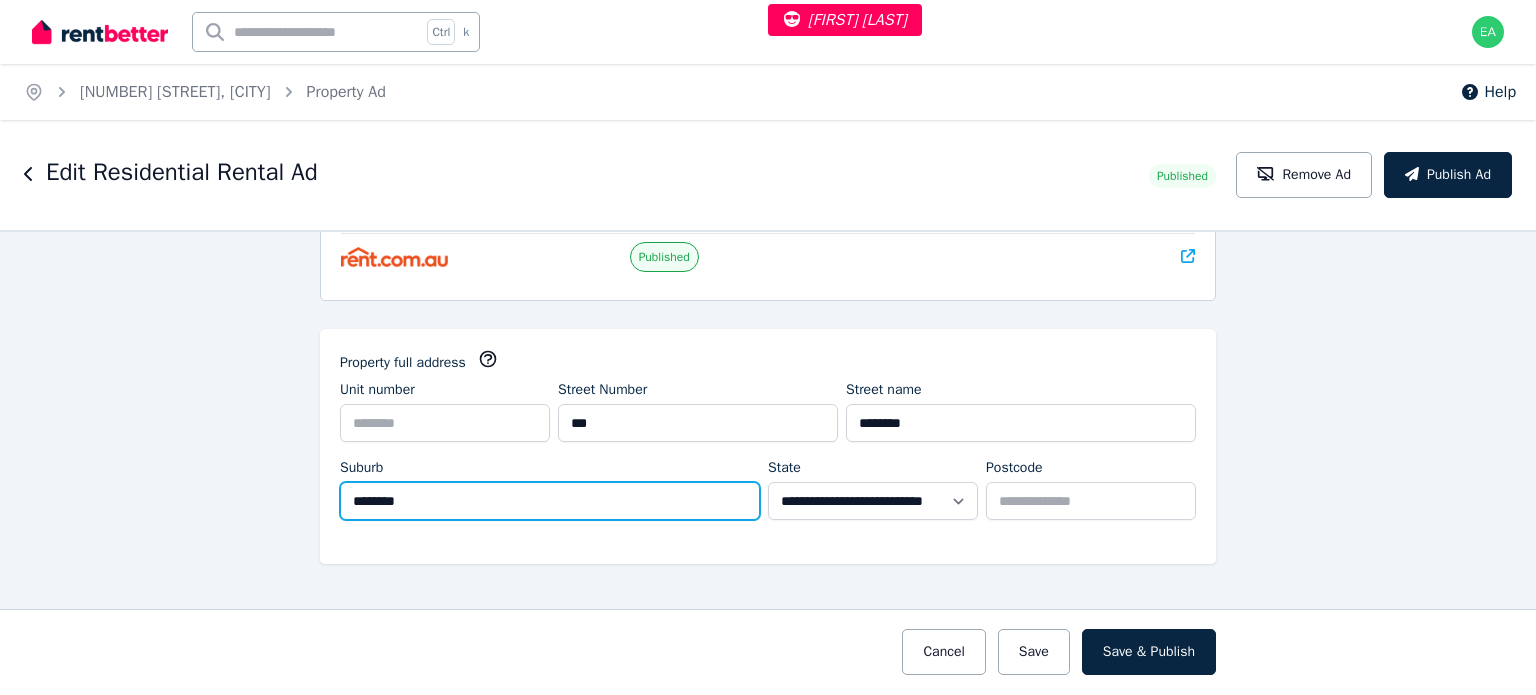 drag, startPoint x: 392, startPoint y: 507, endPoint x: 338, endPoint y: 506, distance: 54.00926 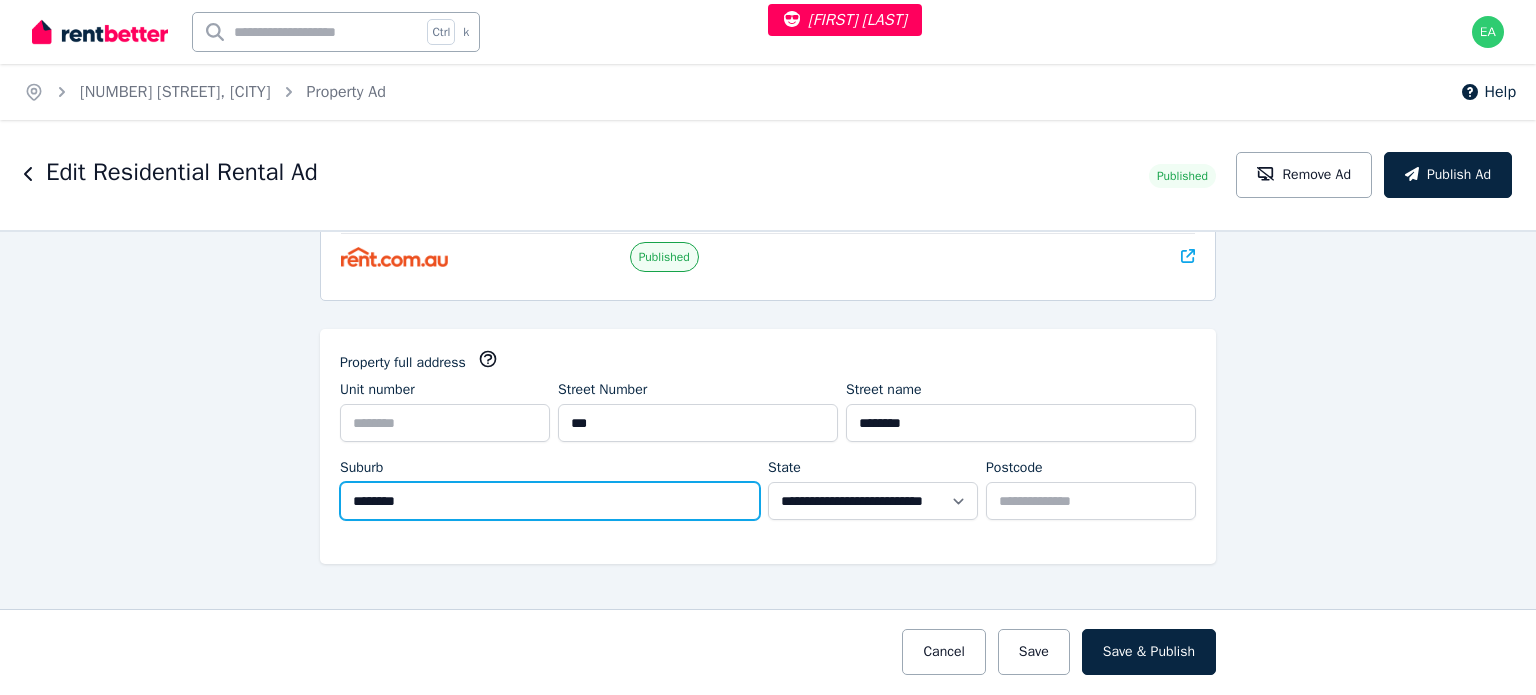 click on "********" at bounding box center (550, 501) 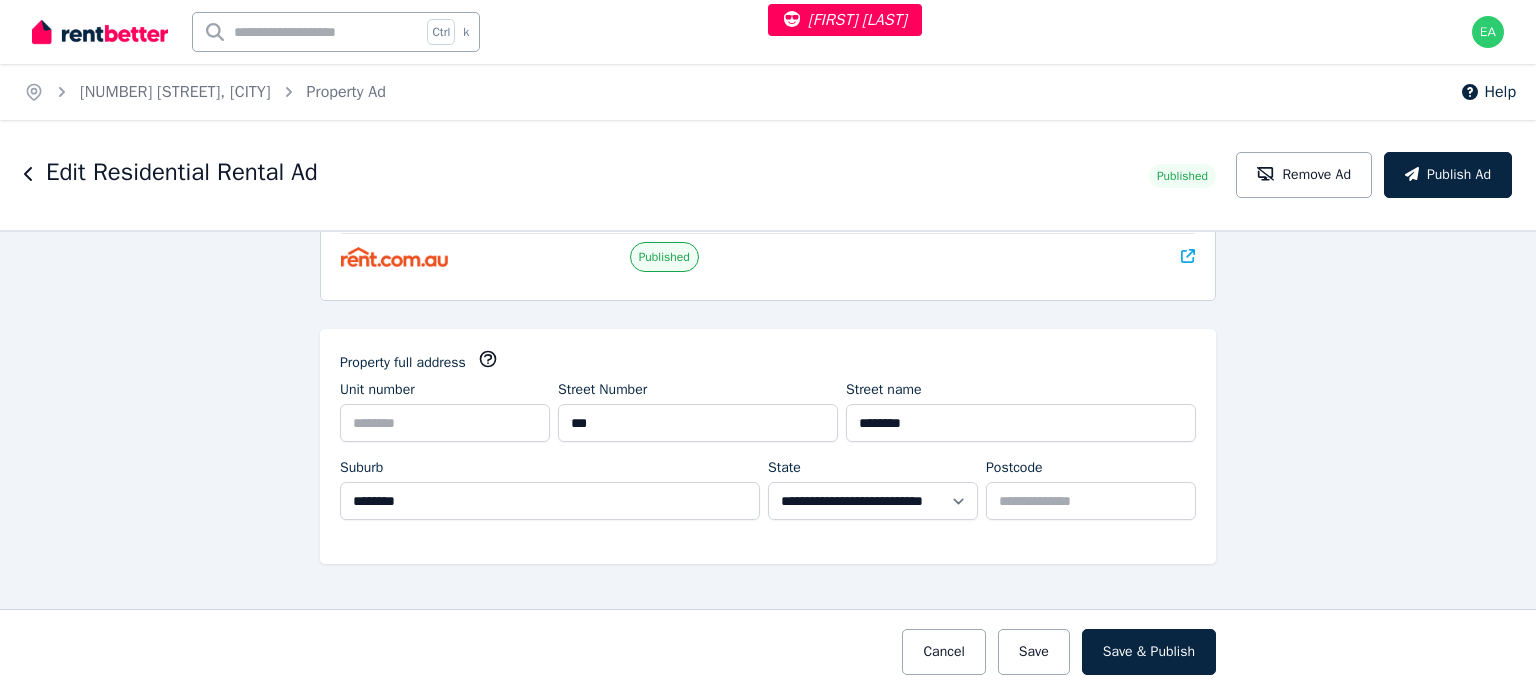 click on "**********" at bounding box center (768, 462) 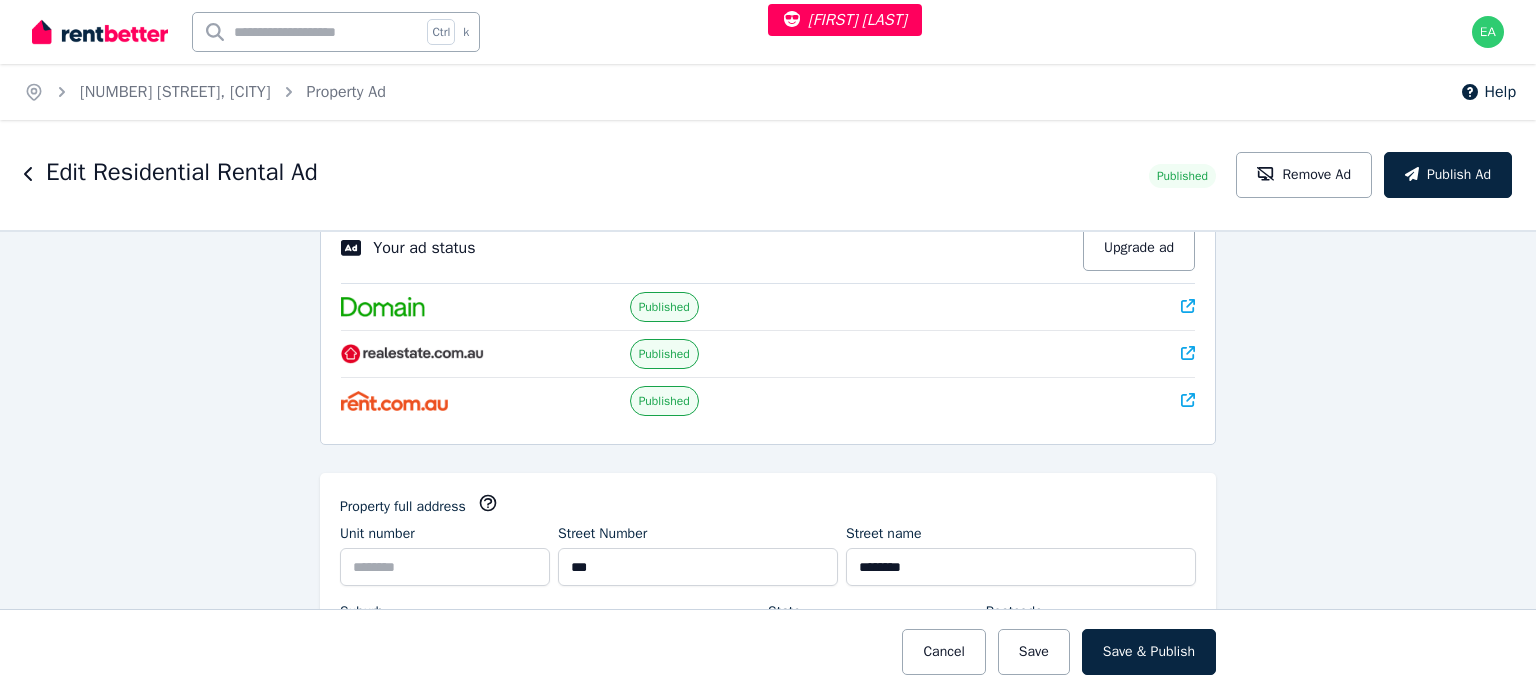scroll, scrollTop: 156, scrollLeft: 0, axis: vertical 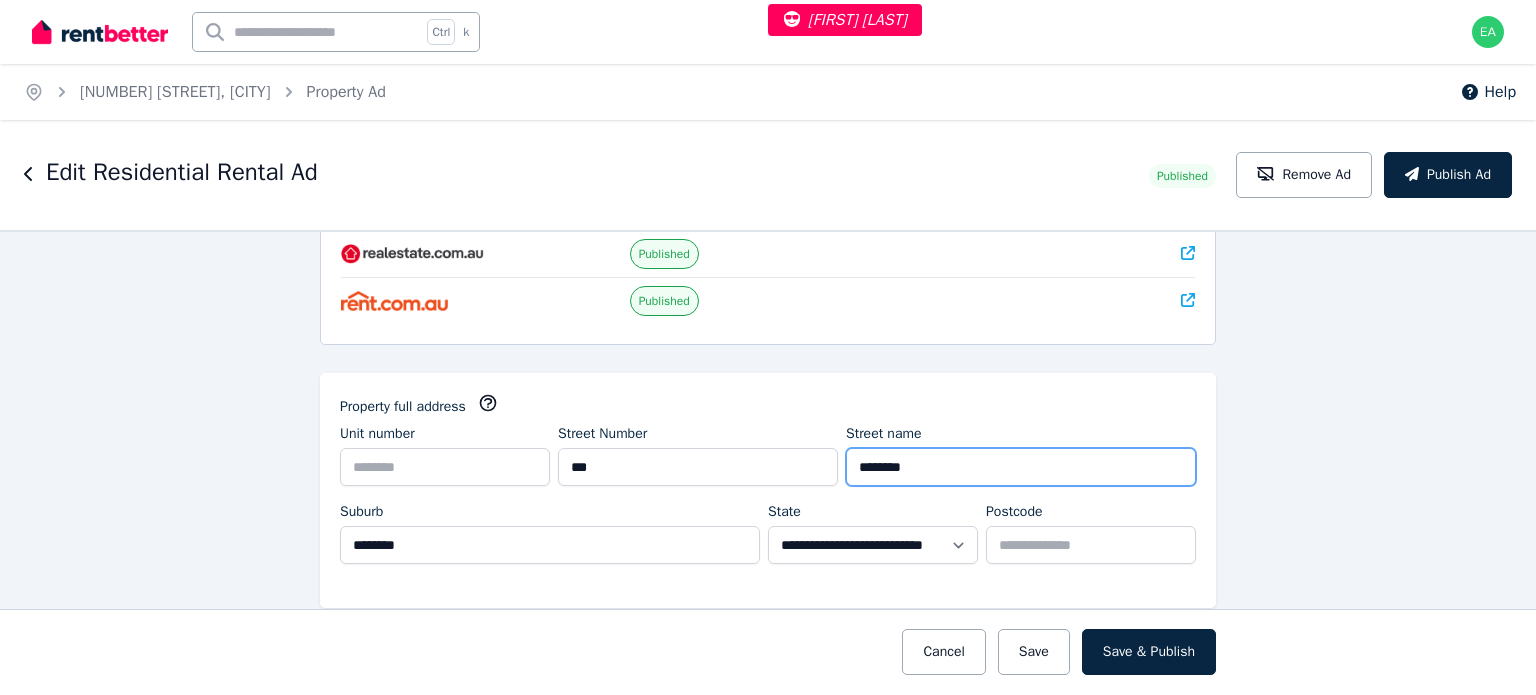 drag, startPoint x: 850, startPoint y: 464, endPoint x: 926, endPoint y: 465, distance: 76.00658 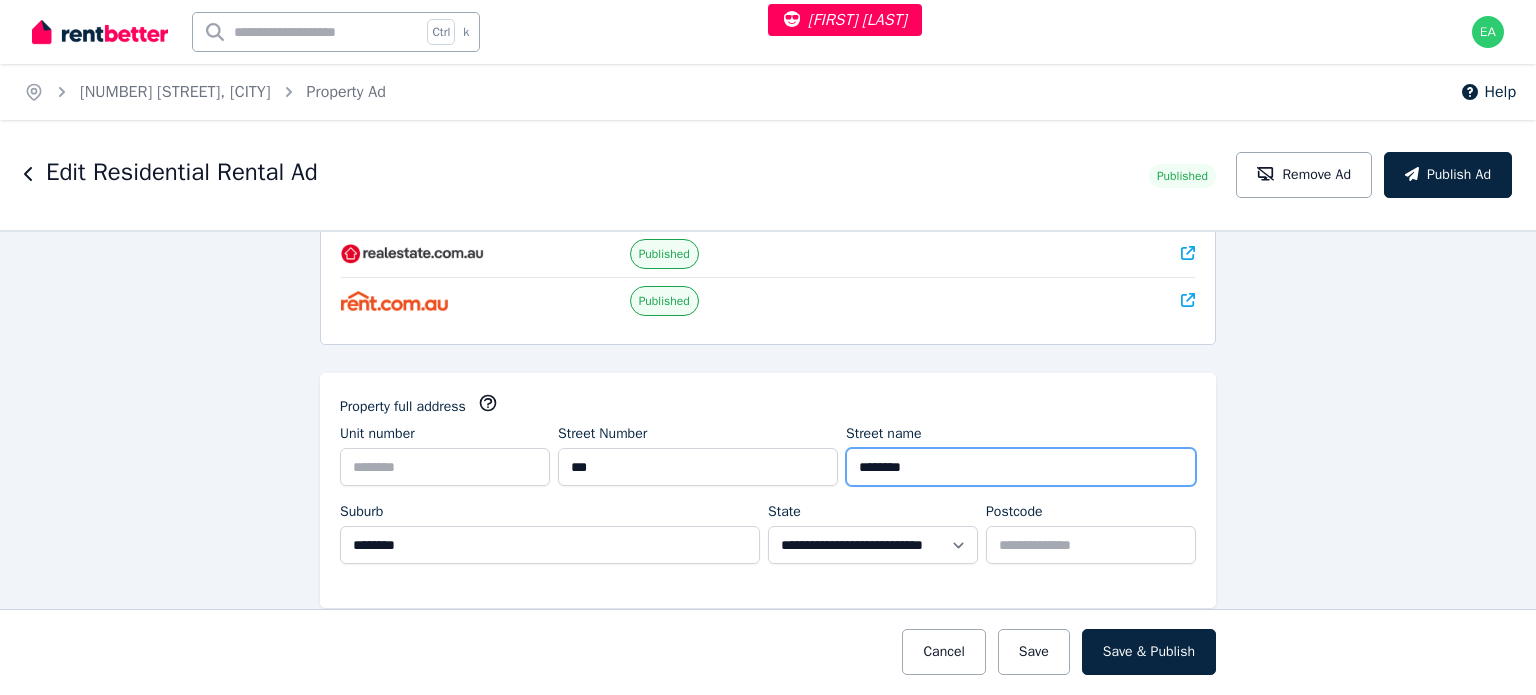 click on "********" at bounding box center (1021, 467) 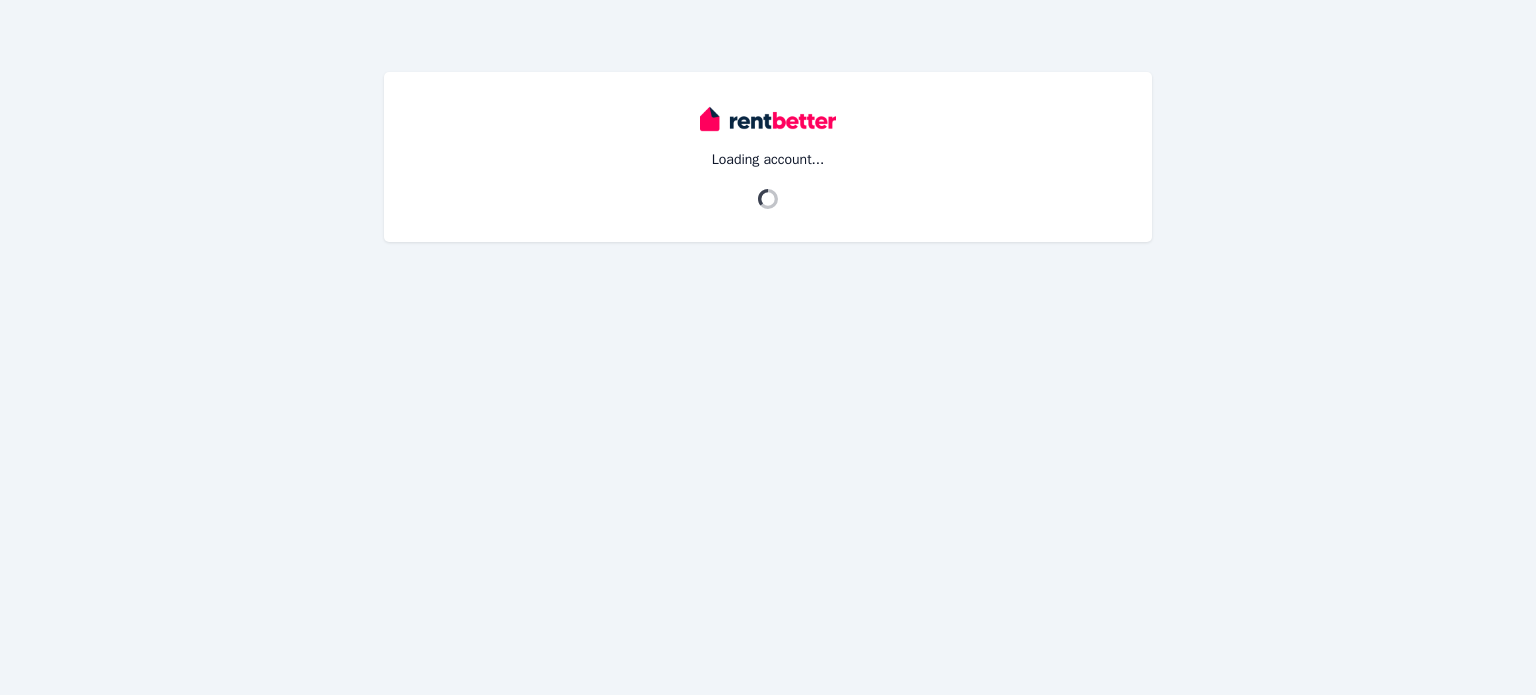 scroll, scrollTop: 0, scrollLeft: 0, axis: both 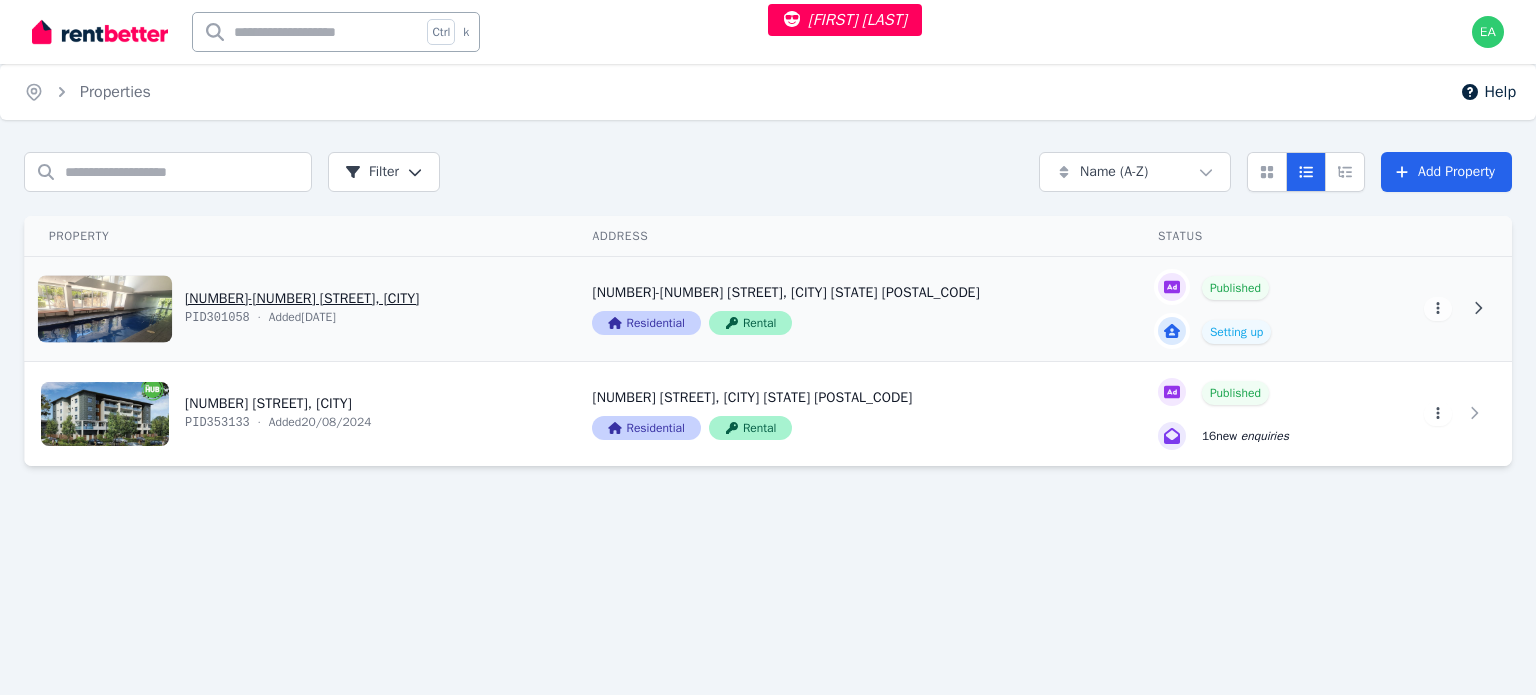 click on "View property details" at bounding box center [296, 309] 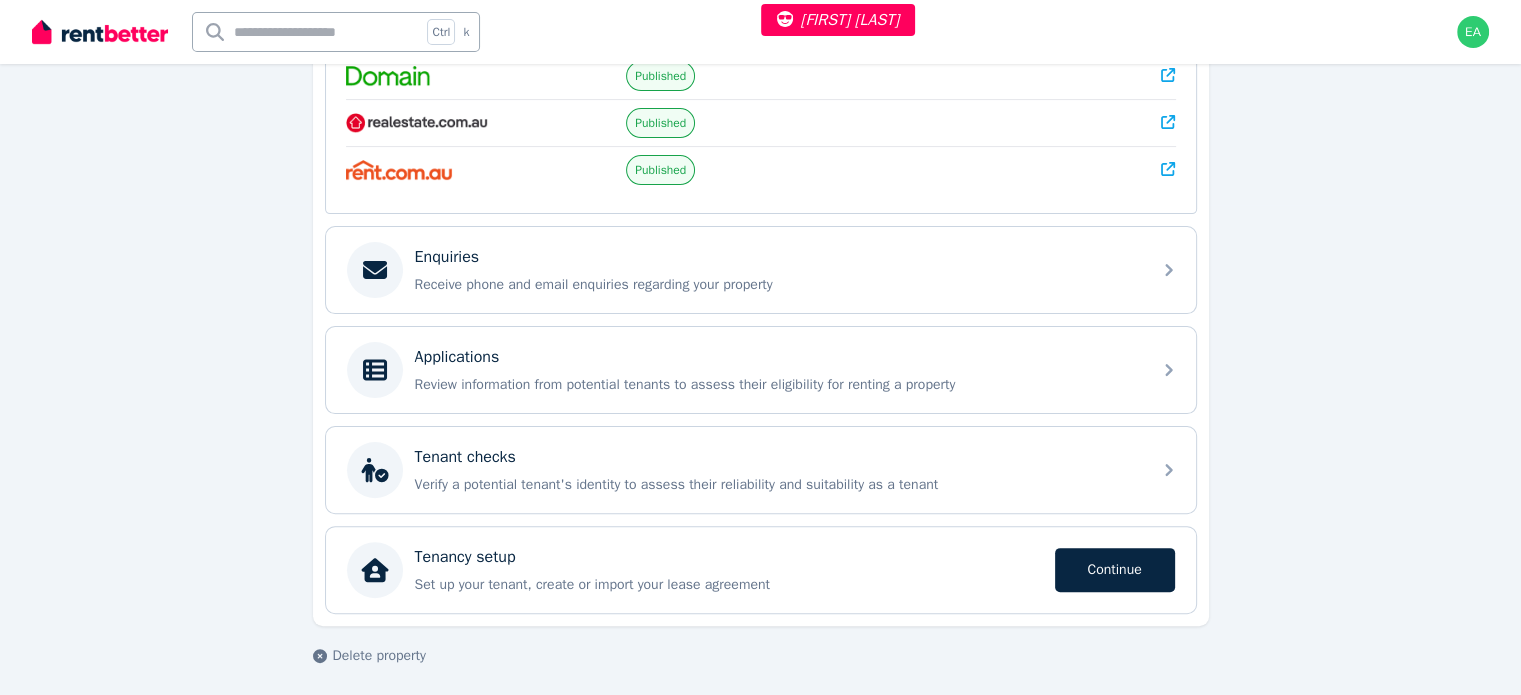 scroll, scrollTop: 90, scrollLeft: 0, axis: vertical 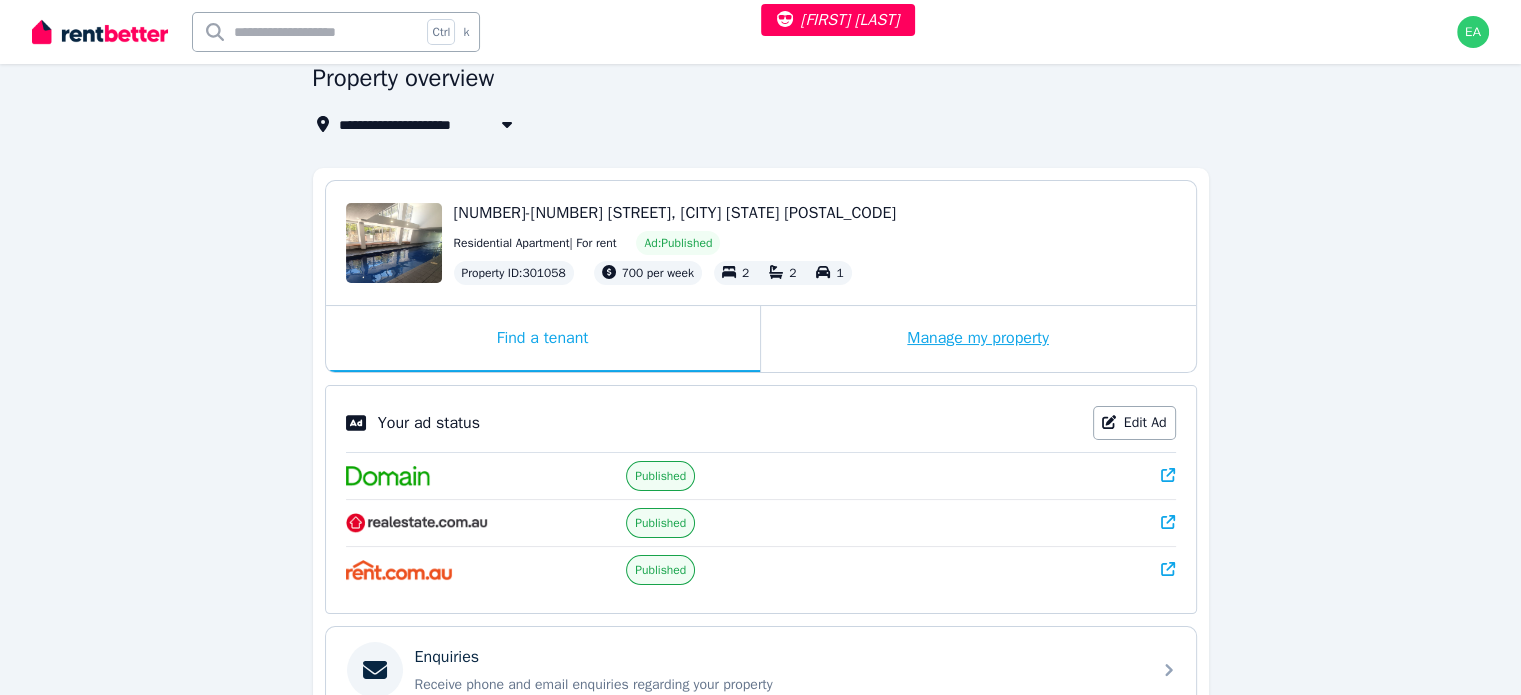 click on "Manage my property" at bounding box center (978, 339) 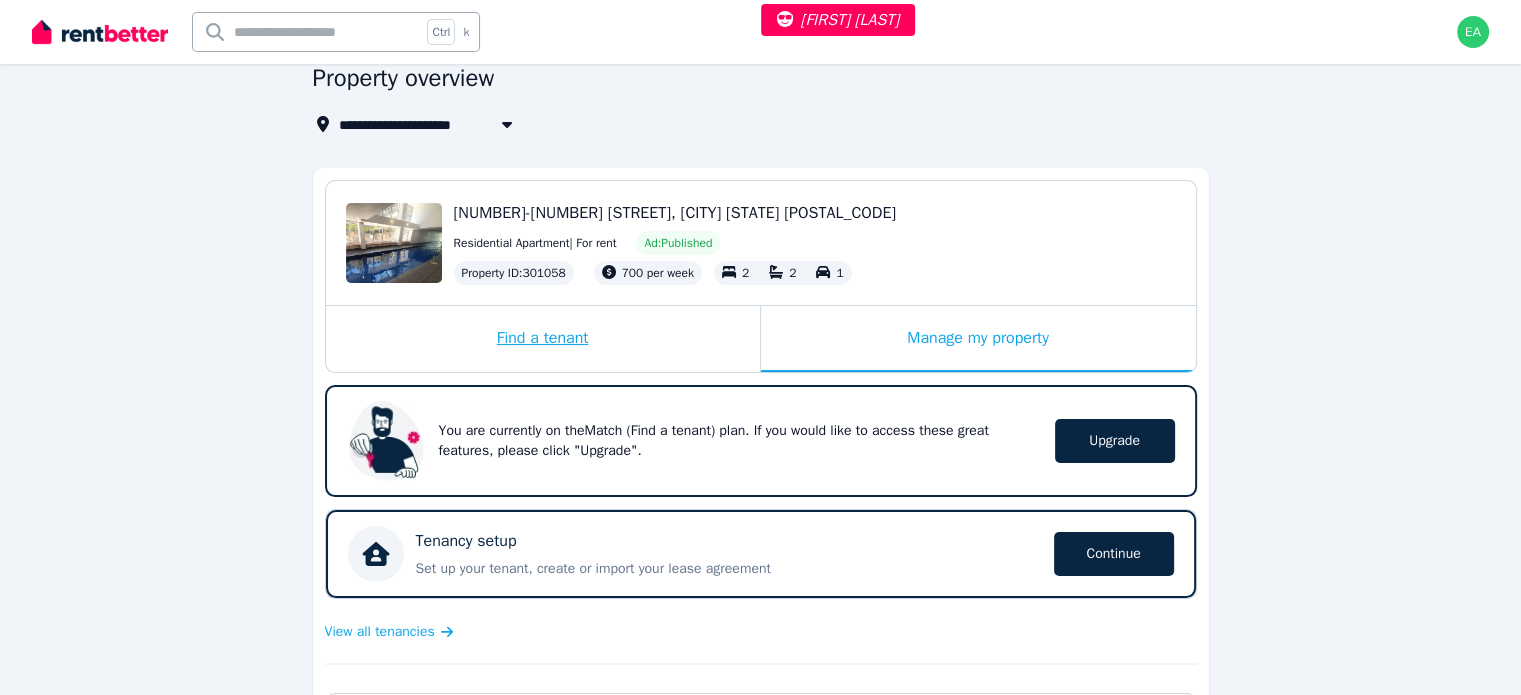 click on "Find a tenant" at bounding box center (543, 339) 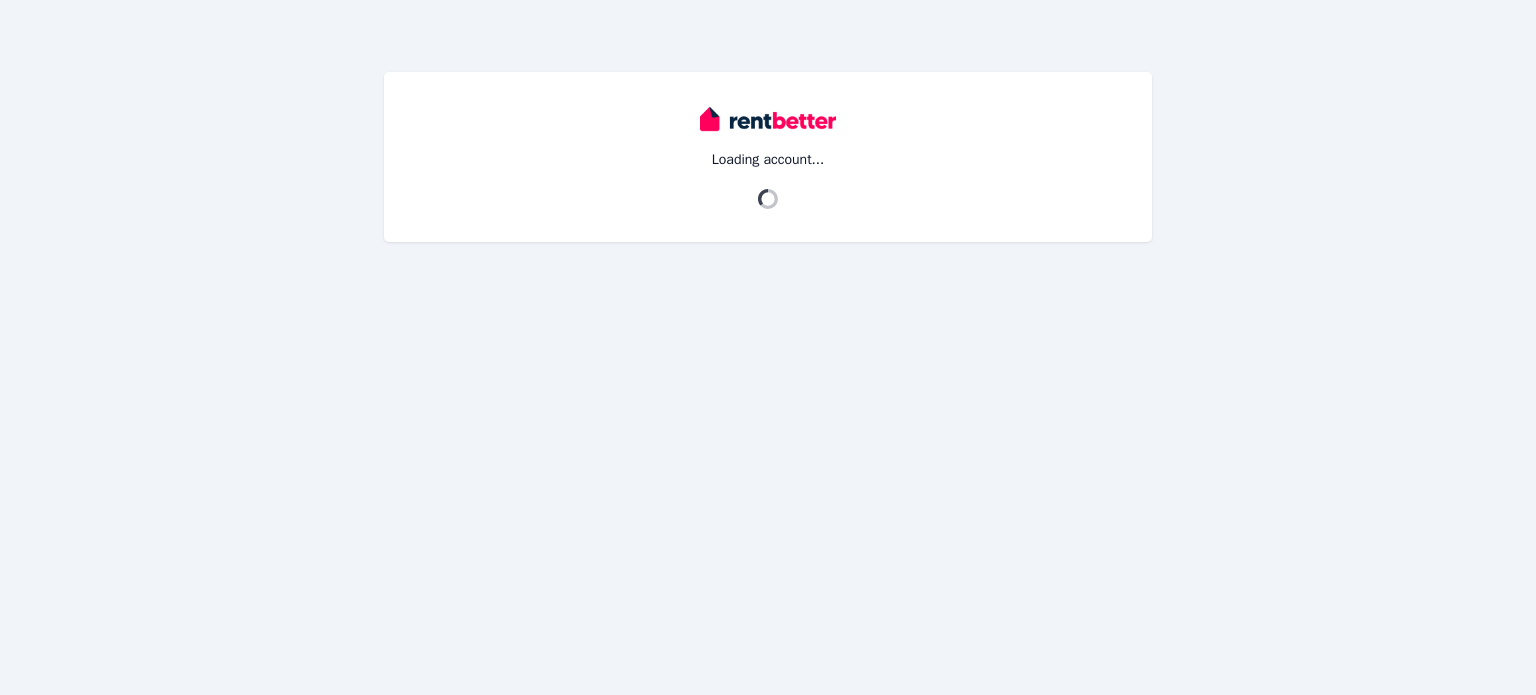 scroll, scrollTop: 0, scrollLeft: 0, axis: both 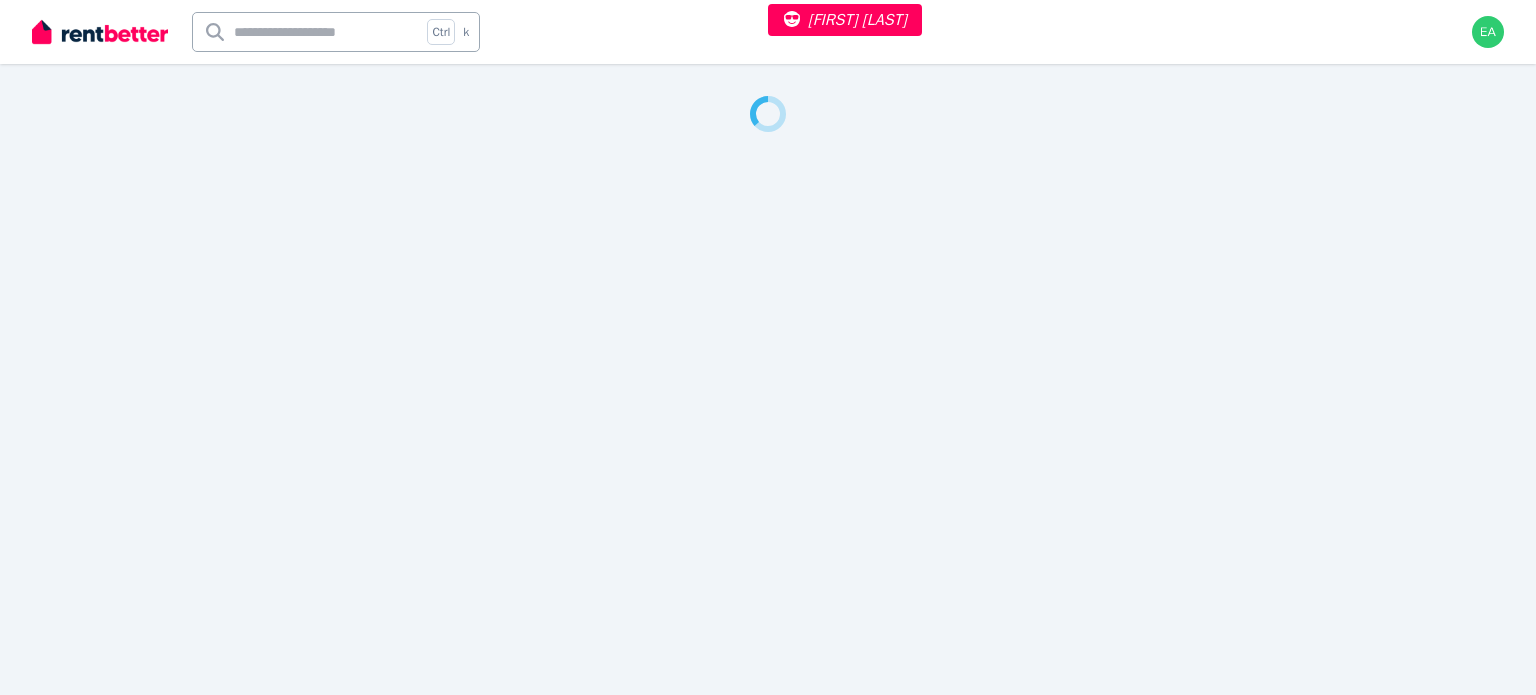 select on "***" 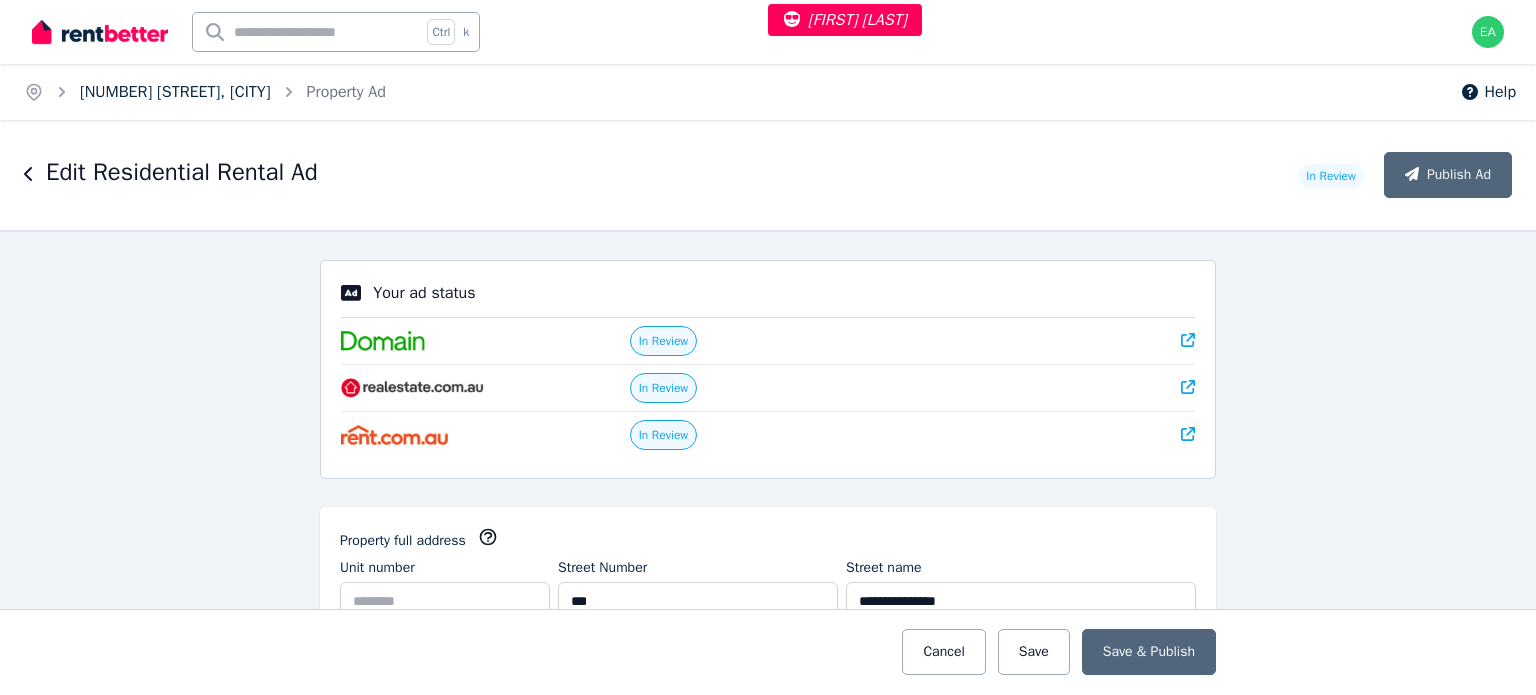 click on "[NUMBER] [STREET], [CITY]" at bounding box center [175, 92] 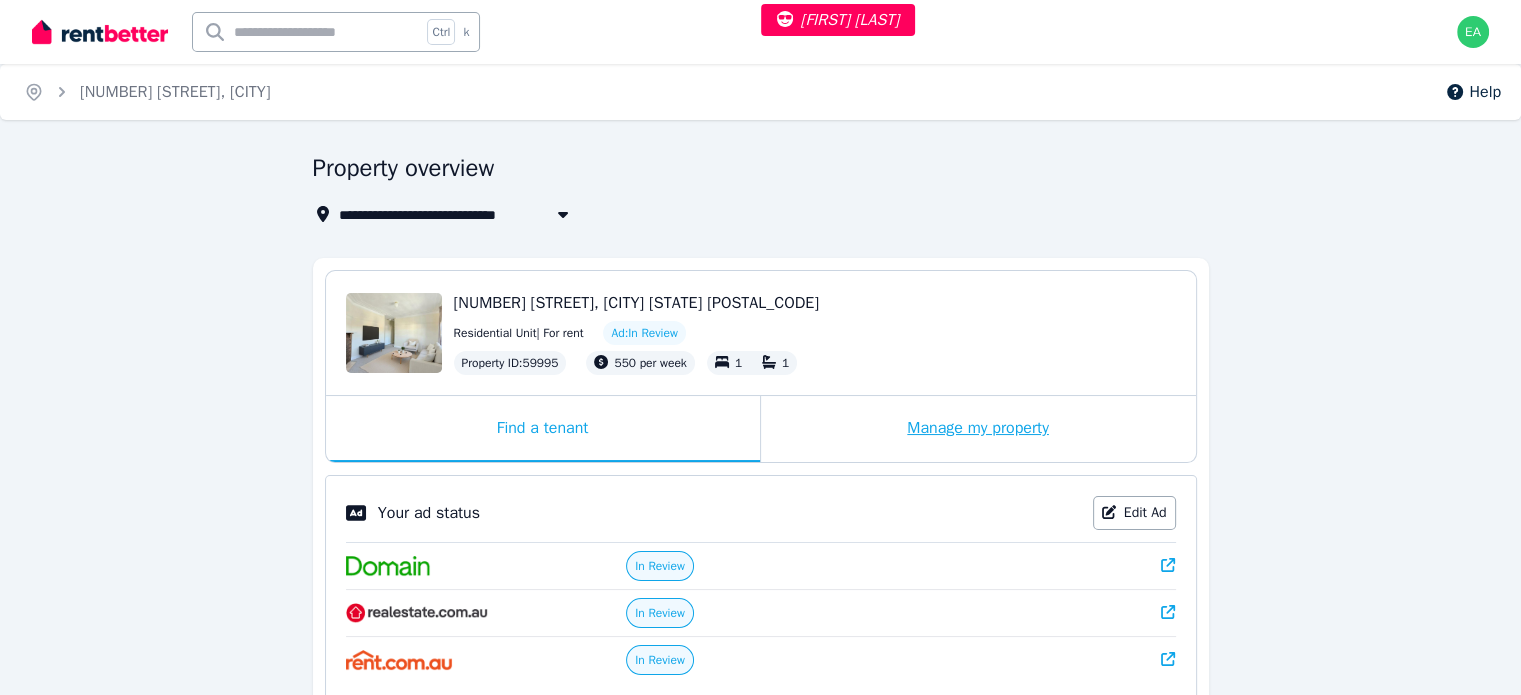 drag, startPoint x: 864, startPoint y: 440, endPoint x: 860, endPoint y: 428, distance: 12.649111 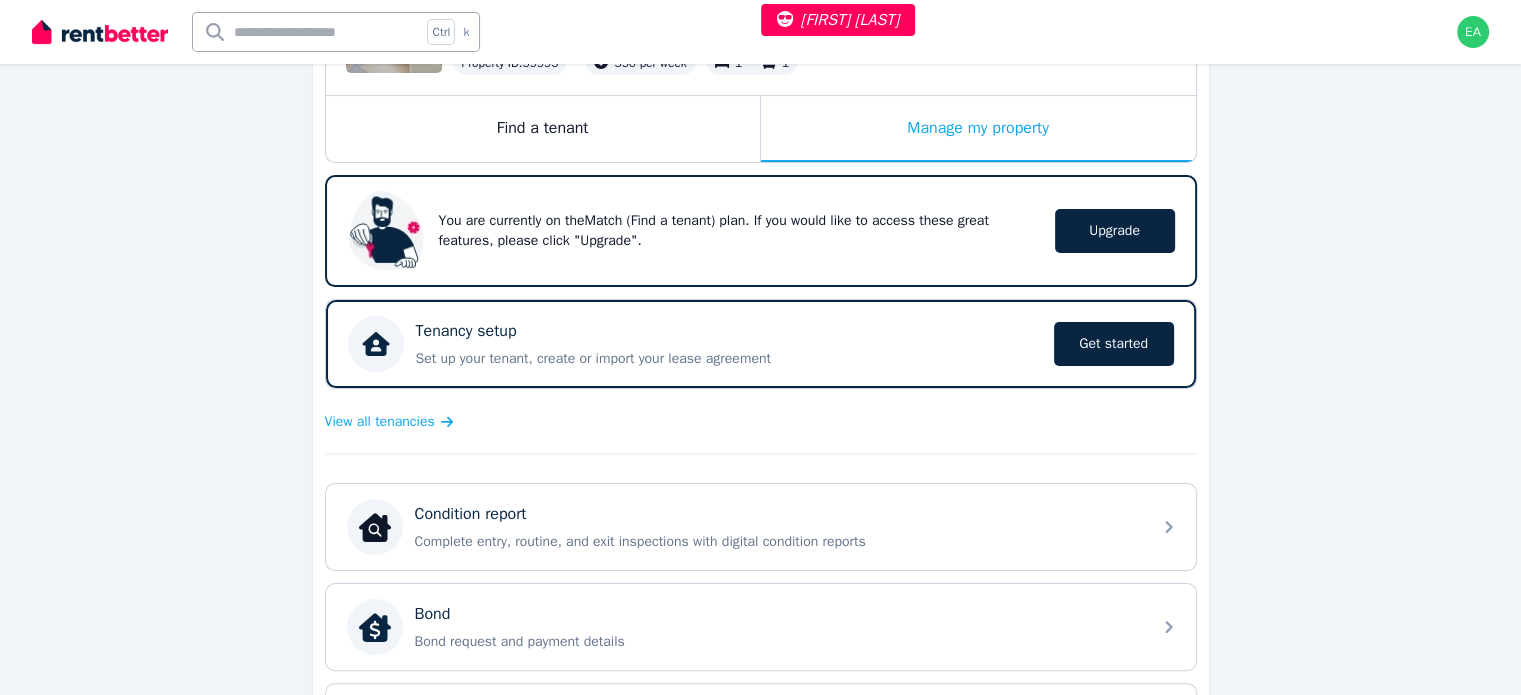 scroll, scrollTop: 400, scrollLeft: 0, axis: vertical 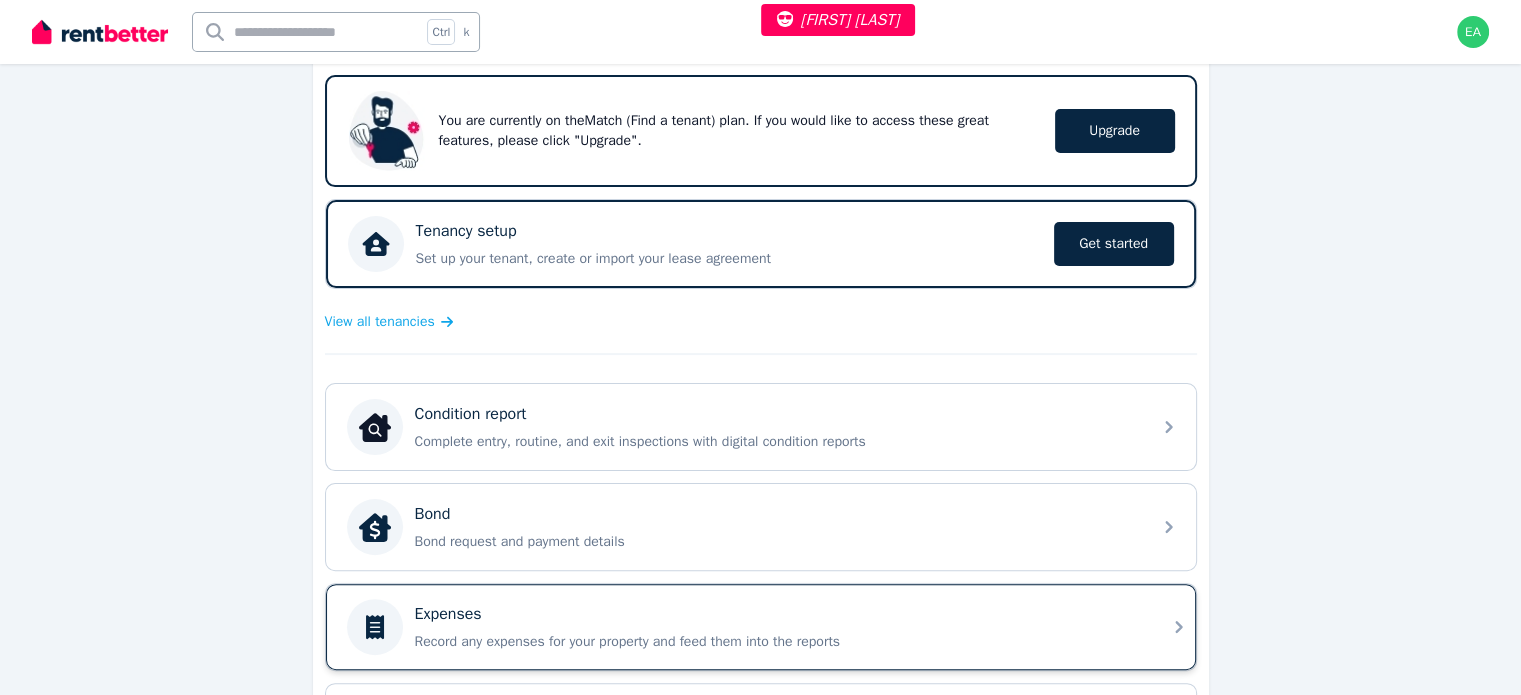 click on "Expenses Record any expenses for your property and feed them into the reports" at bounding box center [777, 627] 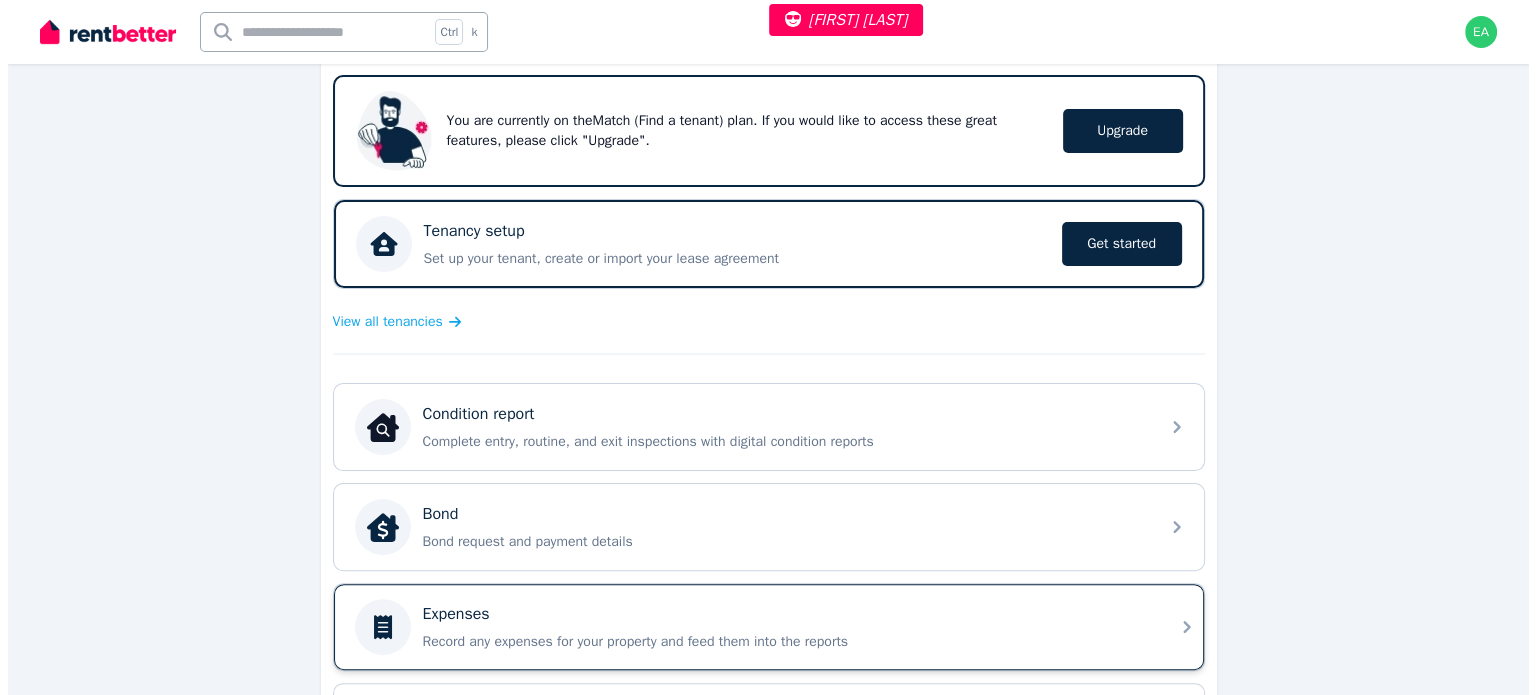 scroll, scrollTop: 0, scrollLeft: 0, axis: both 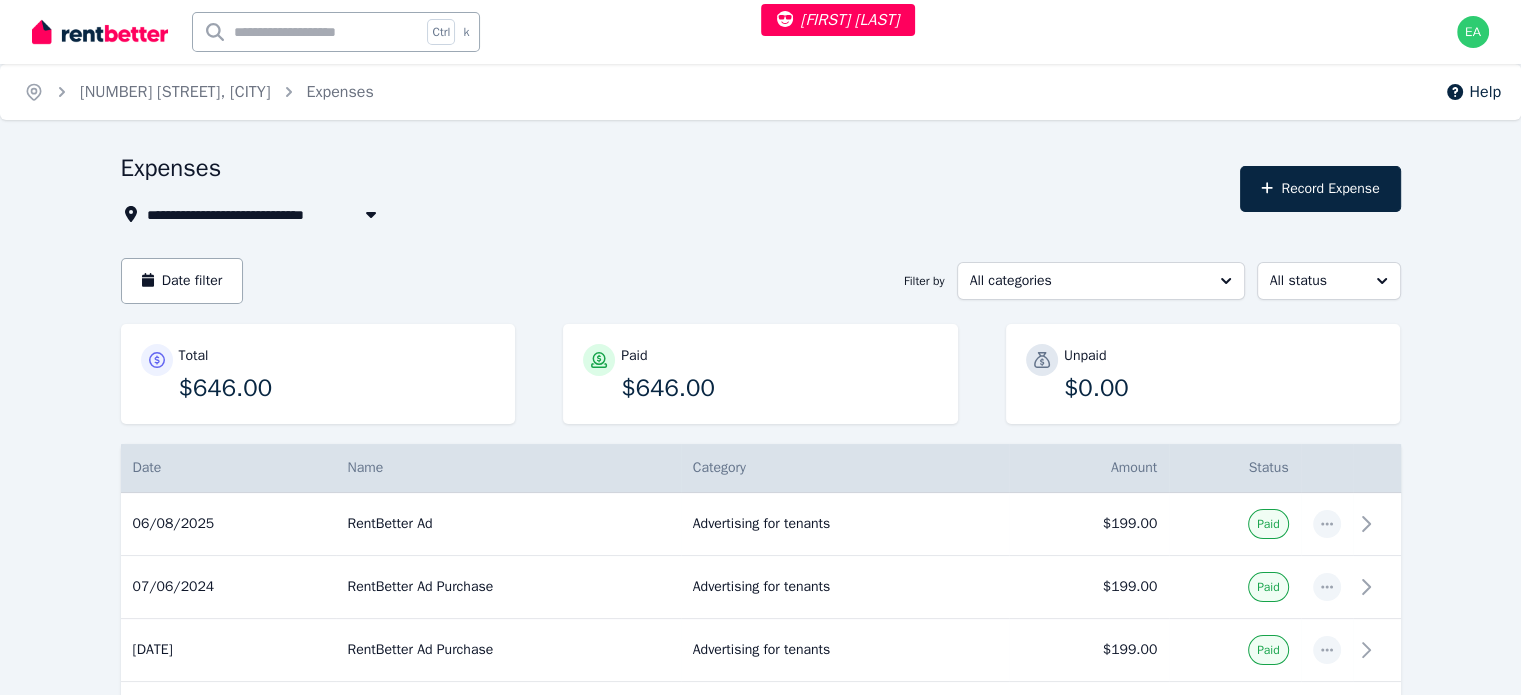 select on "***" 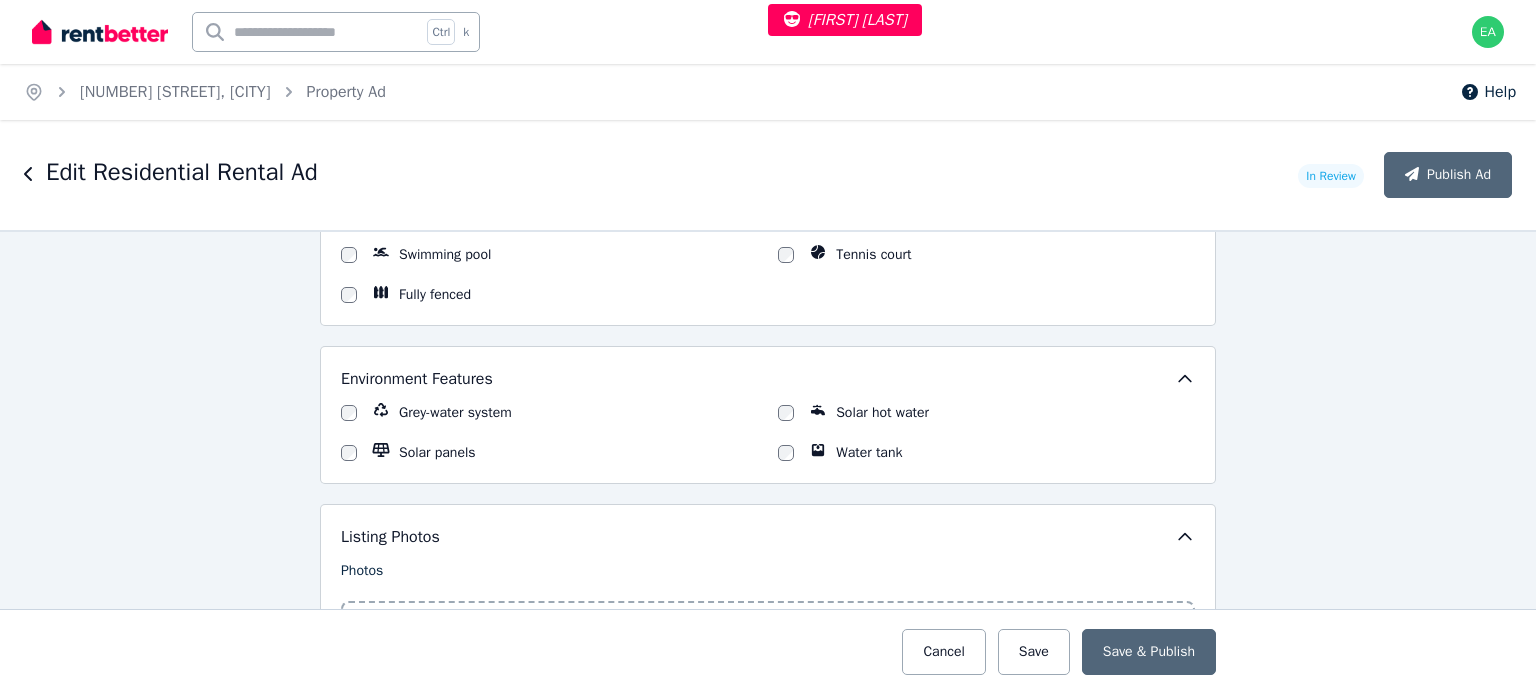 scroll, scrollTop: 2700, scrollLeft: 0, axis: vertical 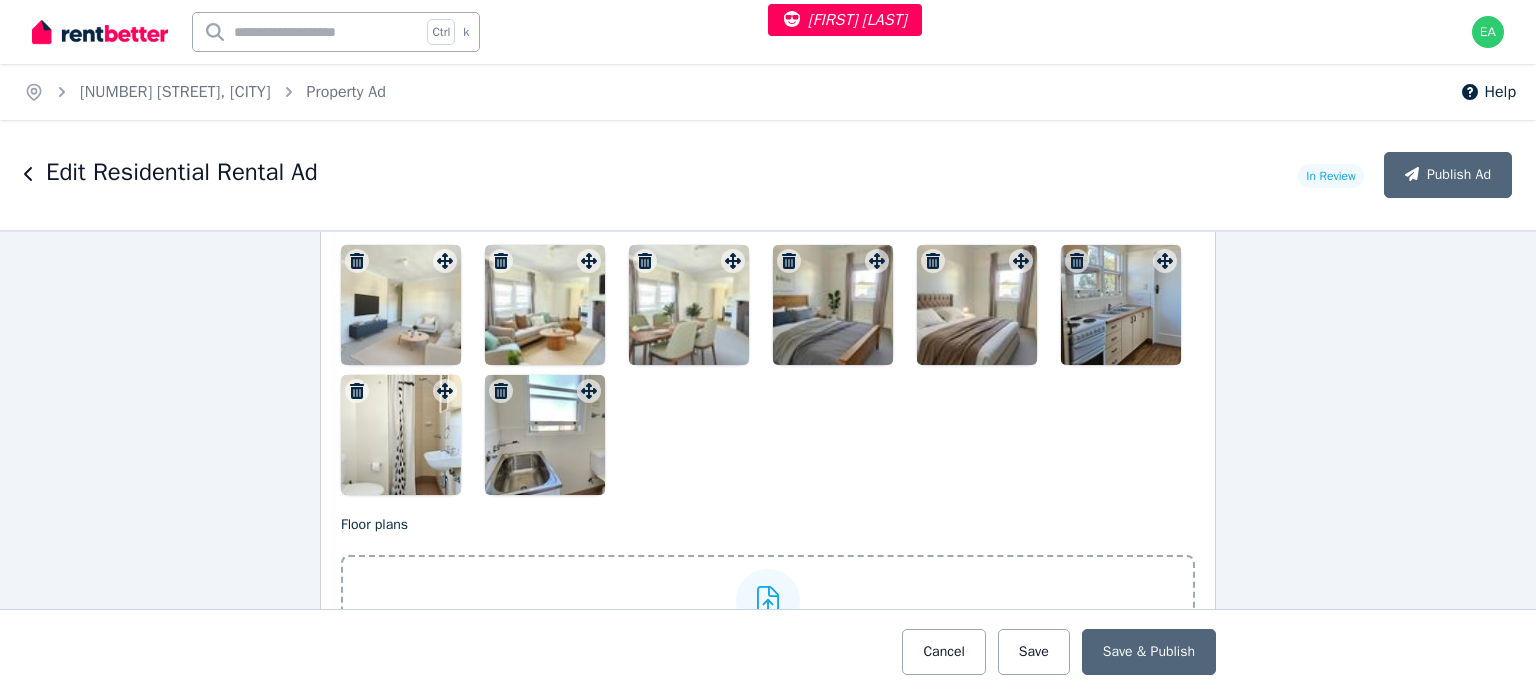 click at bounding box center [401, 305] 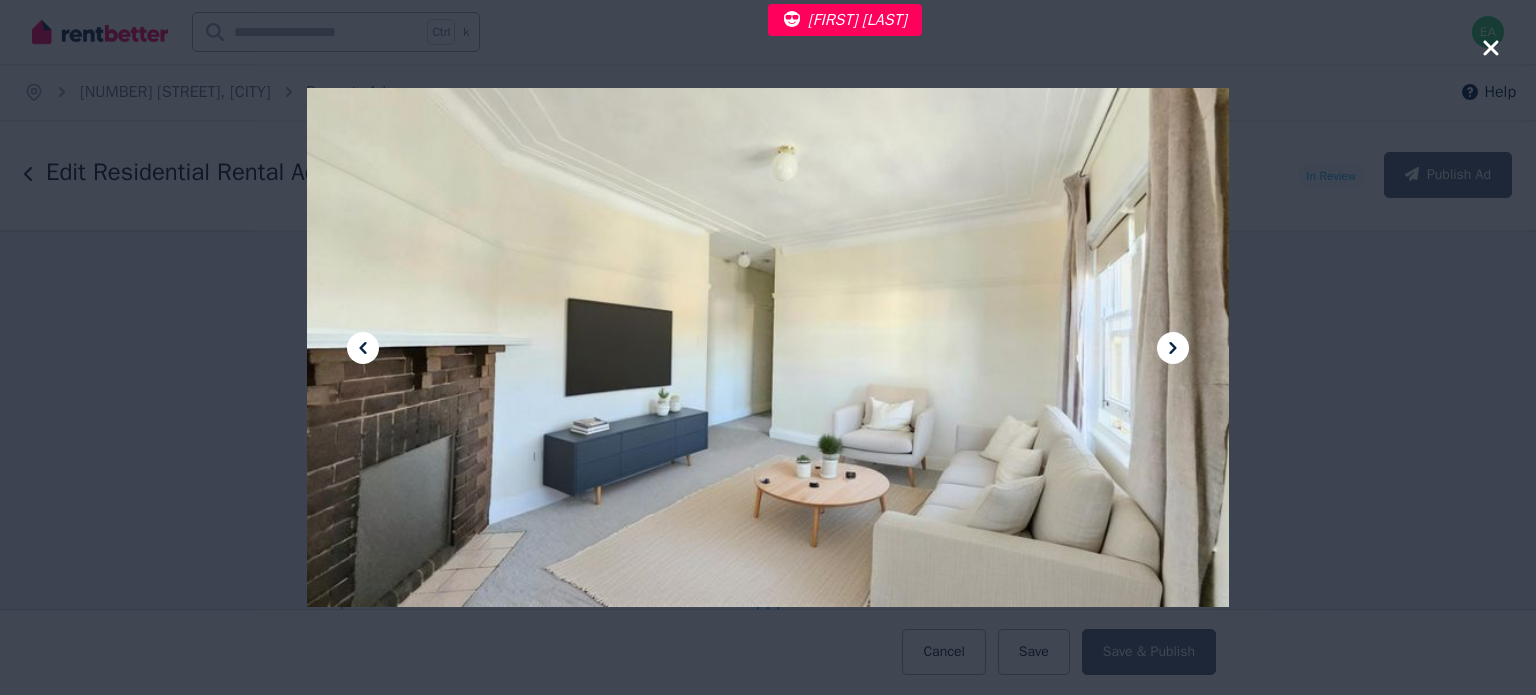 click at bounding box center [1173, 348] 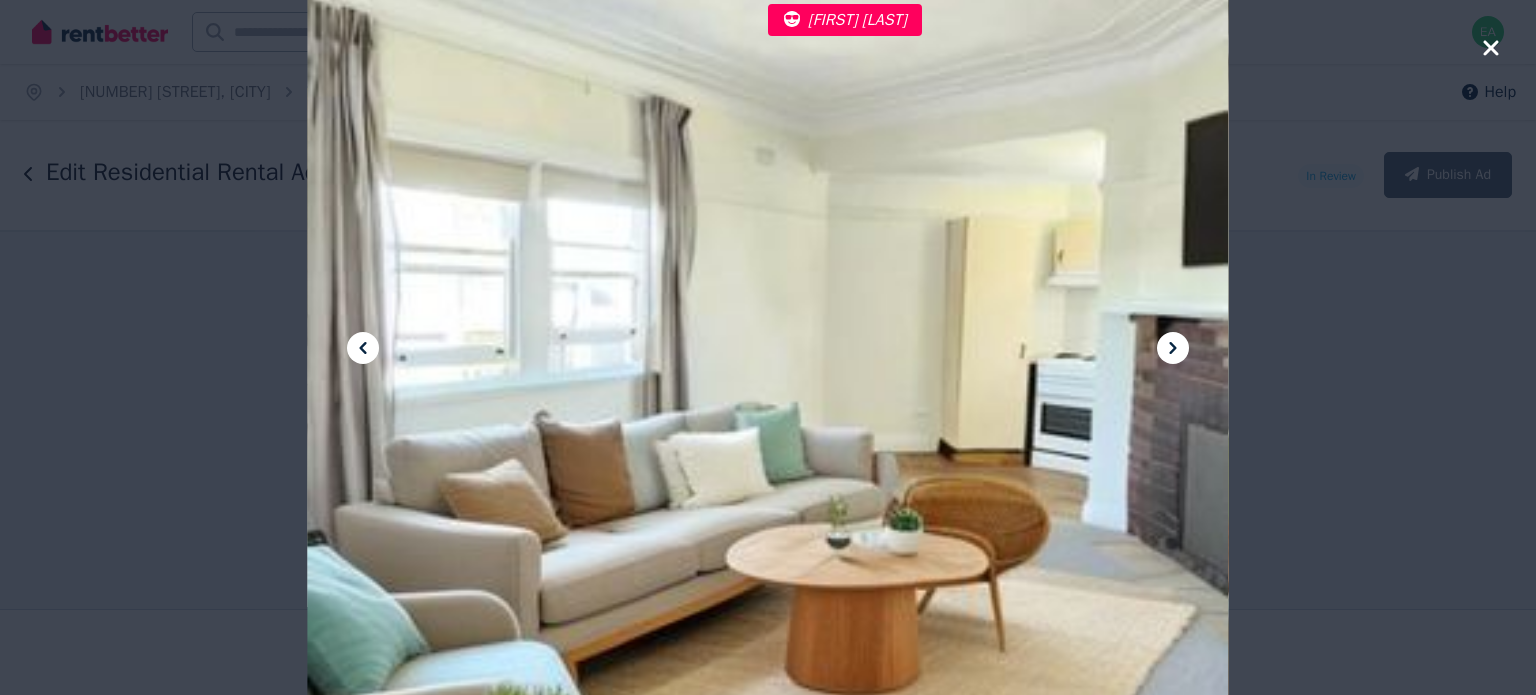 click 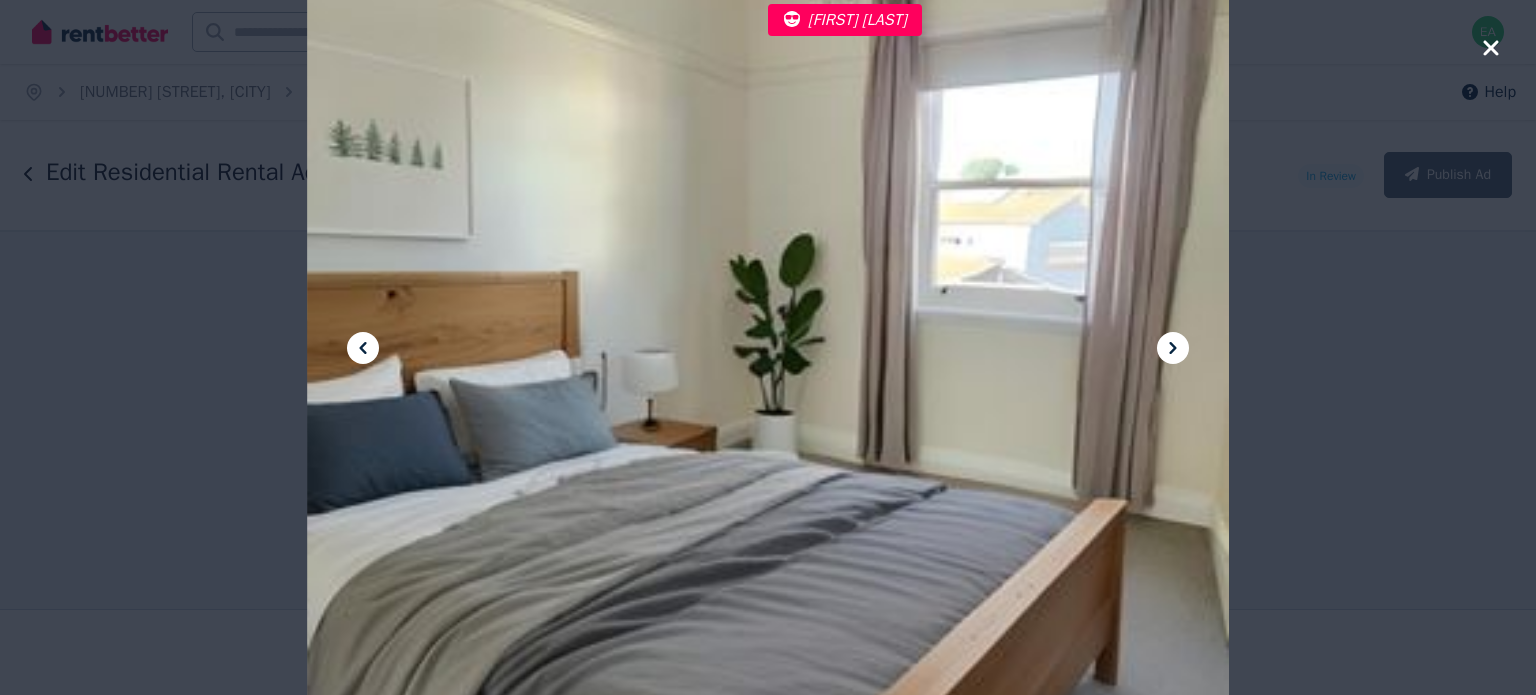 click 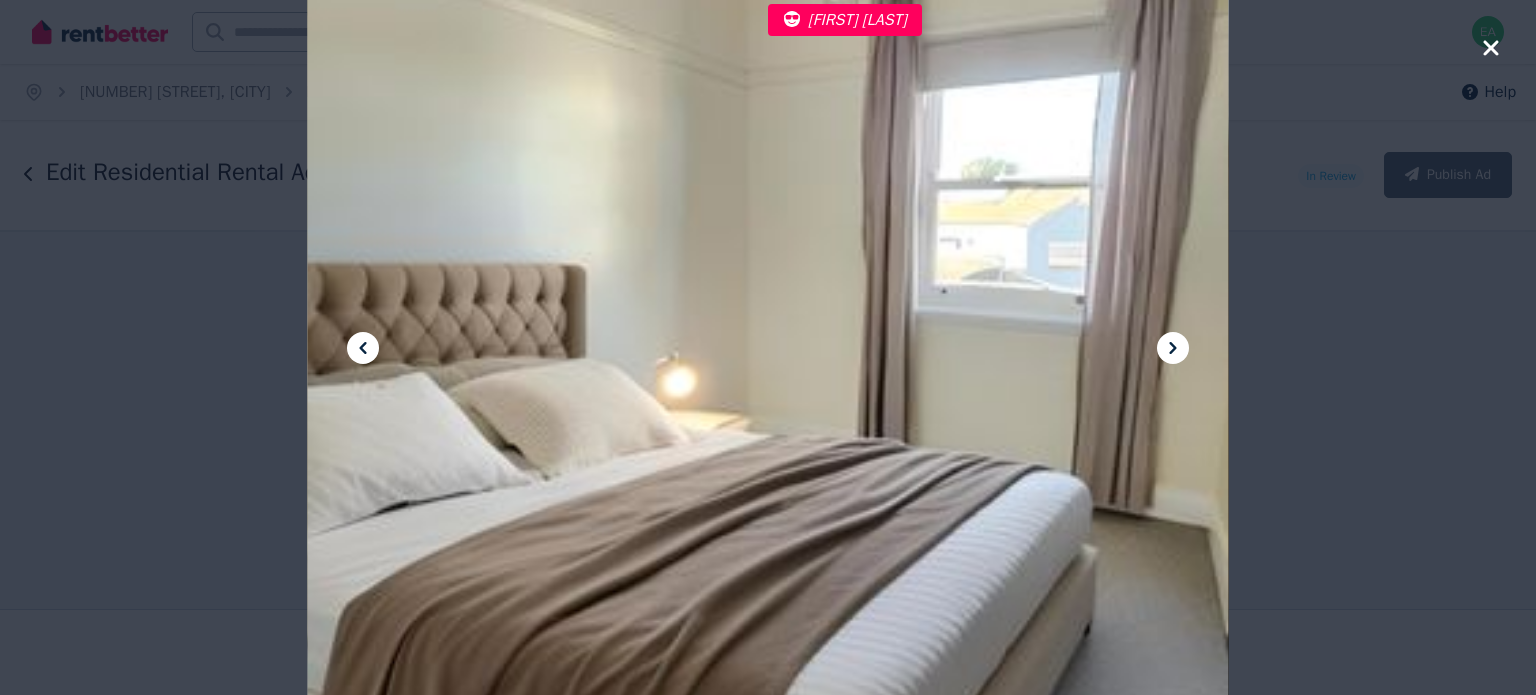 click 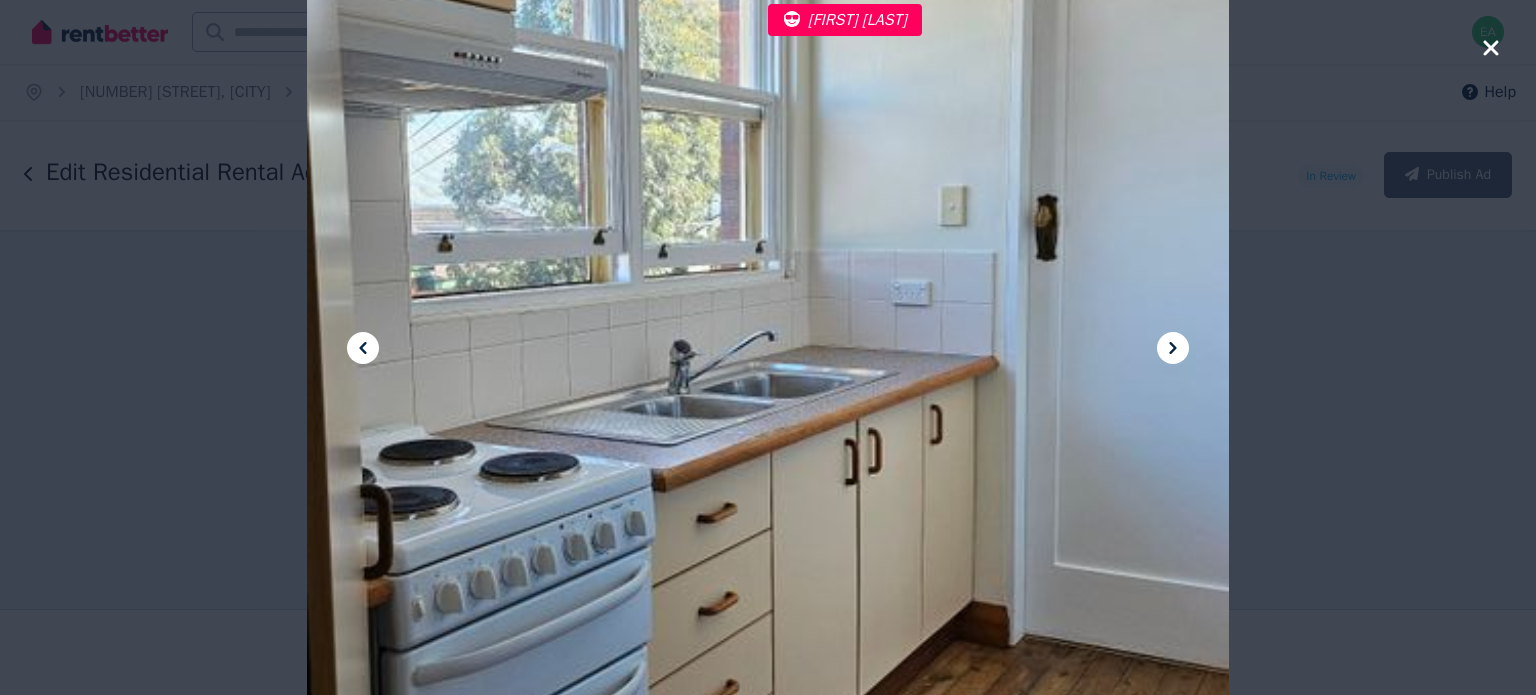 click 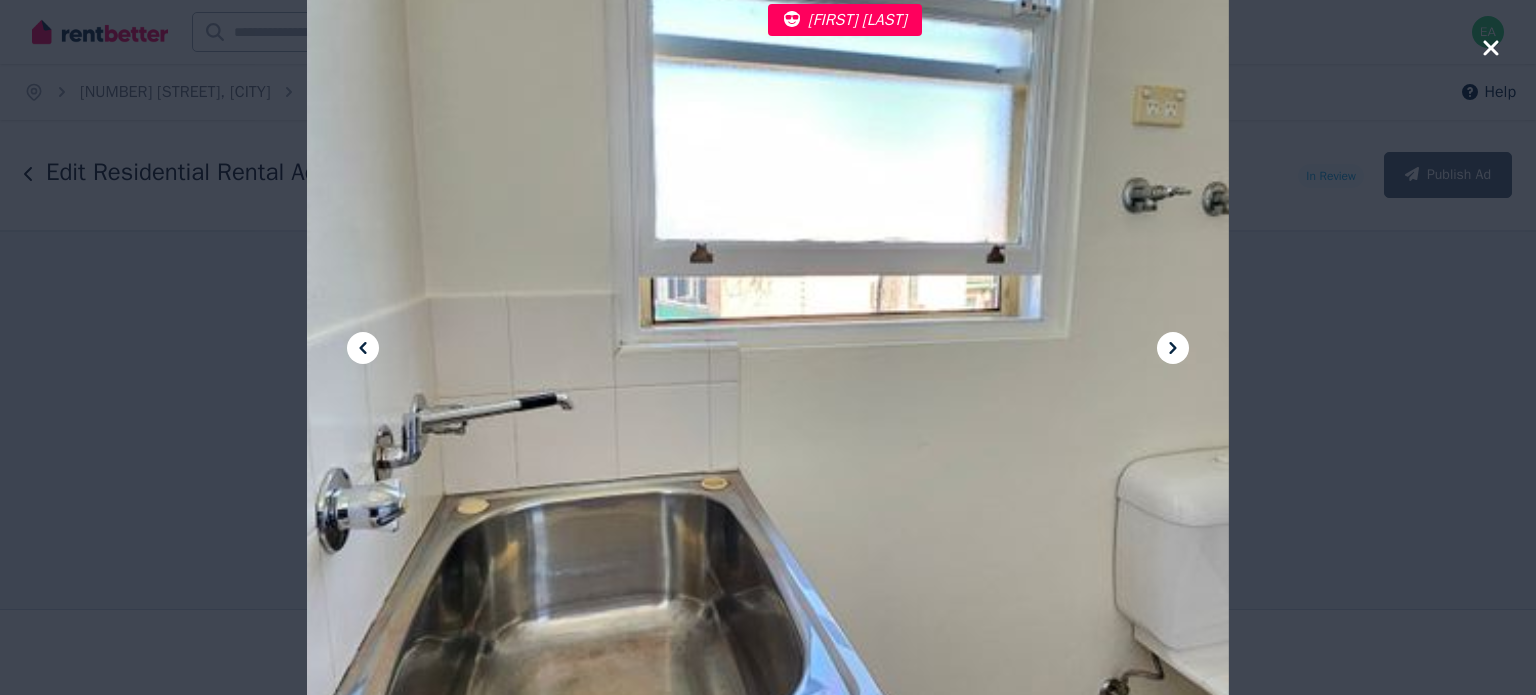 click 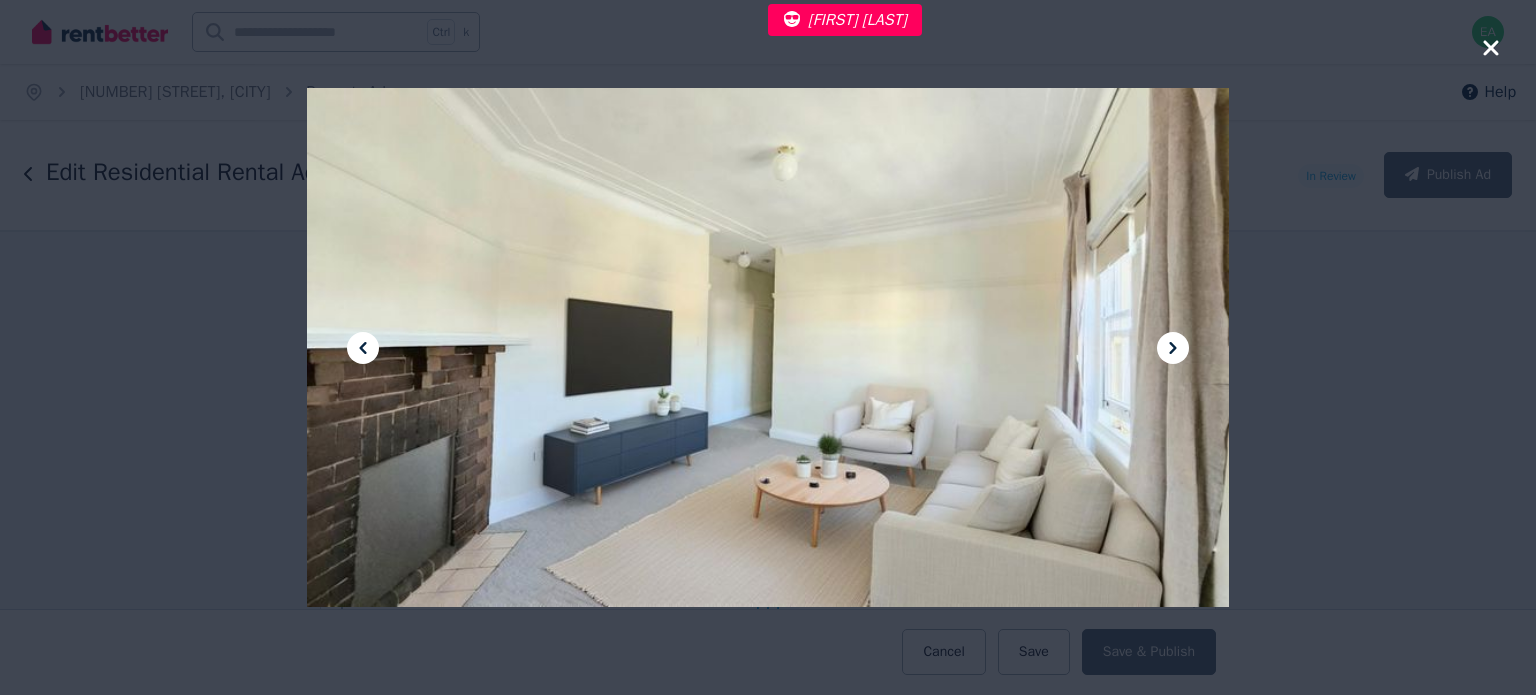 click 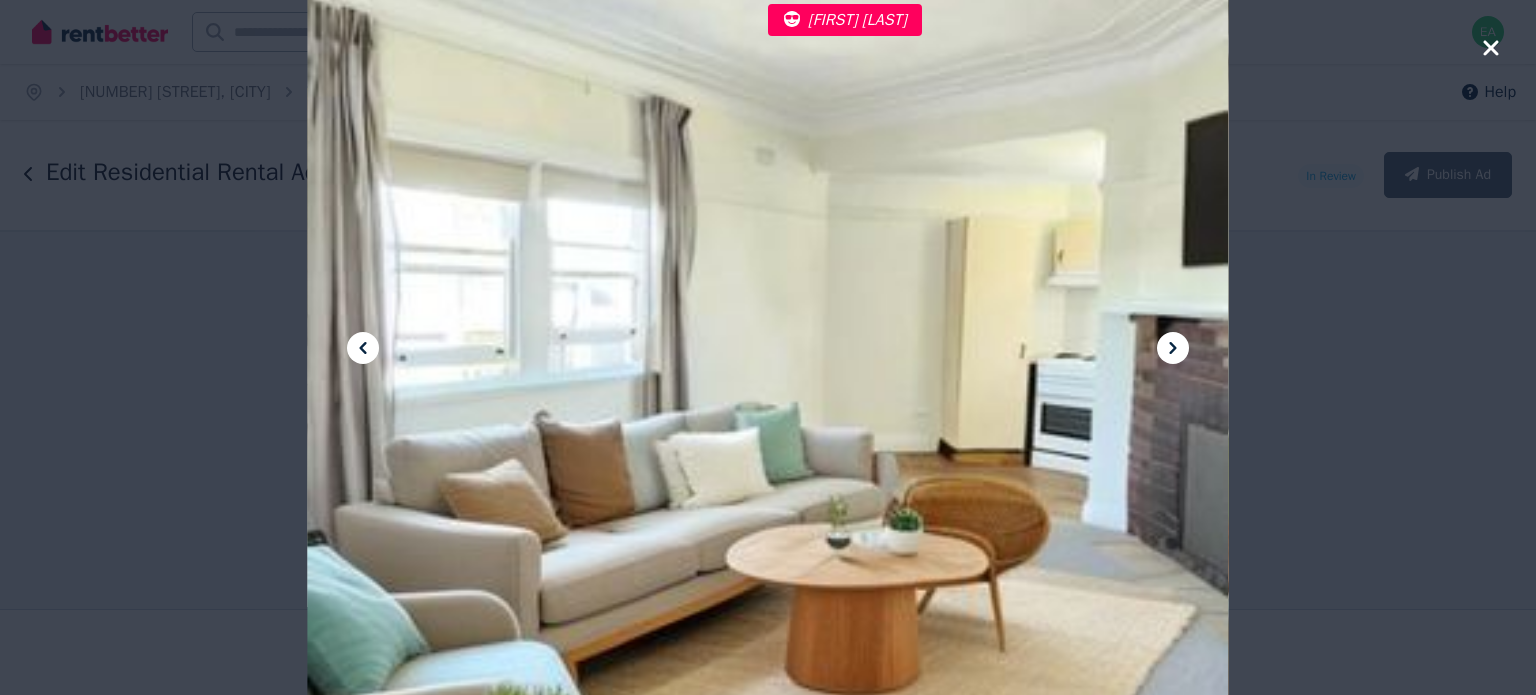 click 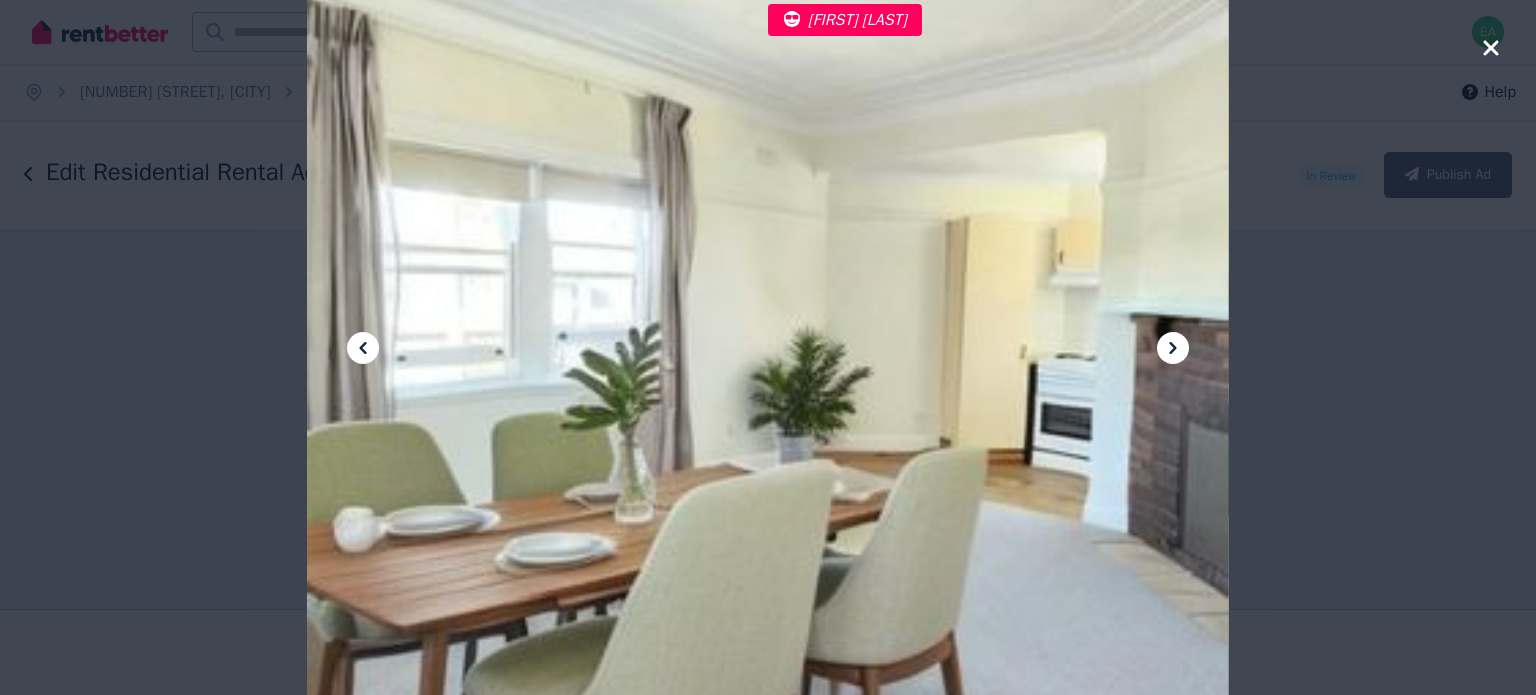click 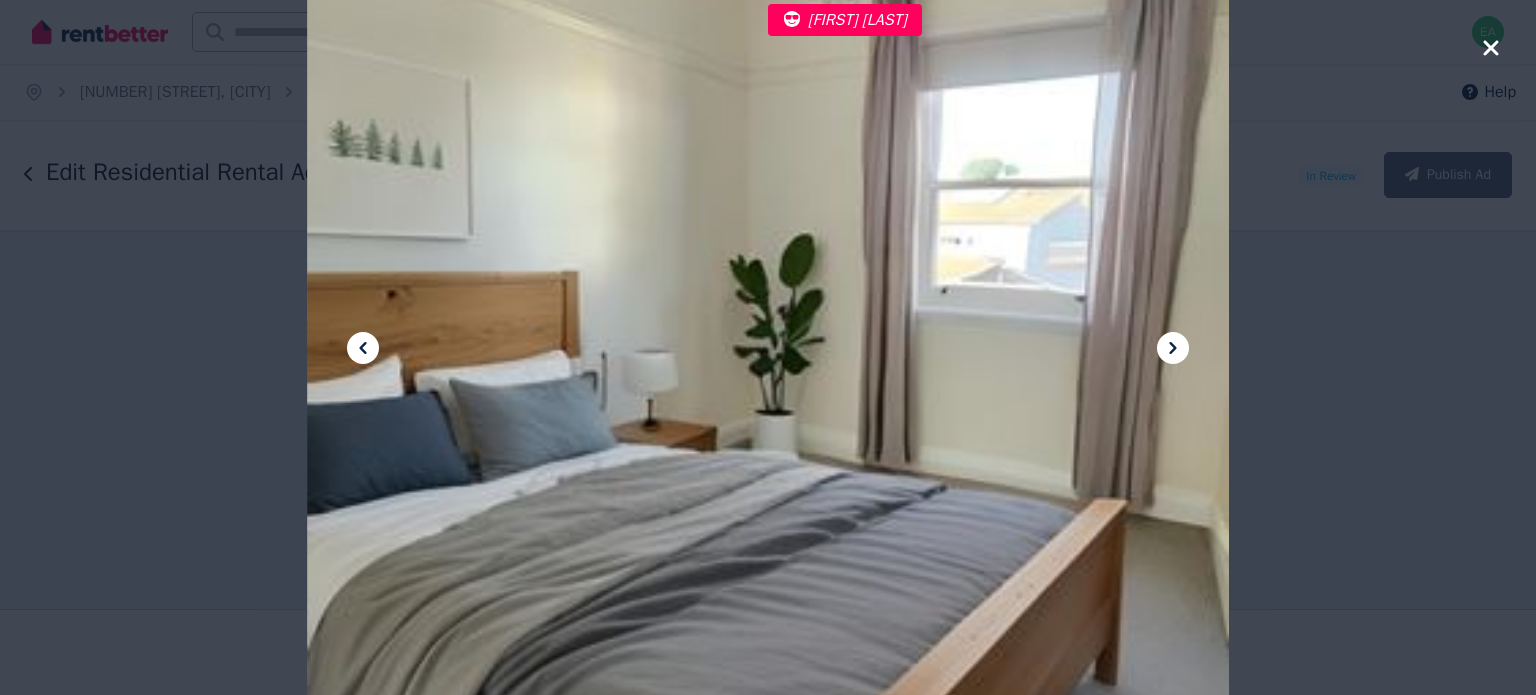 click 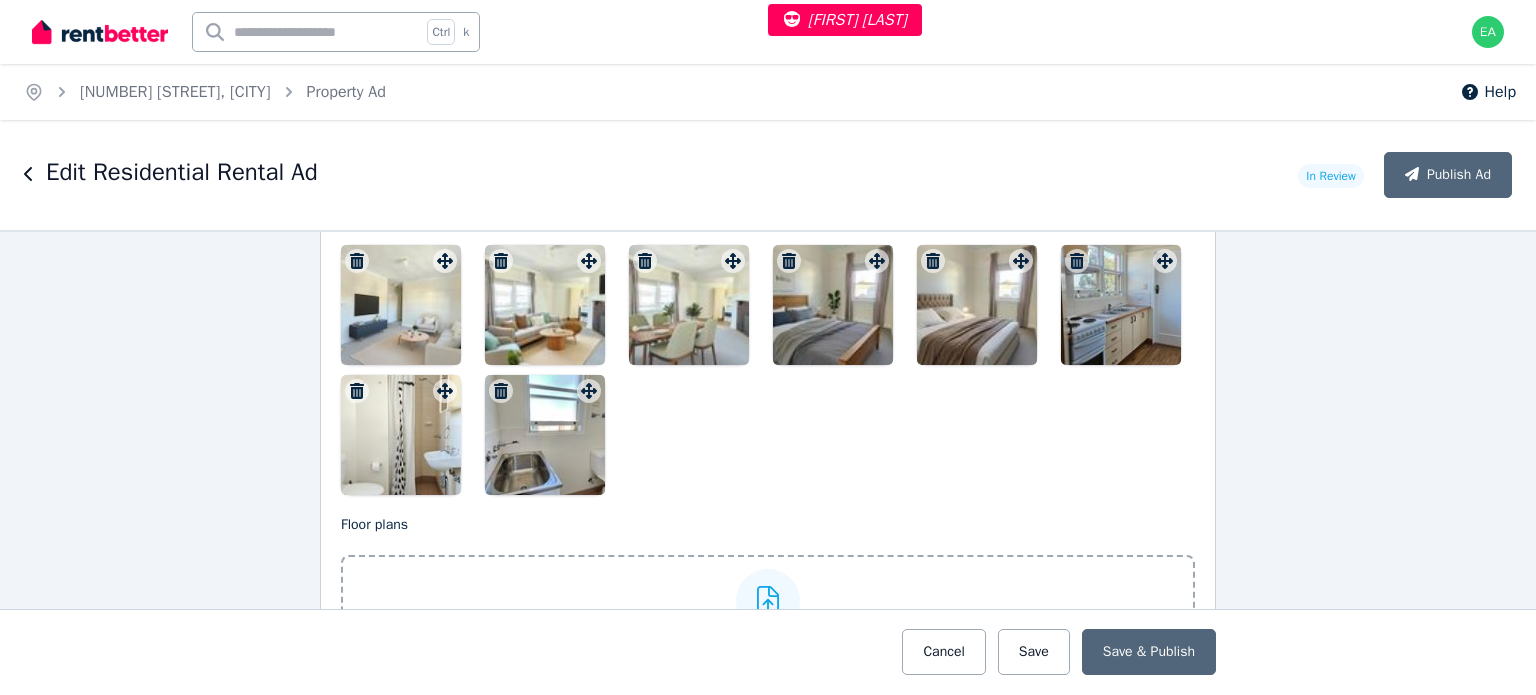 scroll, scrollTop: 3000, scrollLeft: 0, axis: vertical 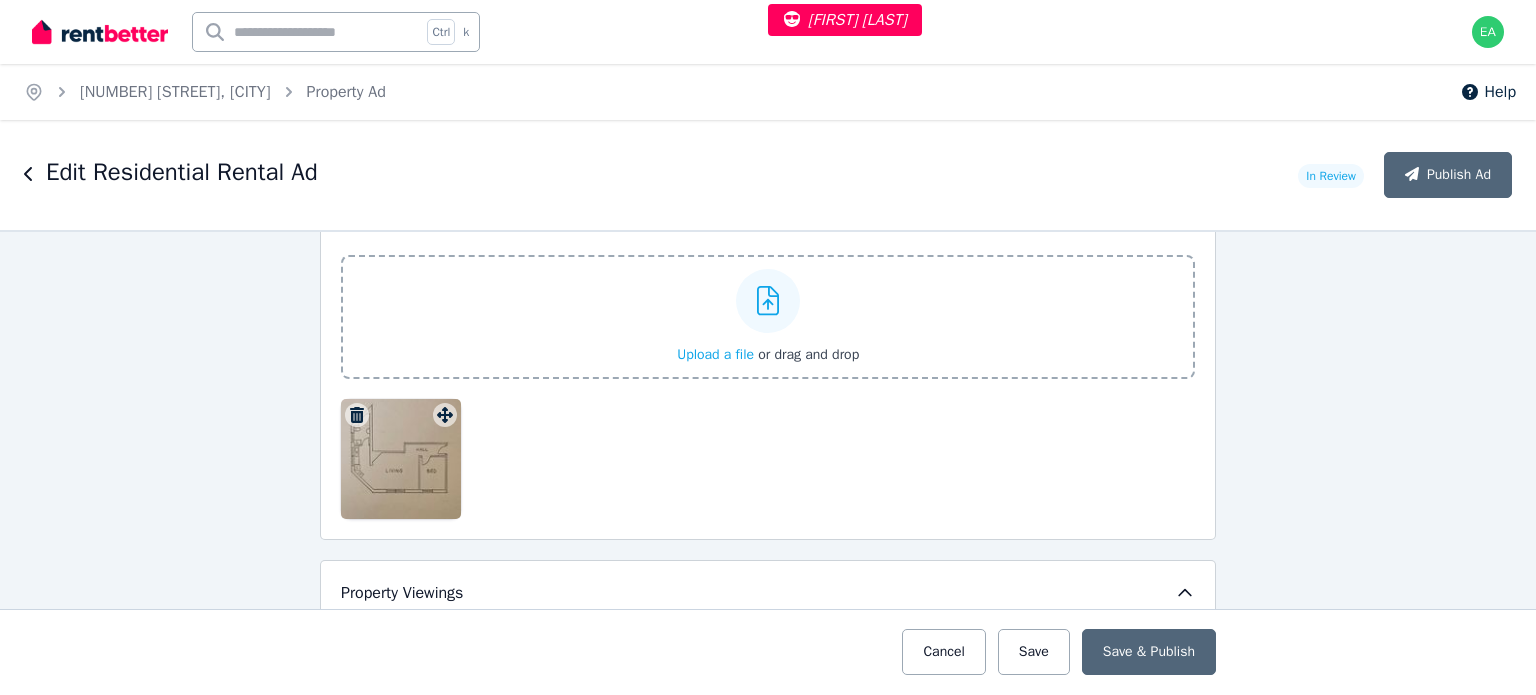 click at bounding box center [401, 459] 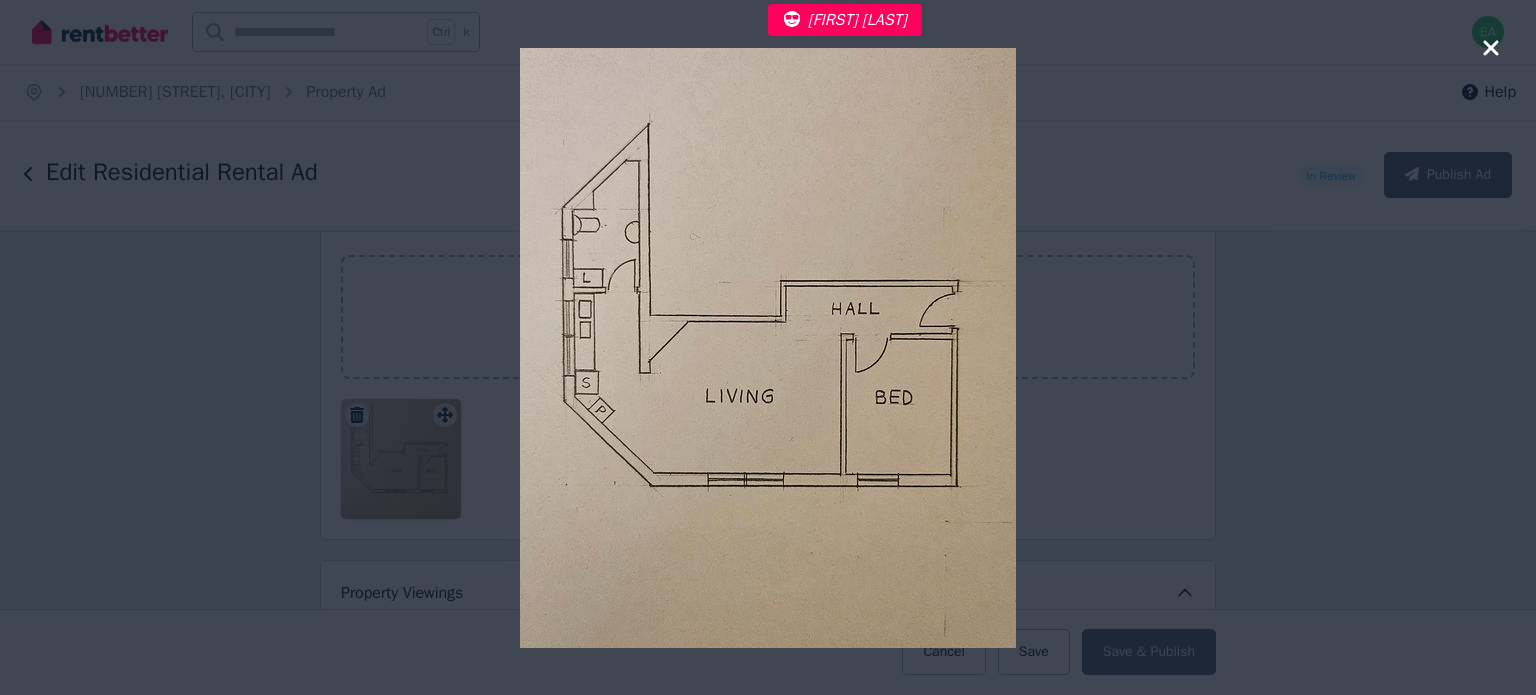 click 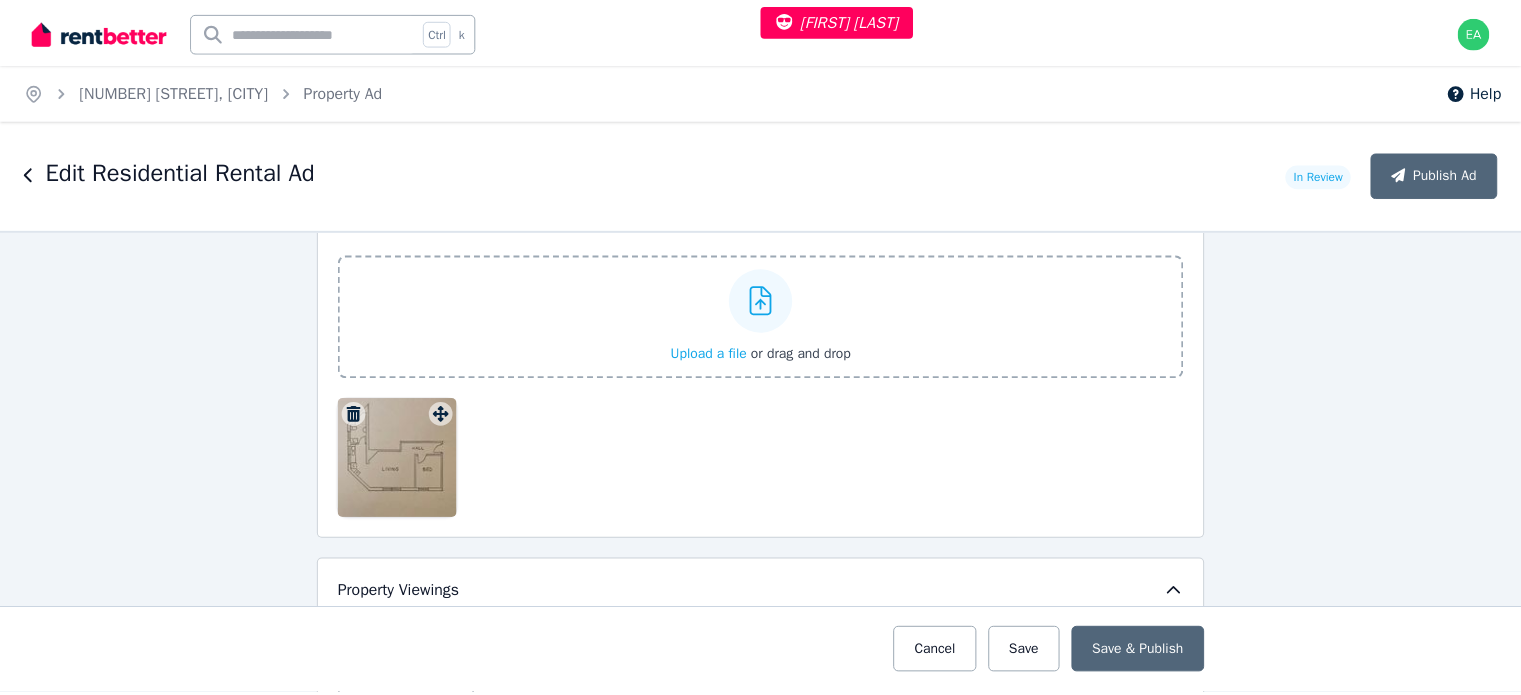 scroll, scrollTop: 2600, scrollLeft: 0, axis: vertical 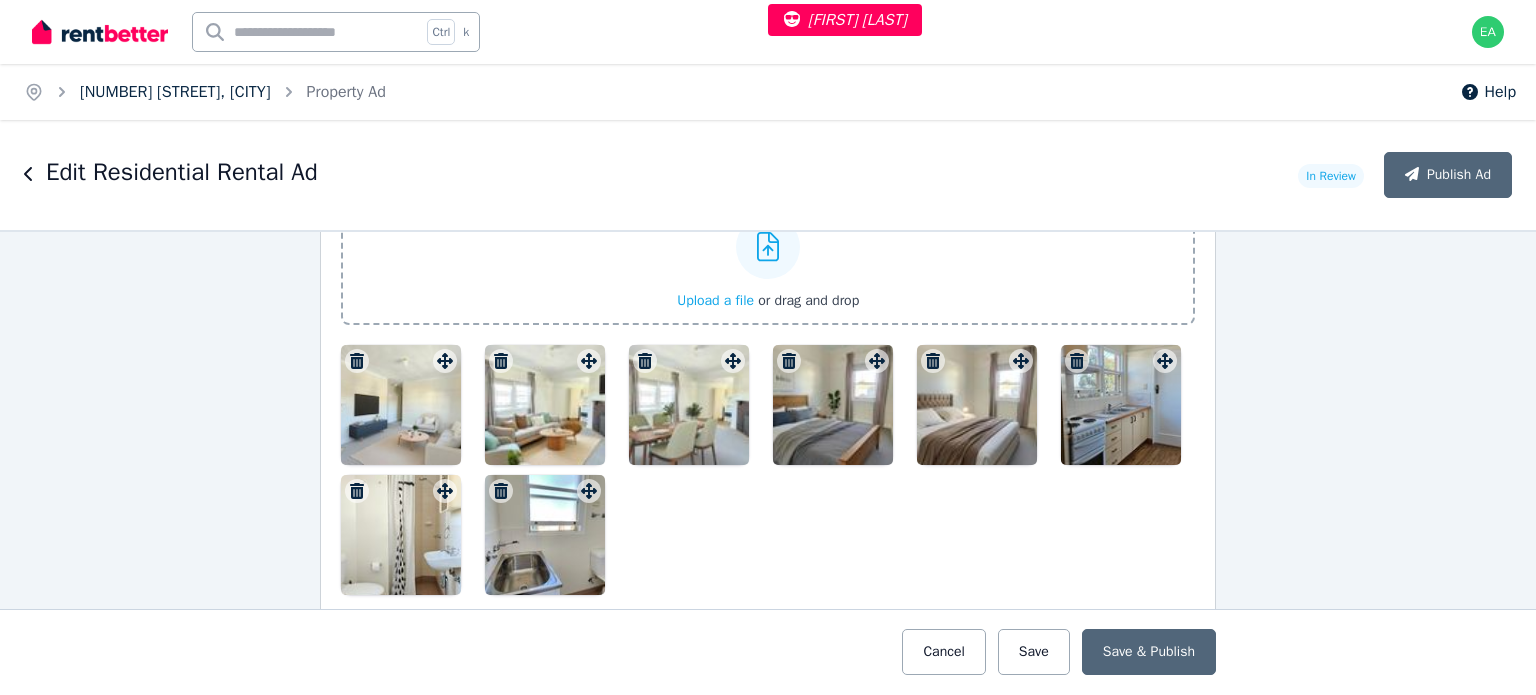 click on "119 Canterbury Road, Canterbury" at bounding box center [175, 92] 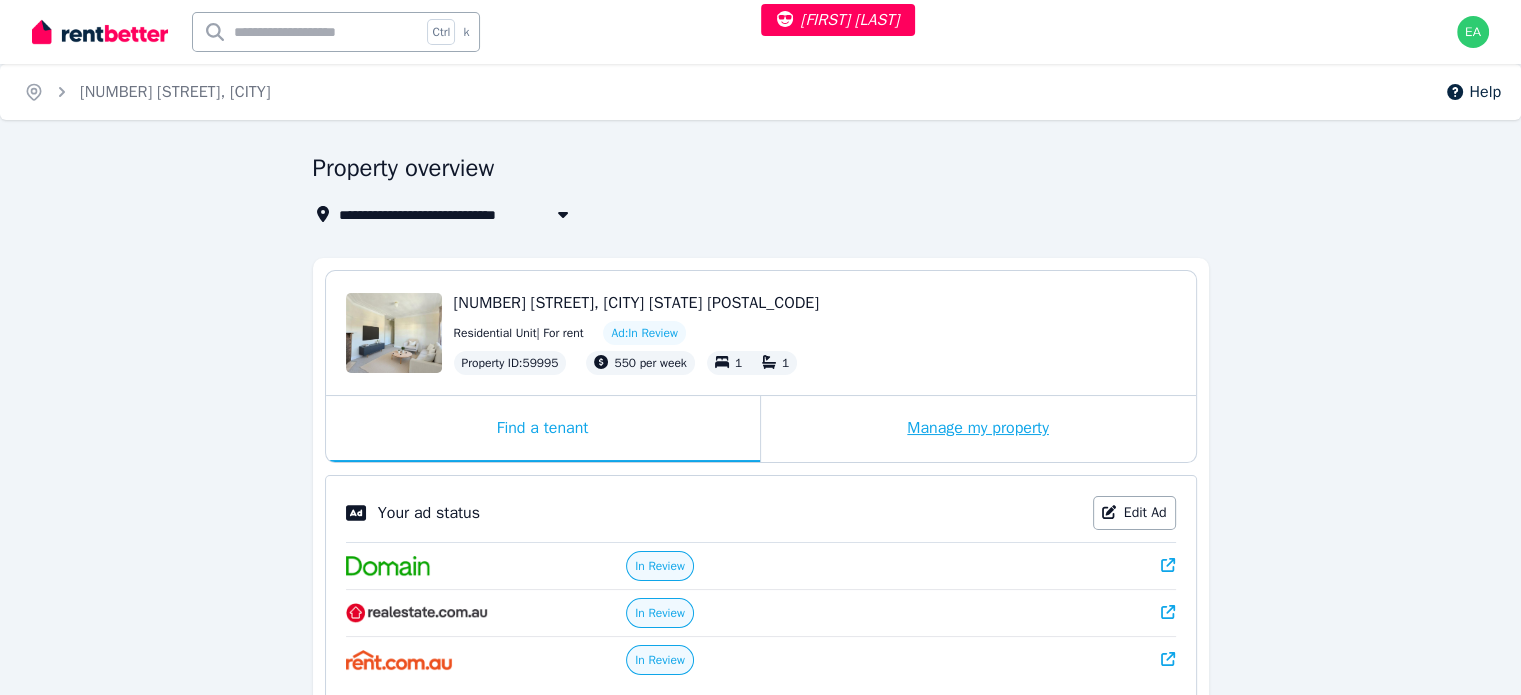 click on "Manage my property" at bounding box center [978, 429] 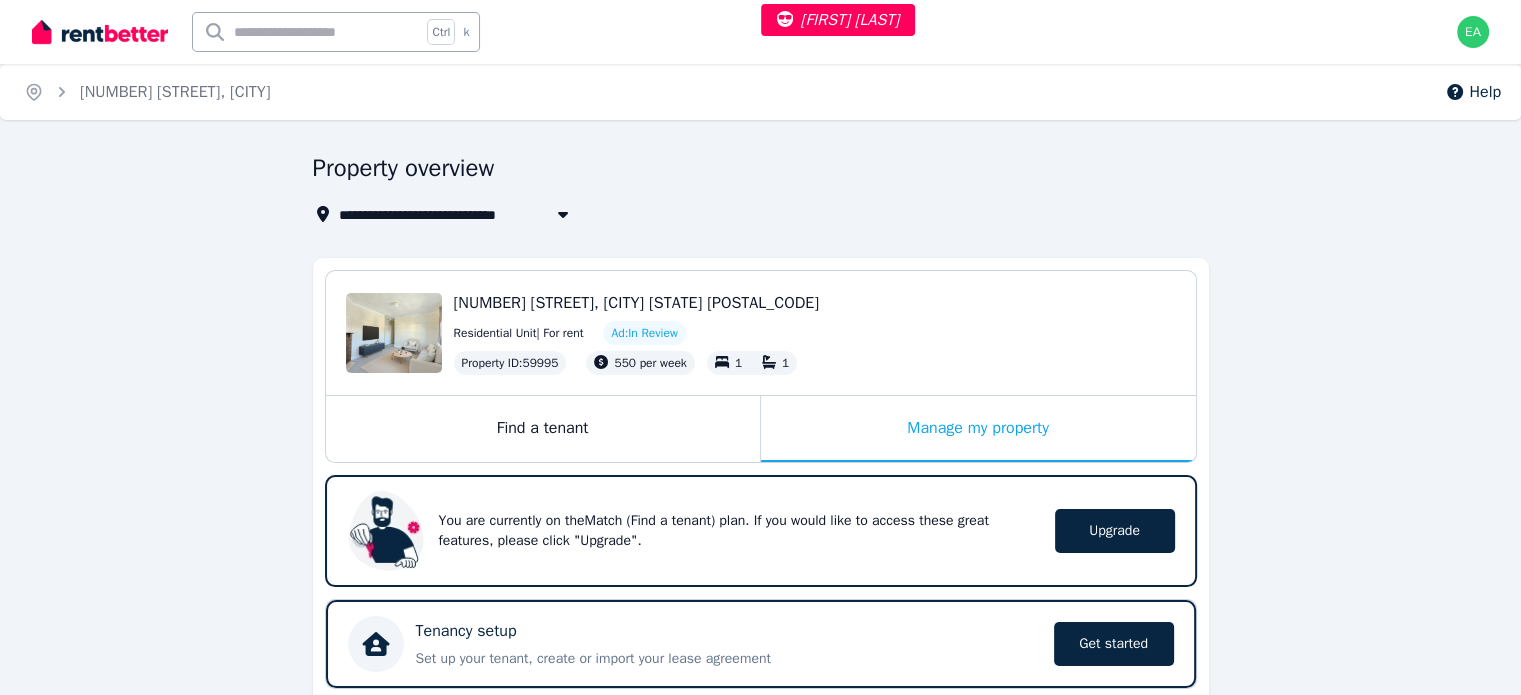 scroll, scrollTop: 500, scrollLeft: 0, axis: vertical 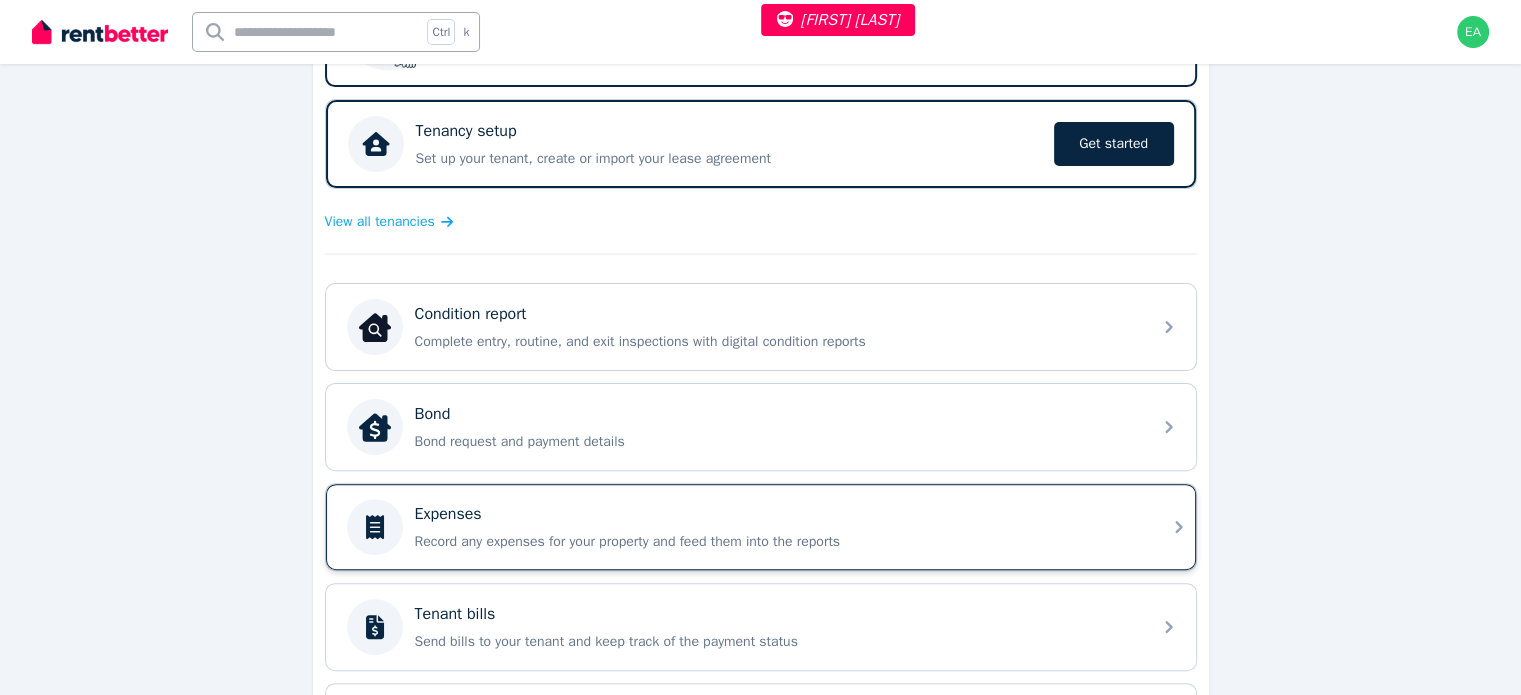 click on "Expenses" at bounding box center (777, 514) 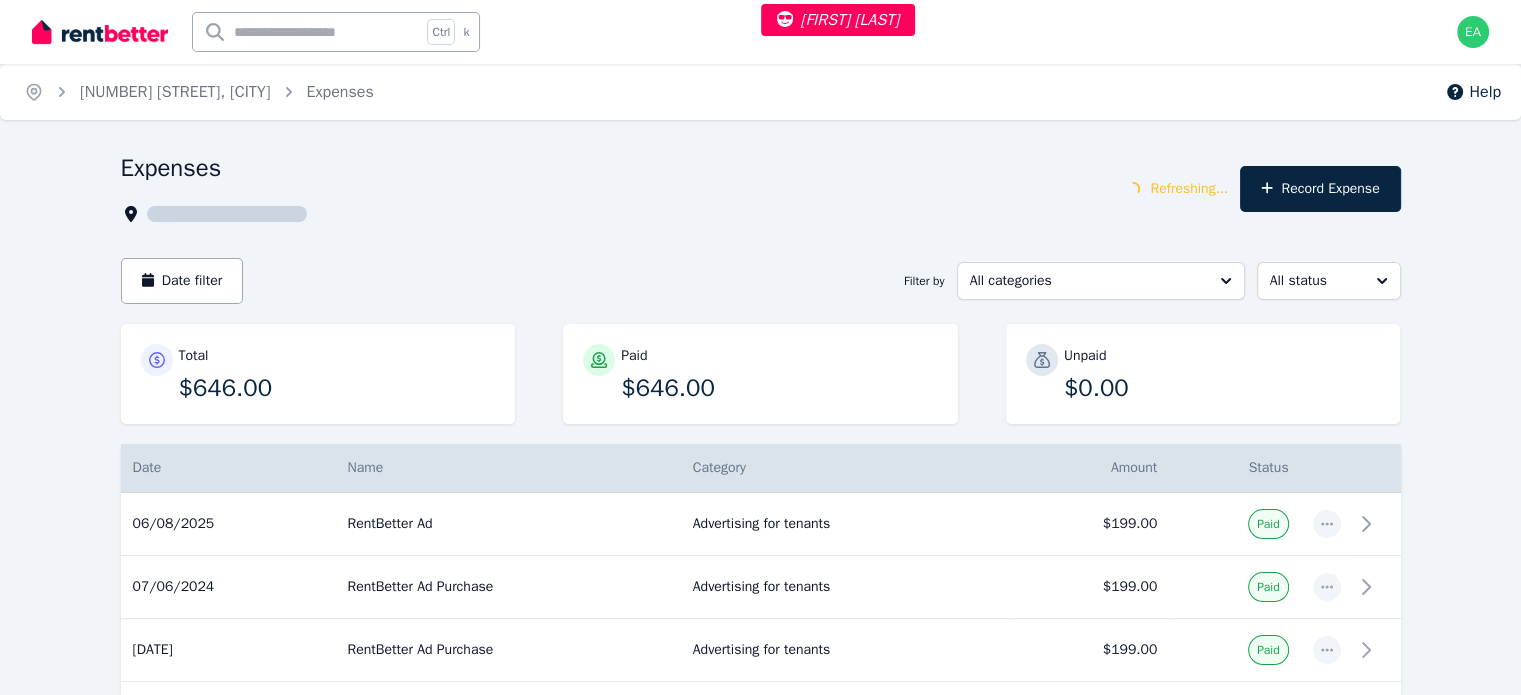 scroll, scrollTop: 100, scrollLeft: 0, axis: vertical 